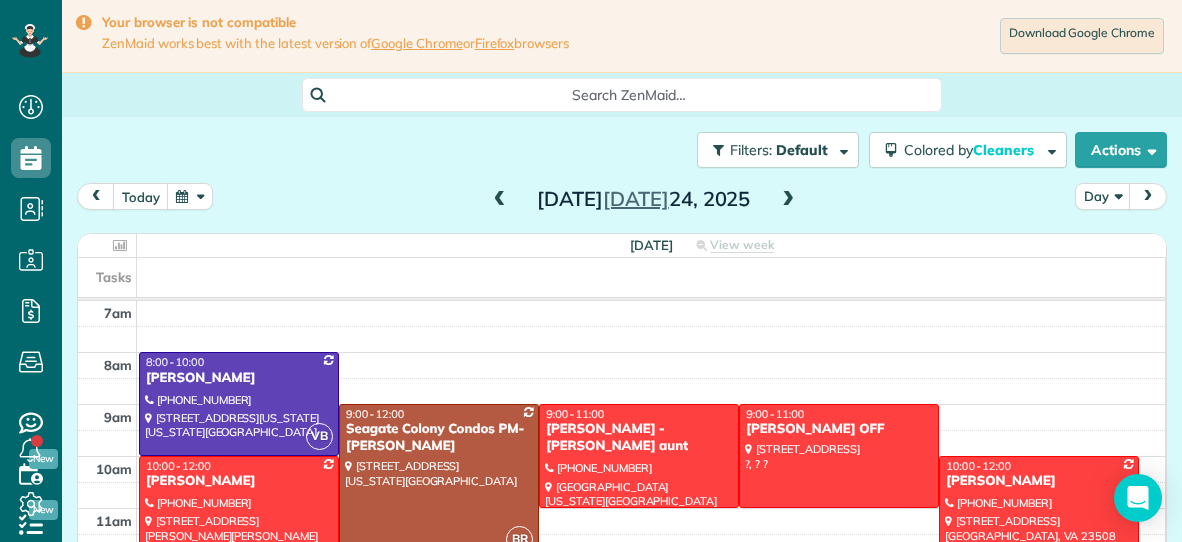scroll, scrollTop: 0, scrollLeft: 0, axis: both 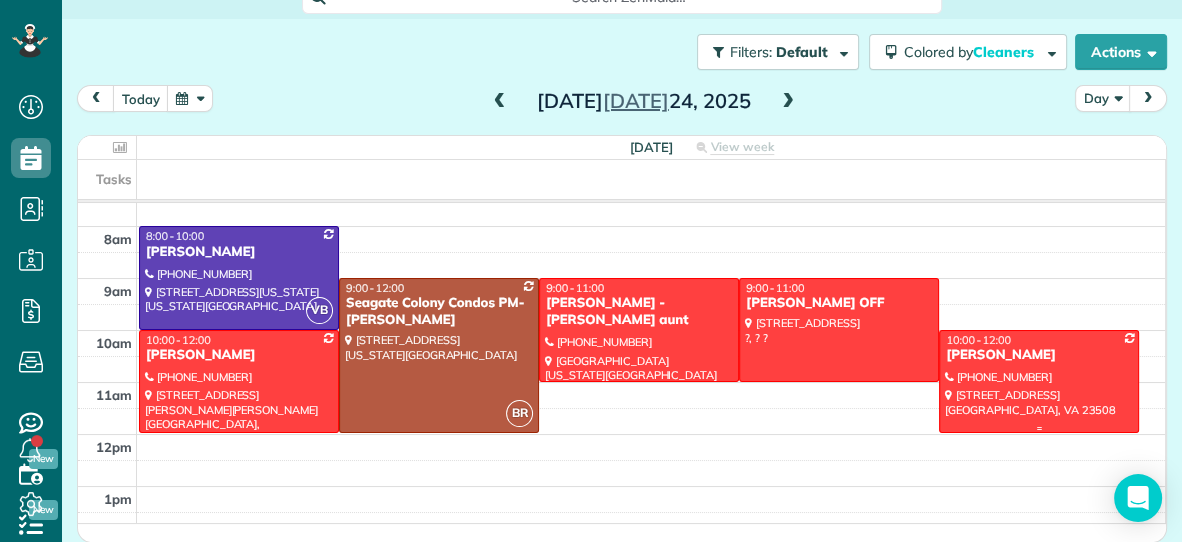 click at bounding box center (1039, 381) 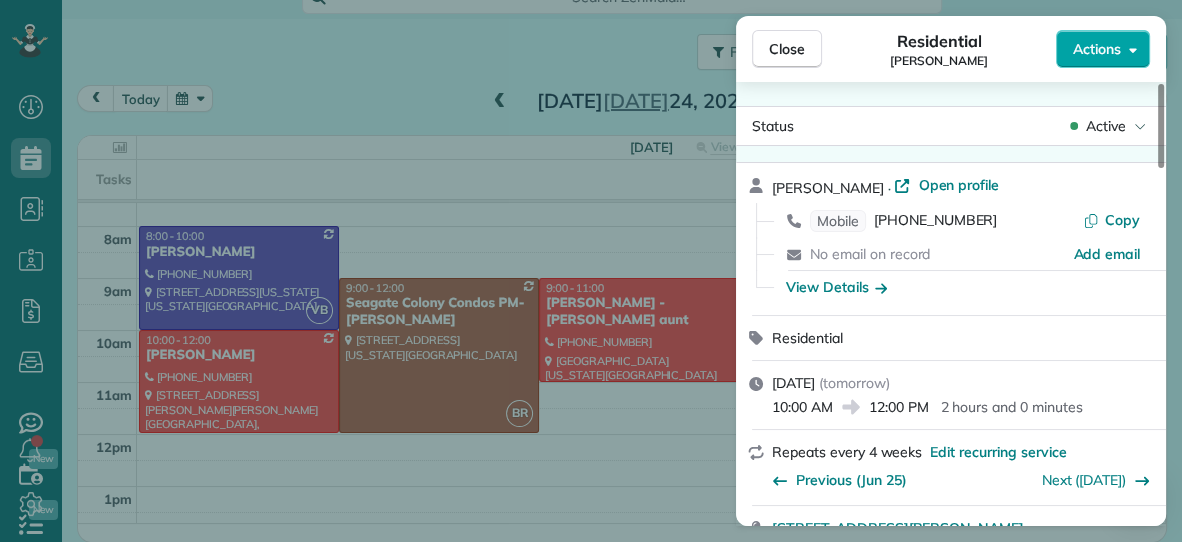 click on "Actions" at bounding box center (1097, 49) 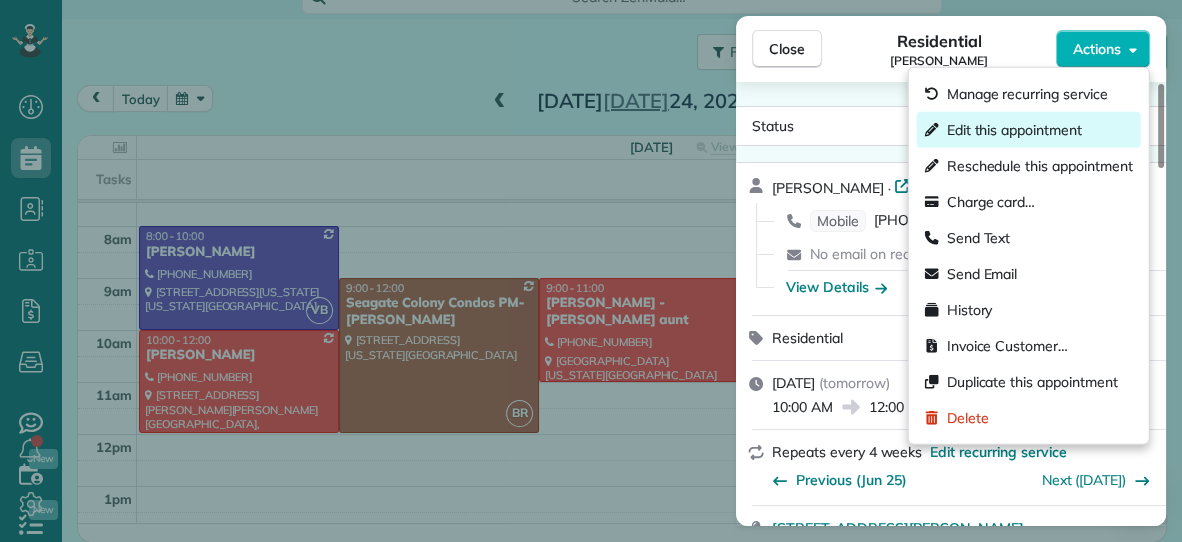 click on "Edit this appointment" at bounding box center [1014, 130] 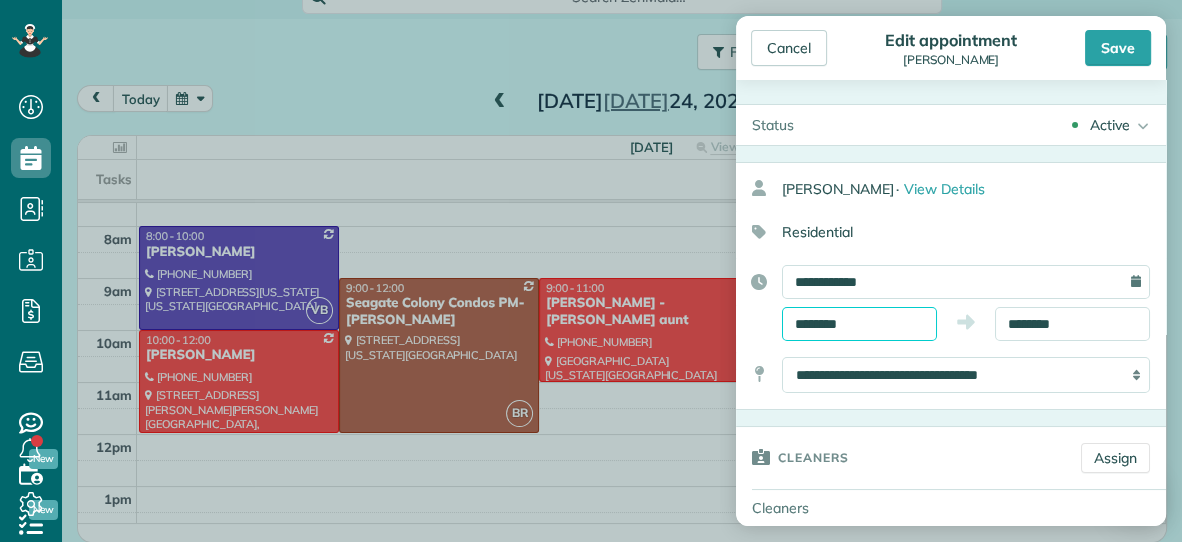click on "********" at bounding box center [859, 324] 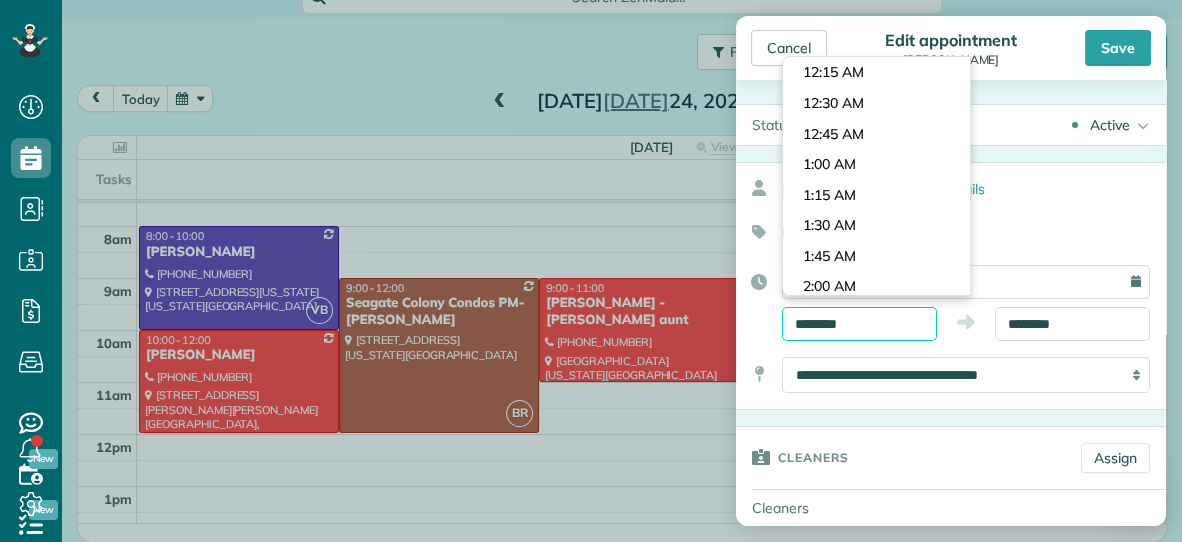 scroll, scrollTop: 1159, scrollLeft: 0, axis: vertical 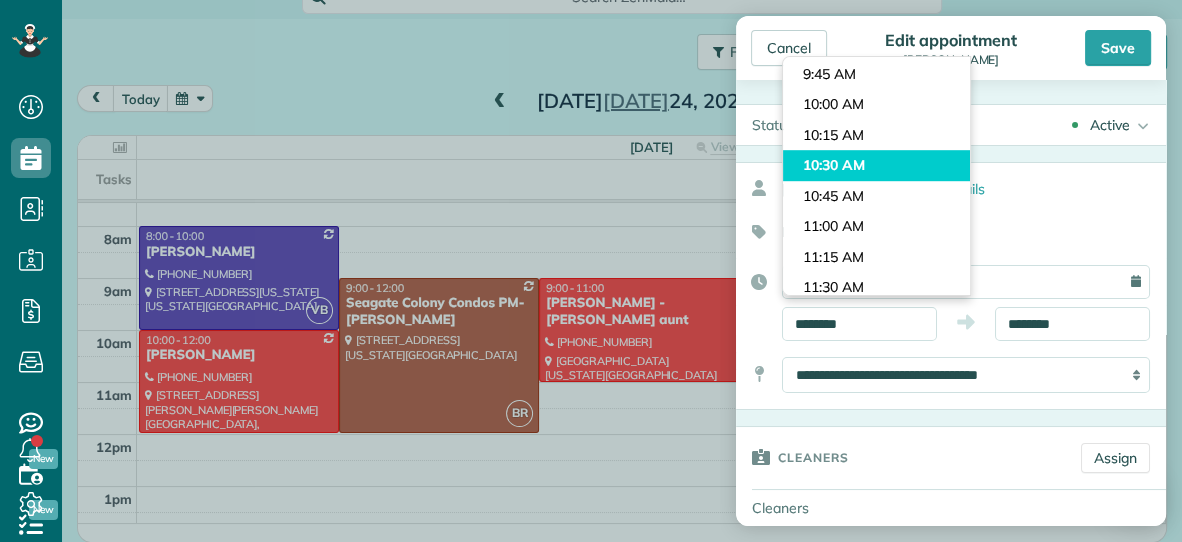 click on "Dashboard
Scheduling
Calendar View
List View
Dispatch View - Weekly scheduling (Beta)" at bounding box center (591, 271) 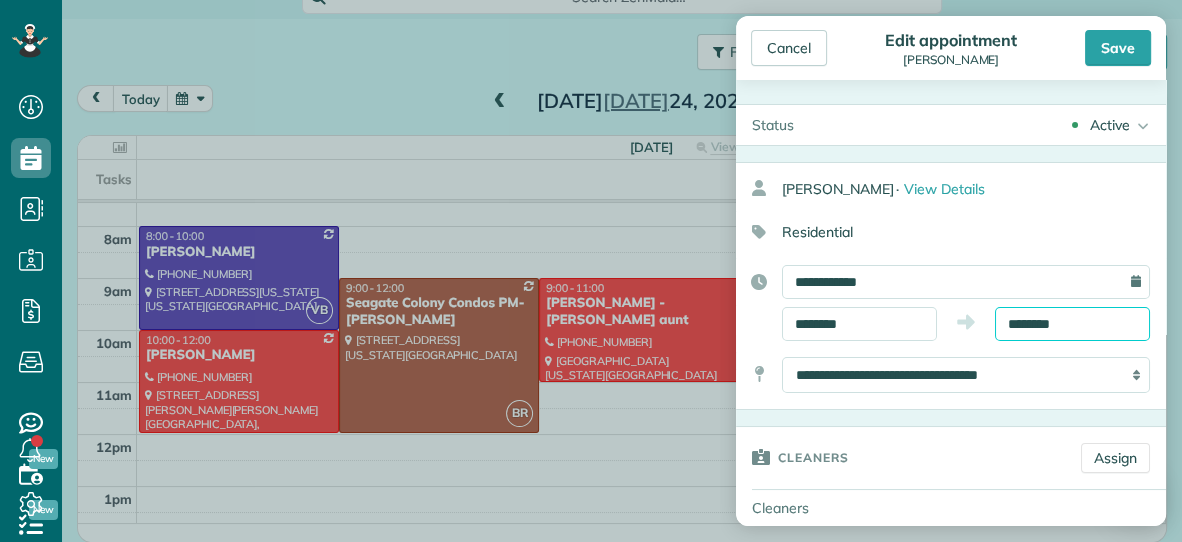 click on "********" at bounding box center [1072, 324] 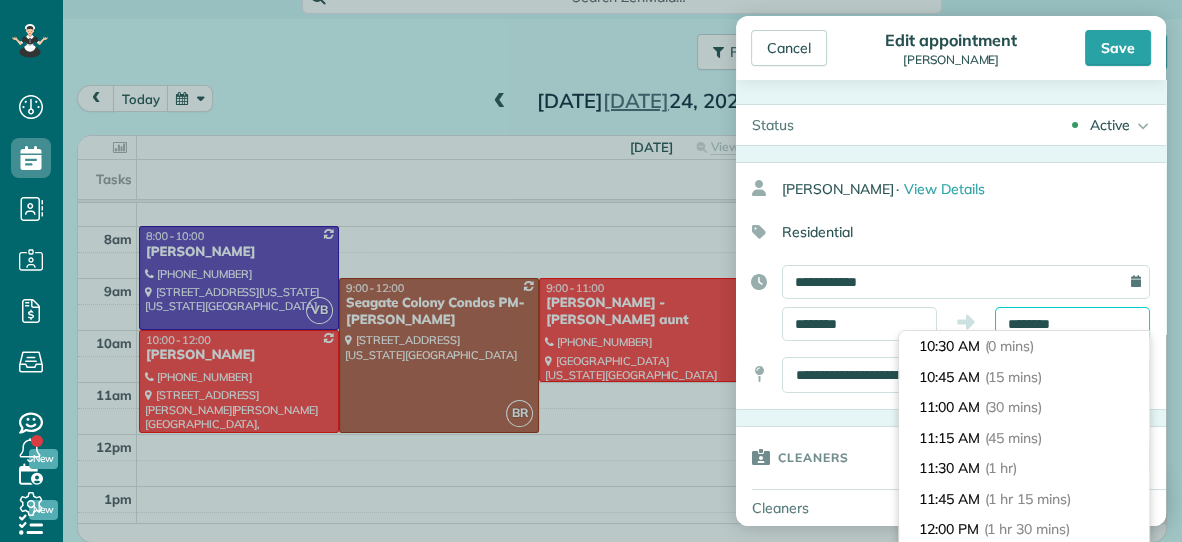 scroll, scrollTop: 152, scrollLeft: 0, axis: vertical 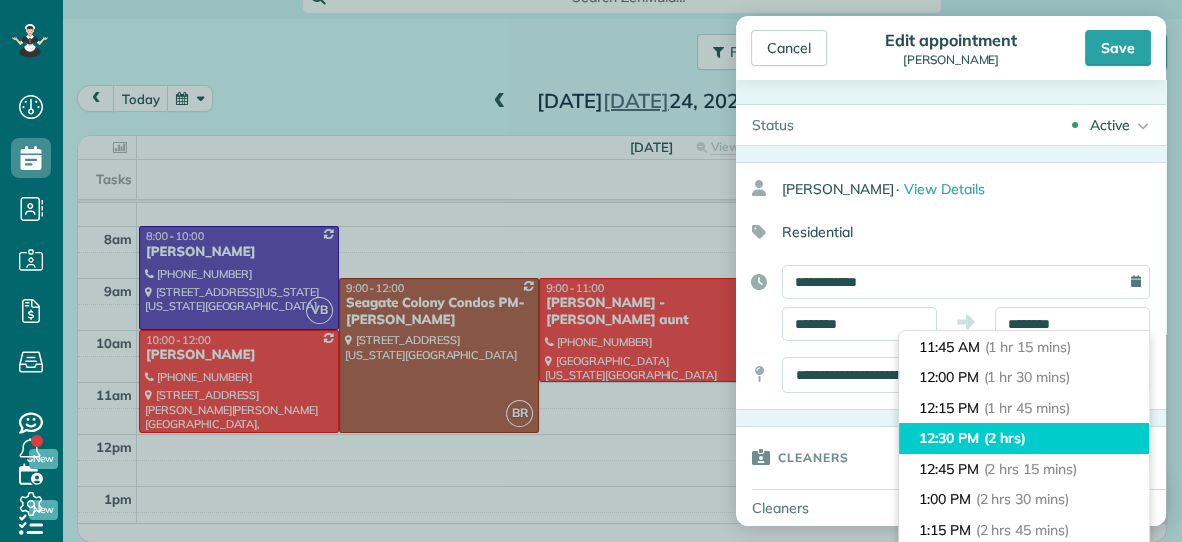click on "12:30 PM  (2 hrs)" at bounding box center (1024, 438) 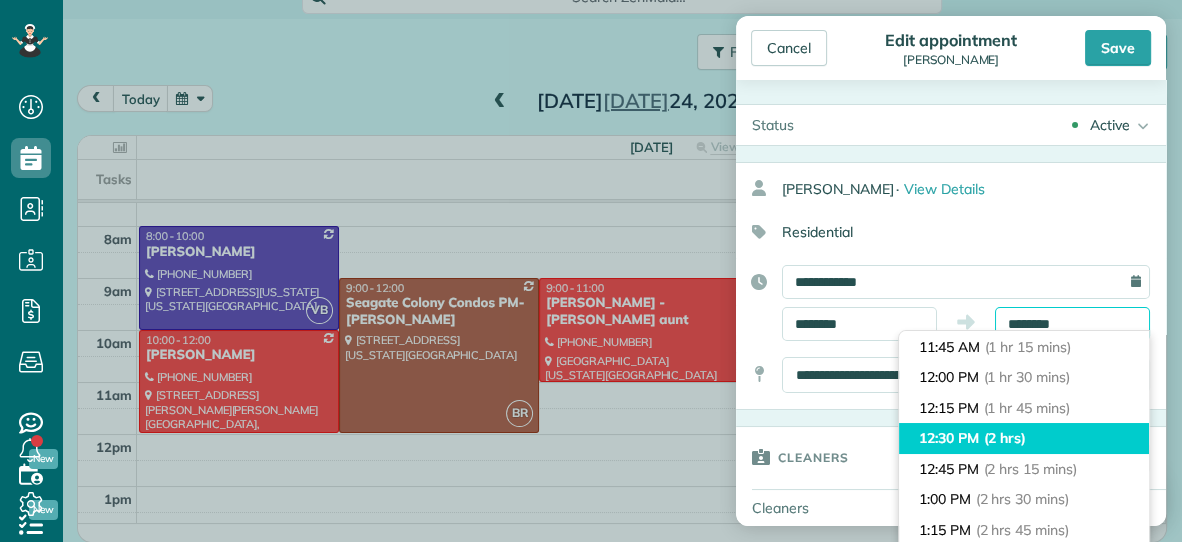 type on "********" 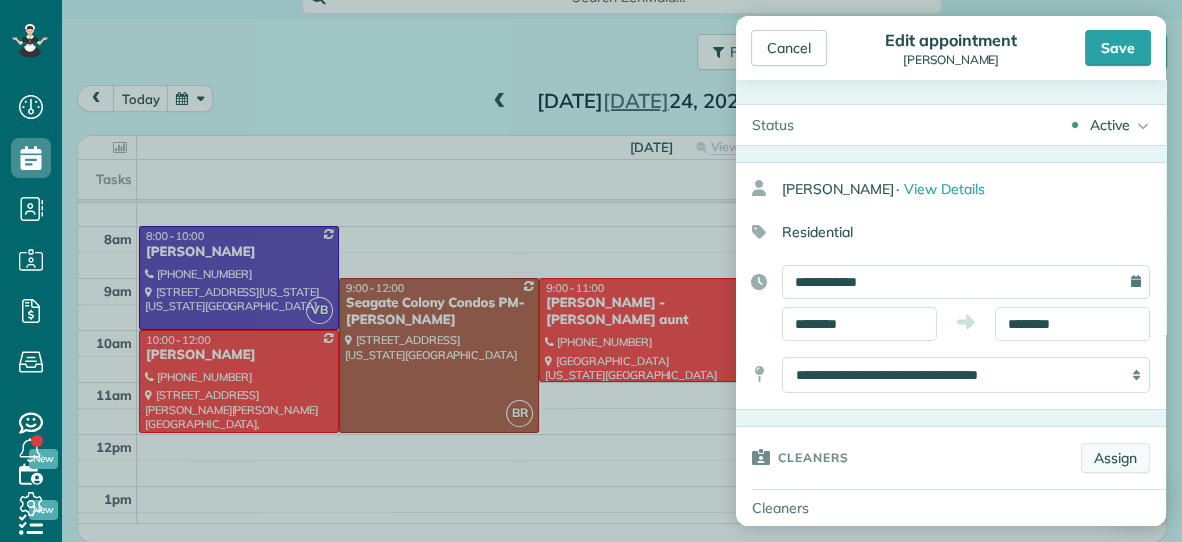 click on "Assign" at bounding box center (1115, 458) 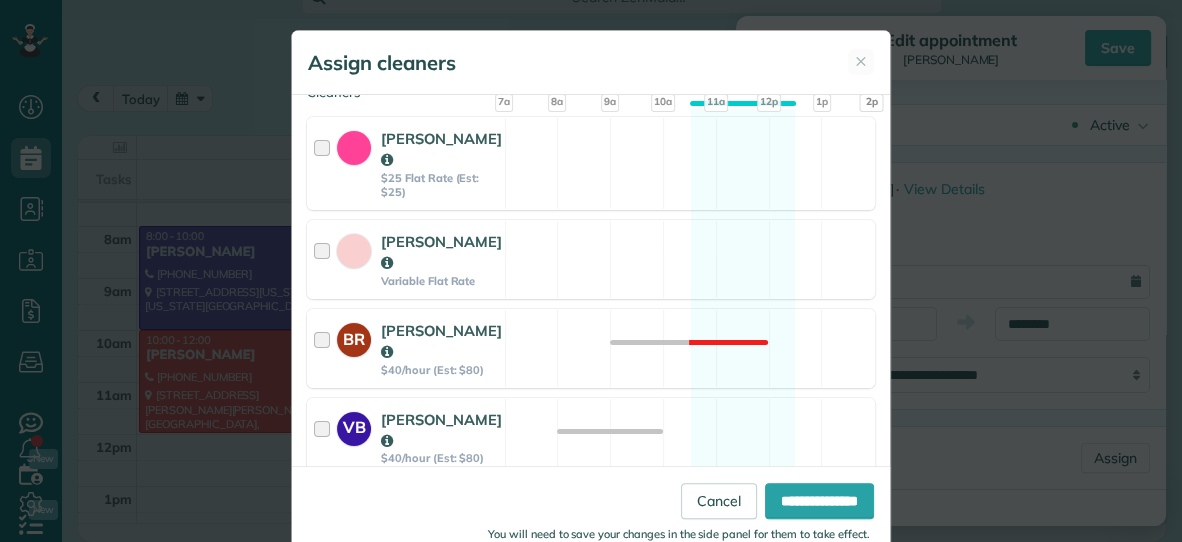 scroll, scrollTop: 232, scrollLeft: 0, axis: vertical 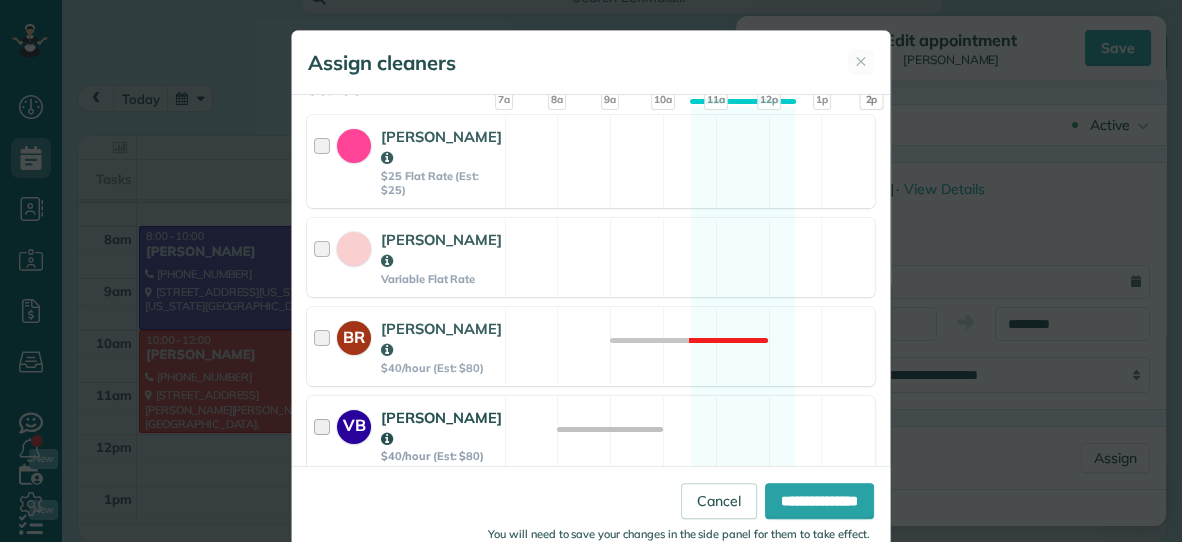 click on "[PERSON_NAME]" at bounding box center [441, 428] 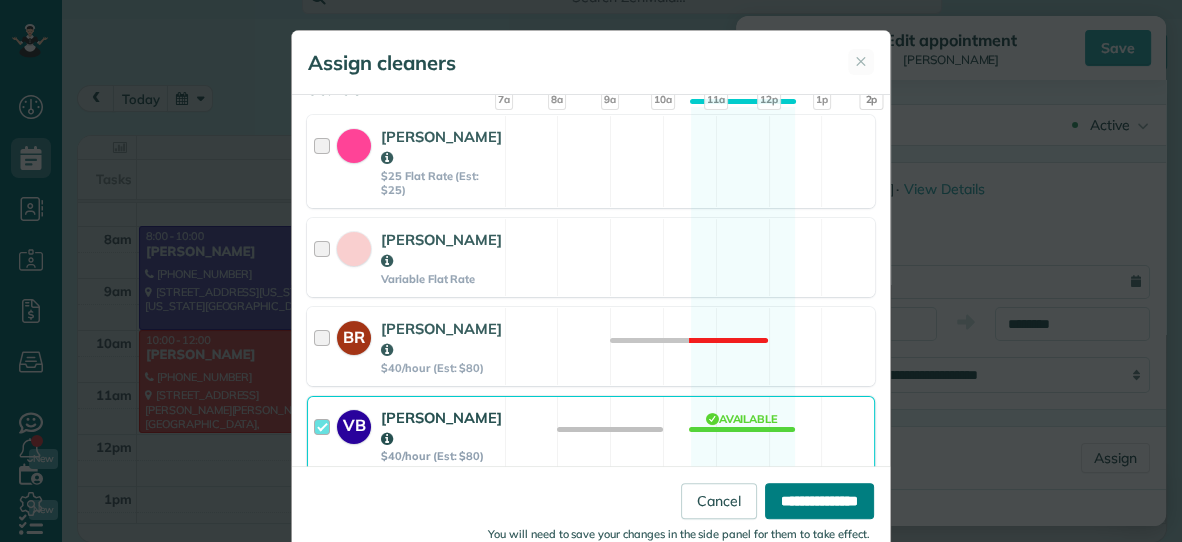 click on "**********" at bounding box center (819, 501) 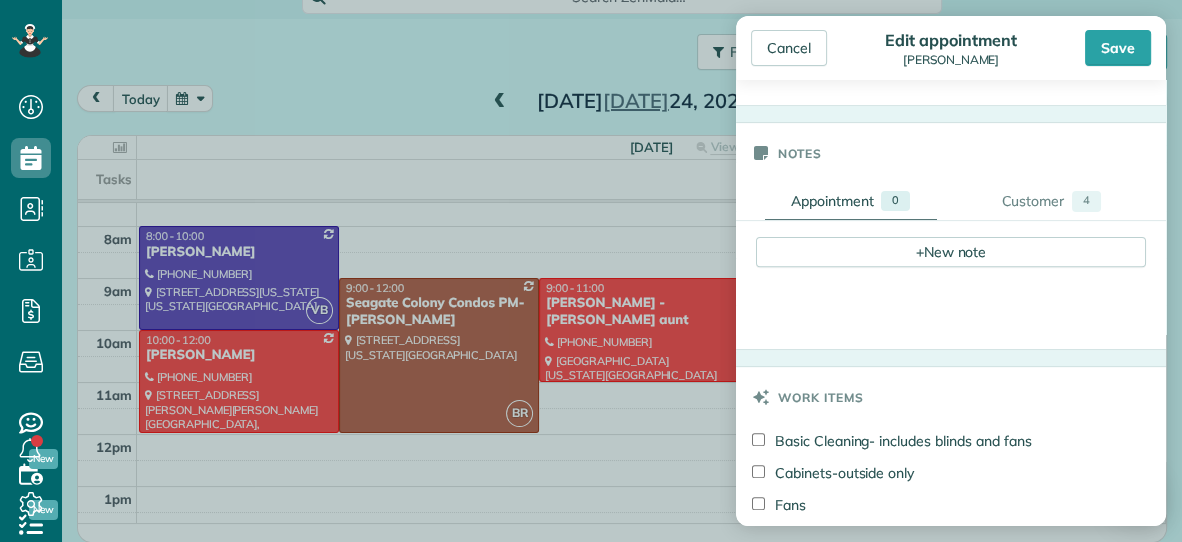 scroll, scrollTop: 637, scrollLeft: 0, axis: vertical 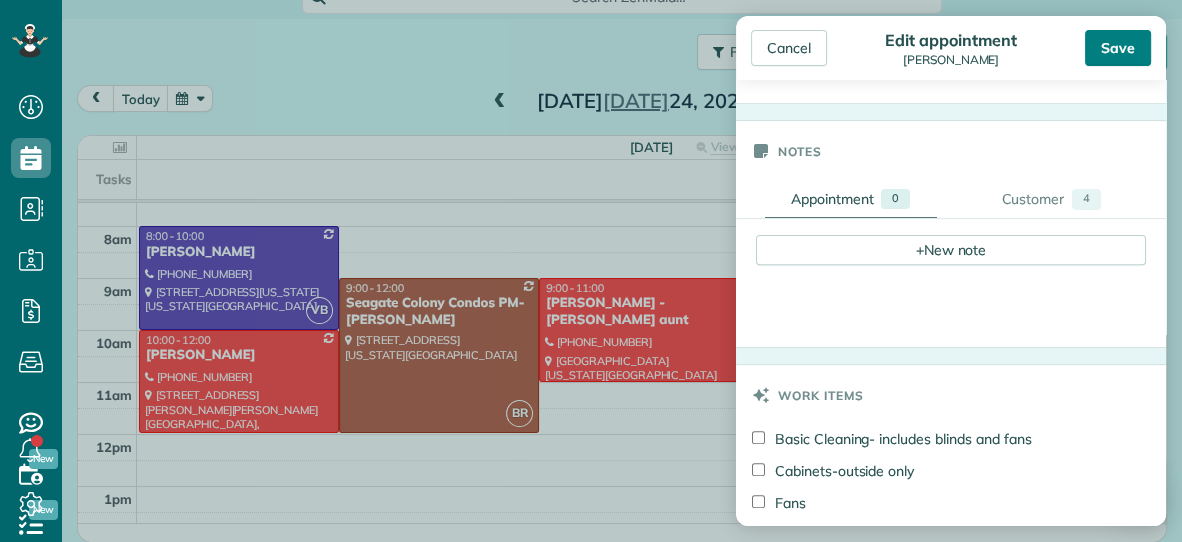 click on "Save" at bounding box center [1118, 48] 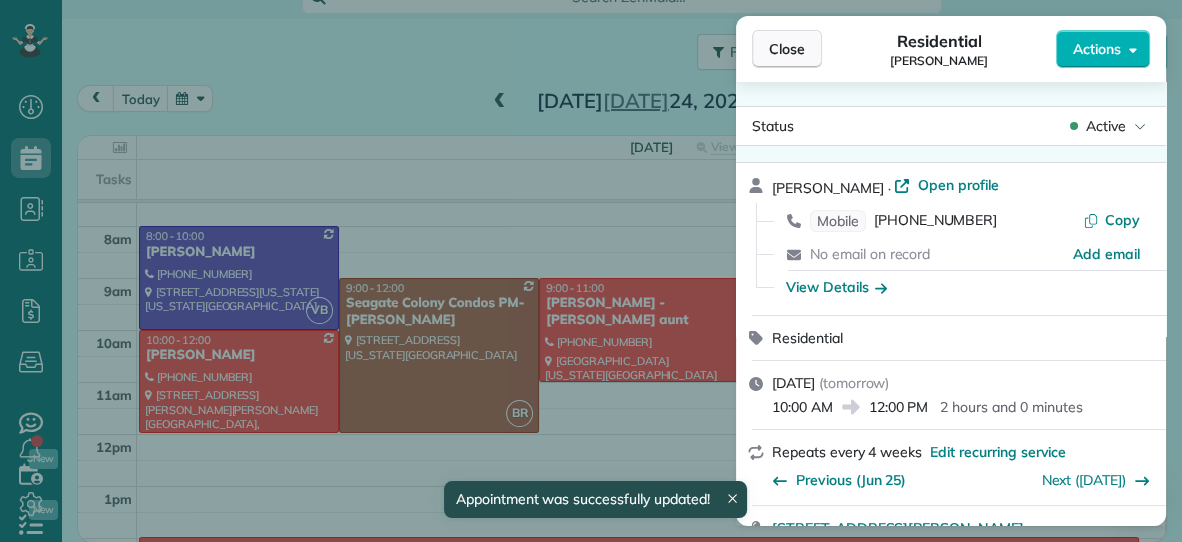 click on "Close" at bounding box center (787, 49) 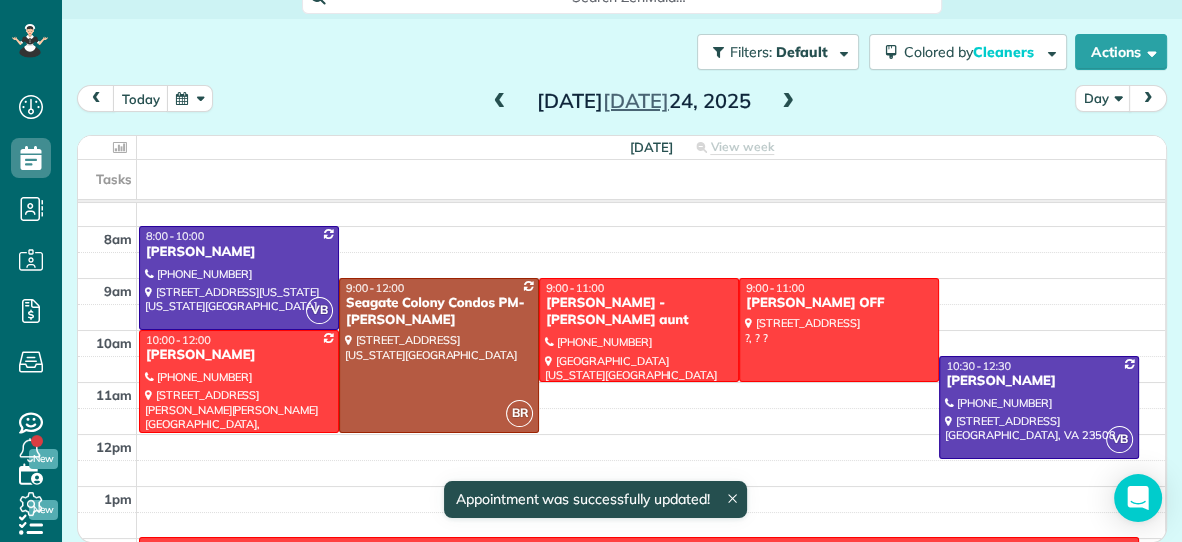 scroll, scrollTop: 96, scrollLeft: 0, axis: vertical 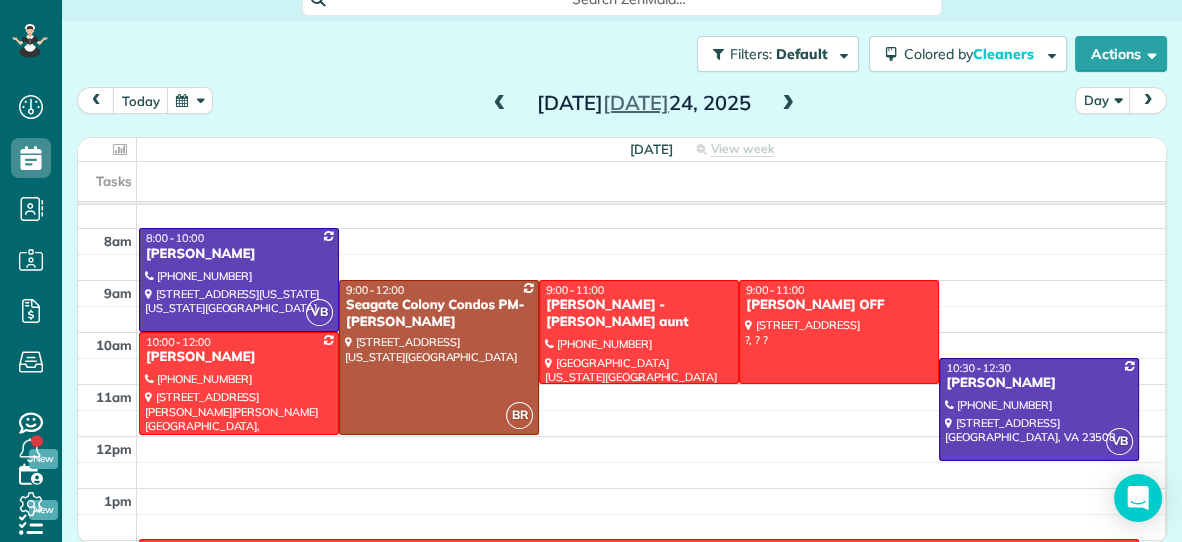 click on "[PERSON_NAME] - [PERSON_NAME] aunt" at bounding box center (639, 314) 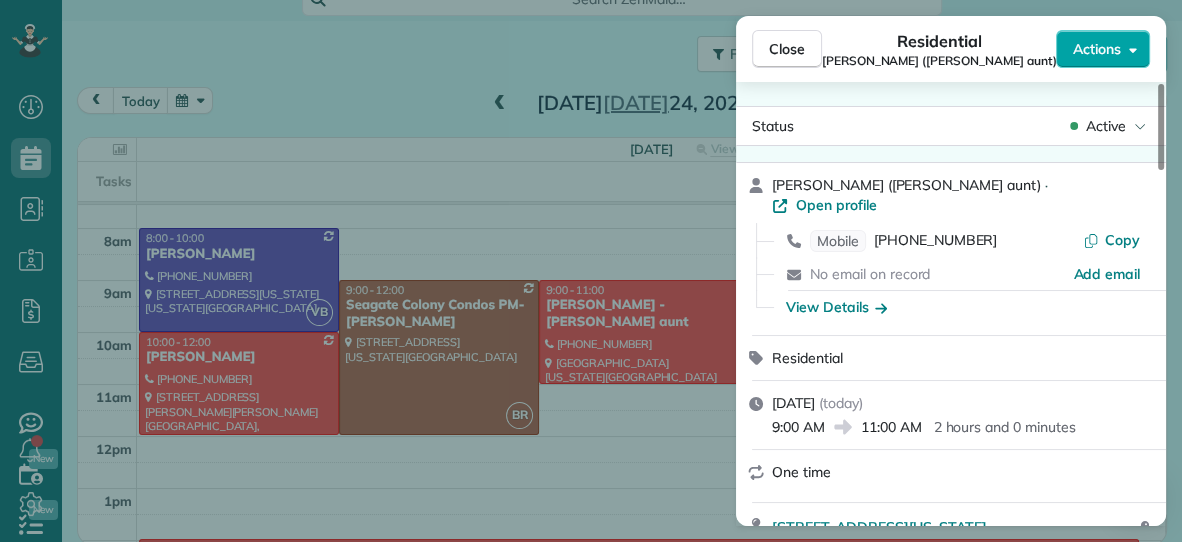 click on "Actions" at bounding box center [1097, 49] 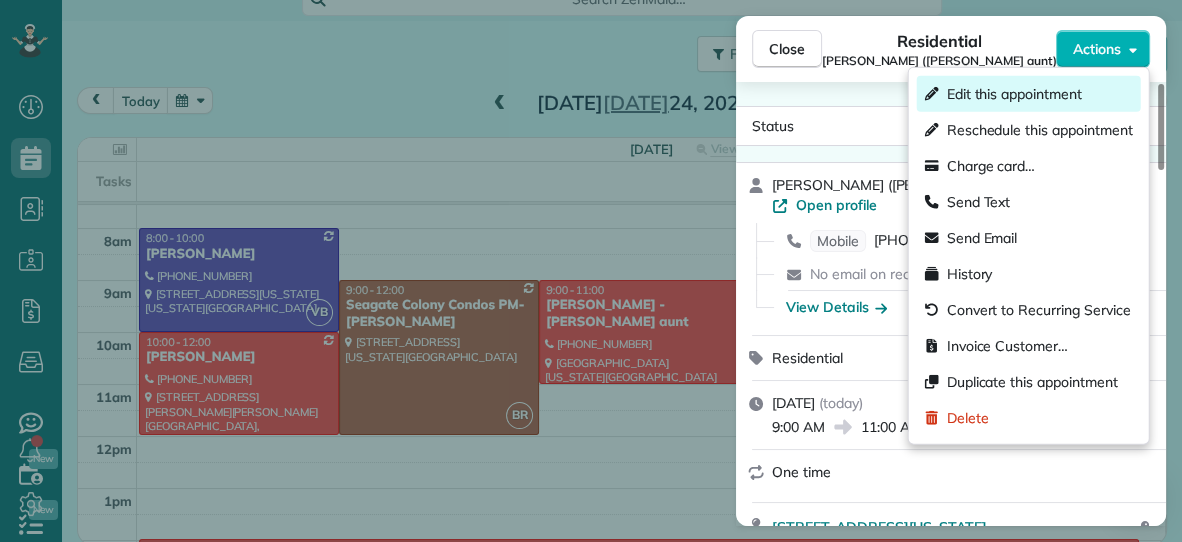 click on "Edit this appointment" at bounding box center (1014, 94) 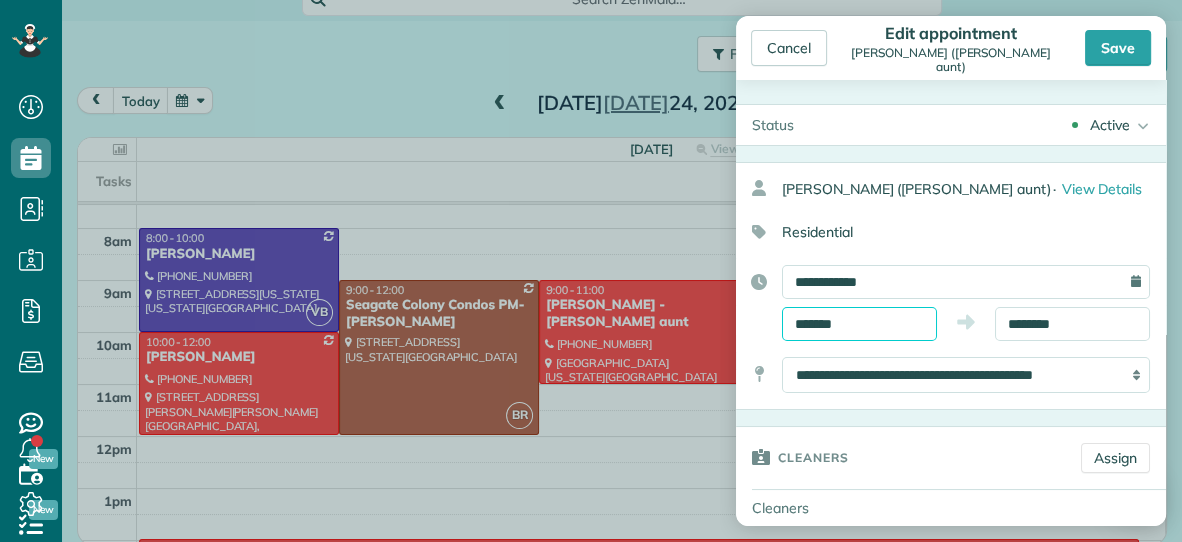 click on "*******" at bounding box center [859, 324] 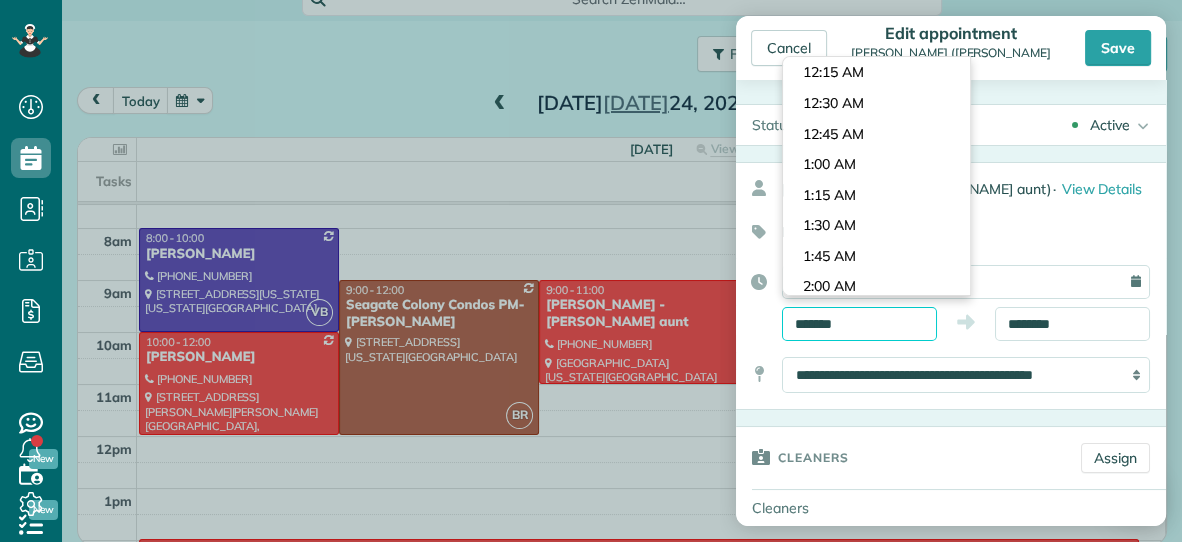 scroll, scrollTop: 1037, scrollLeft: 0, axis: vertical 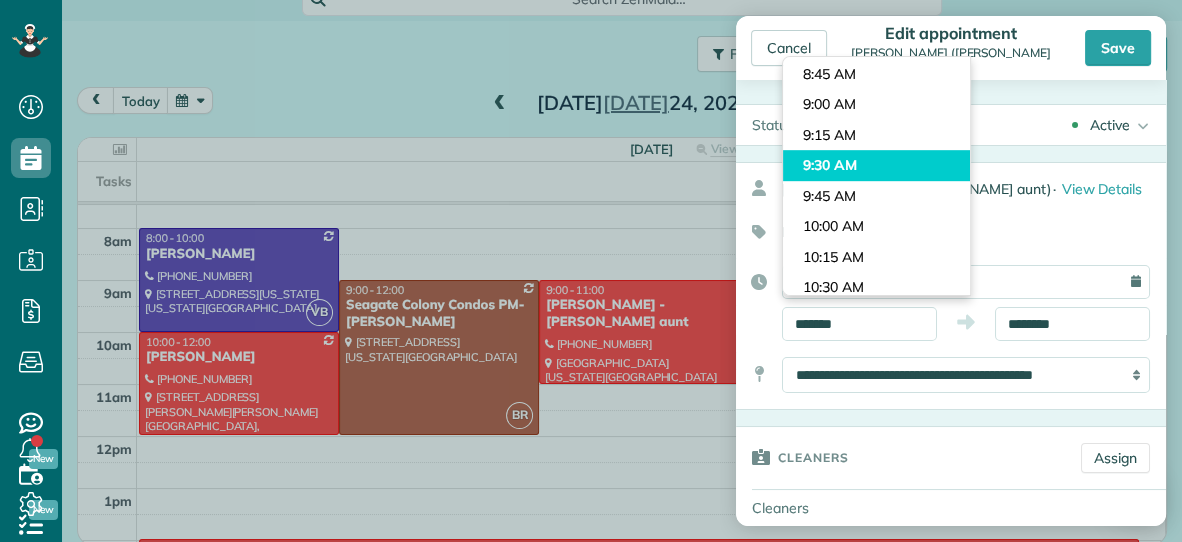 click on "Dashboard
Scheduling
Calendar View
List View
Dispatch View - Weekly scheduling (Beta)" at bounding box center (591, 271) 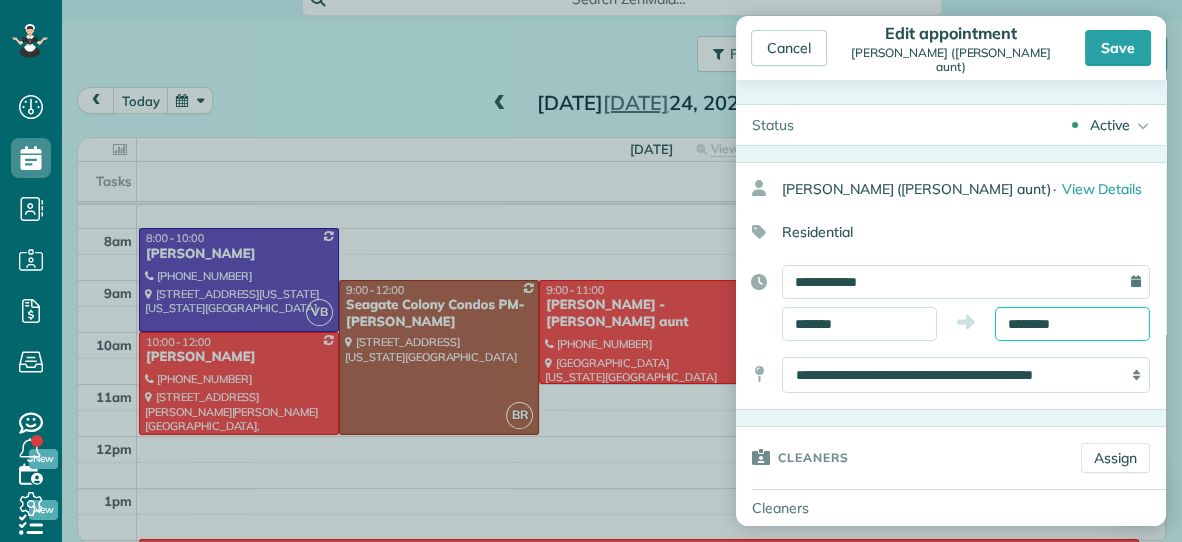 click on "Dashboard
Scheduling
Calendar View
List View
Dispatch View - Weekly scheduling (Beta)" at bounding box center (591, 271) 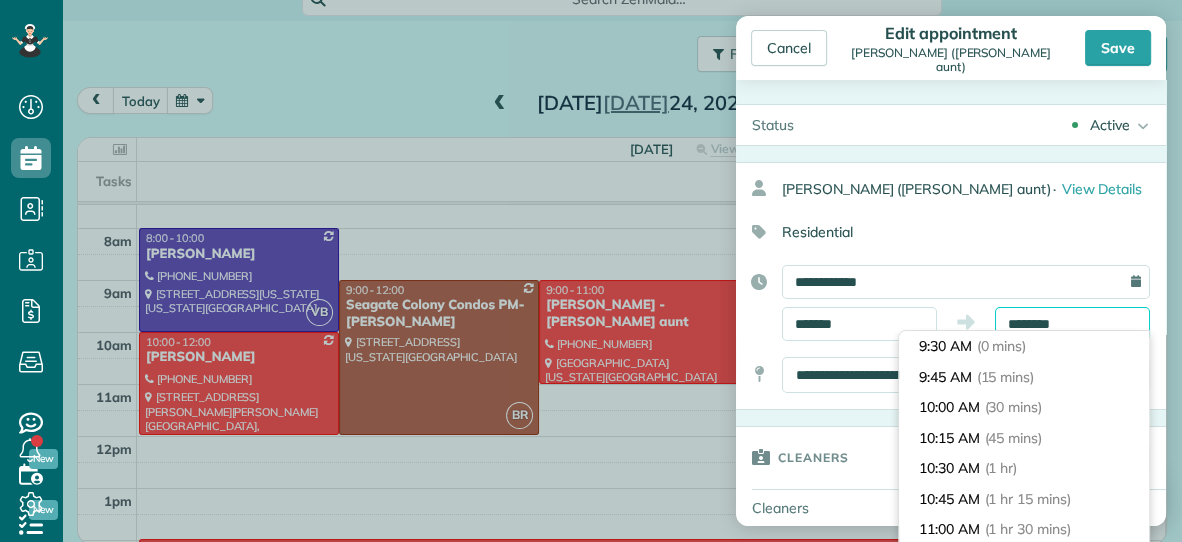 scroll, scrollTop: 152, scrollLeft: 0, axis: vertical 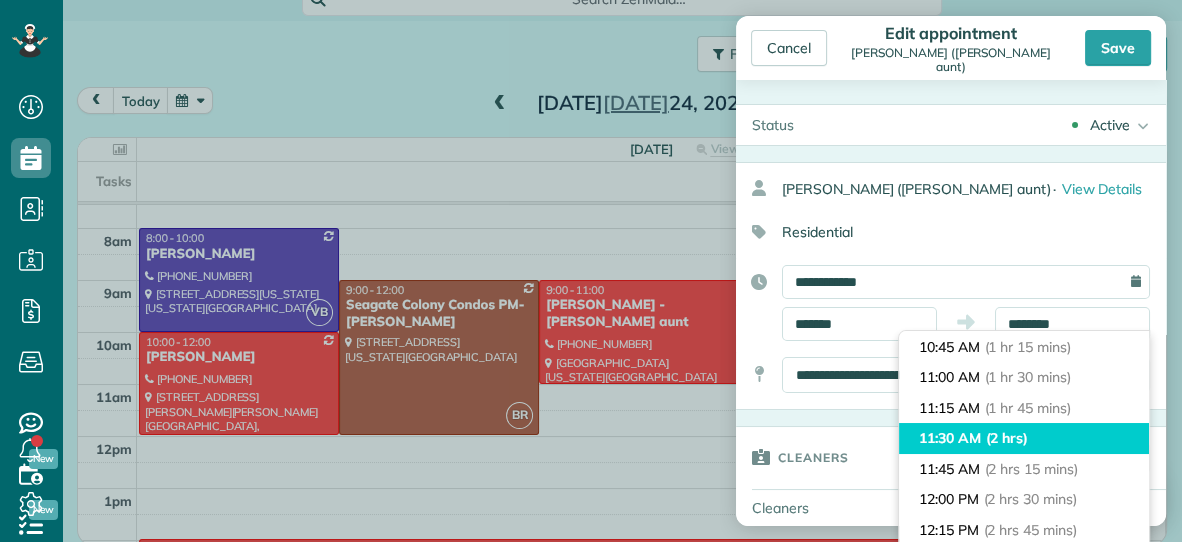 click on "(2 hrs)" at bounding box center [1007, 438] 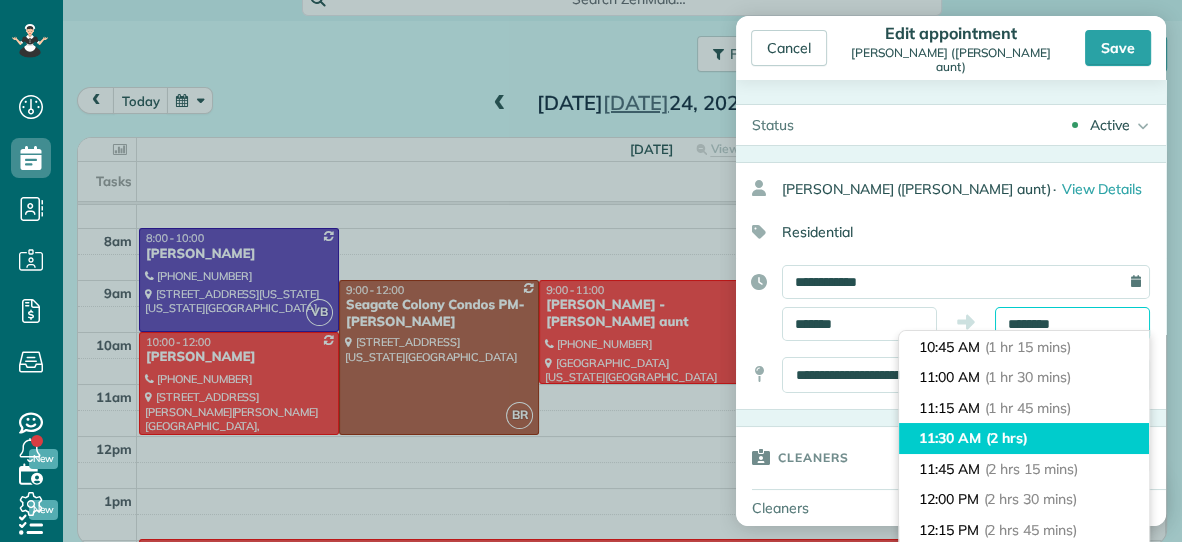 type on "********" 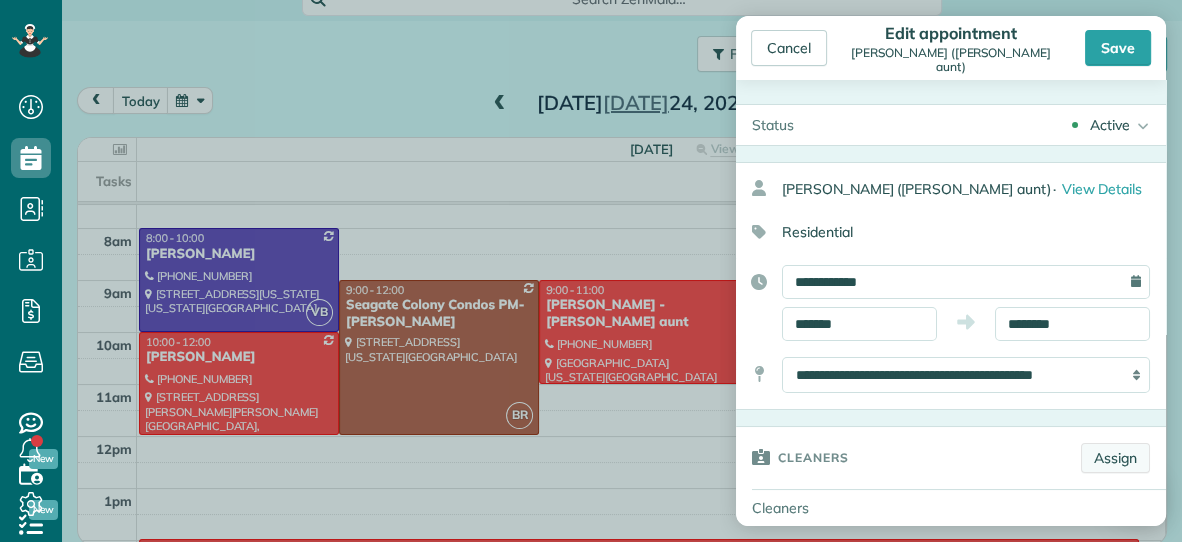 click on "Assign" at bounding box center (1115, 458) 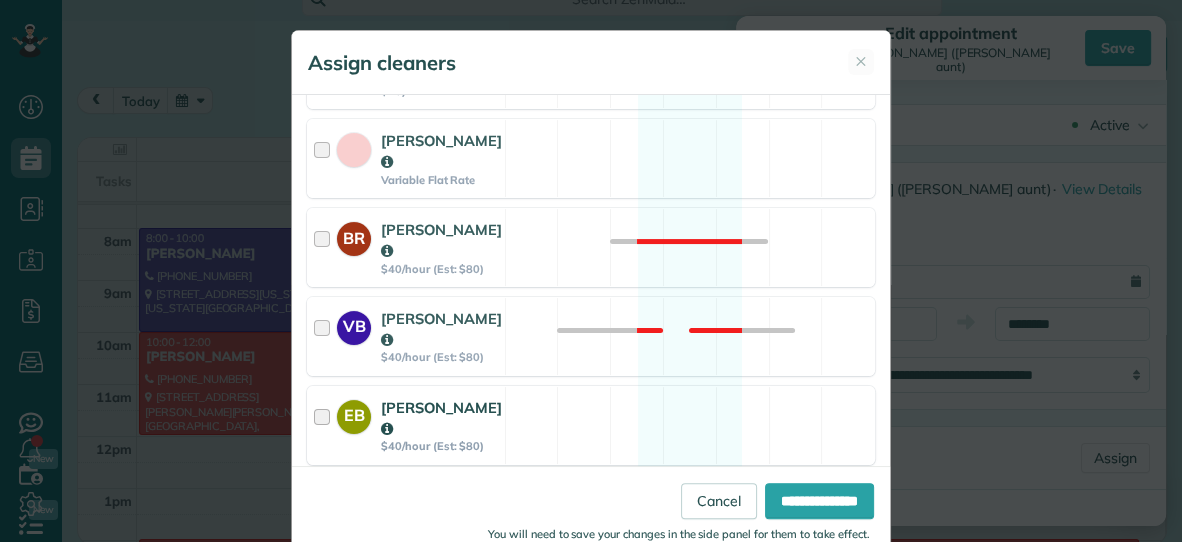 scroll, scrollTop: 503, scrollLeft: 0, axis: vertical 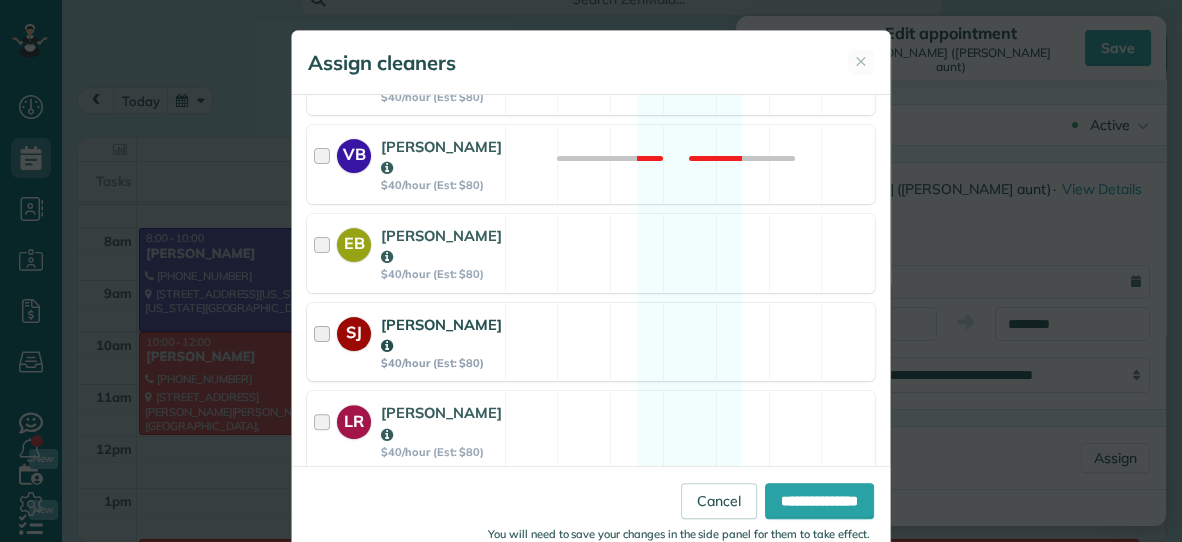 click on "SJ
[PERSON_NAME]
$40/hour (Est: $80)
Available" at bounding box center [591, 342] 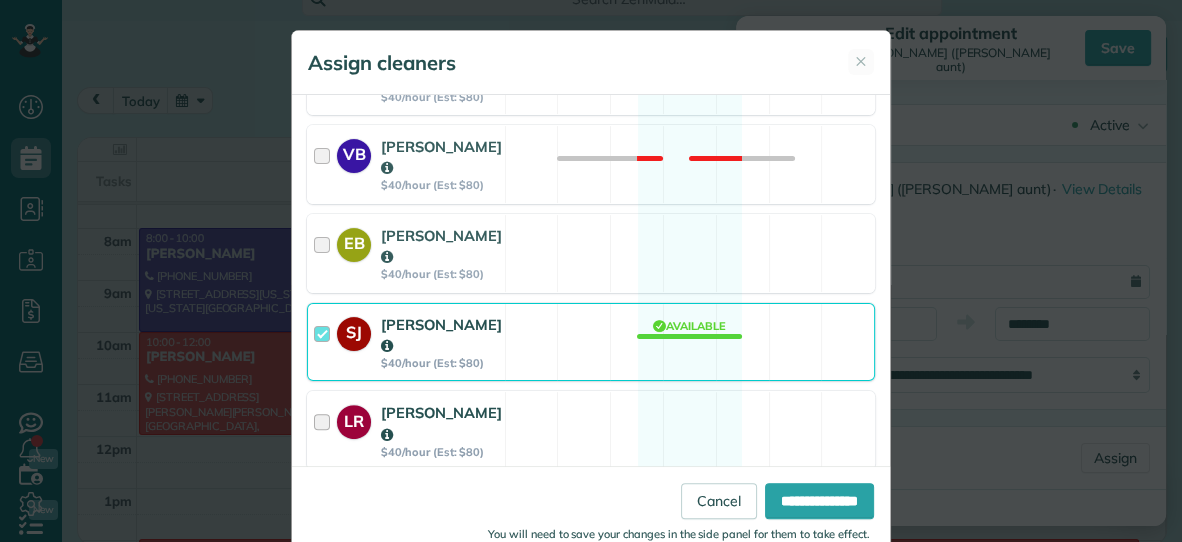 click on "LR
[PERSON_NAME]
$40/hour (Est: $80)
Available" at bounding box center (591, 430) 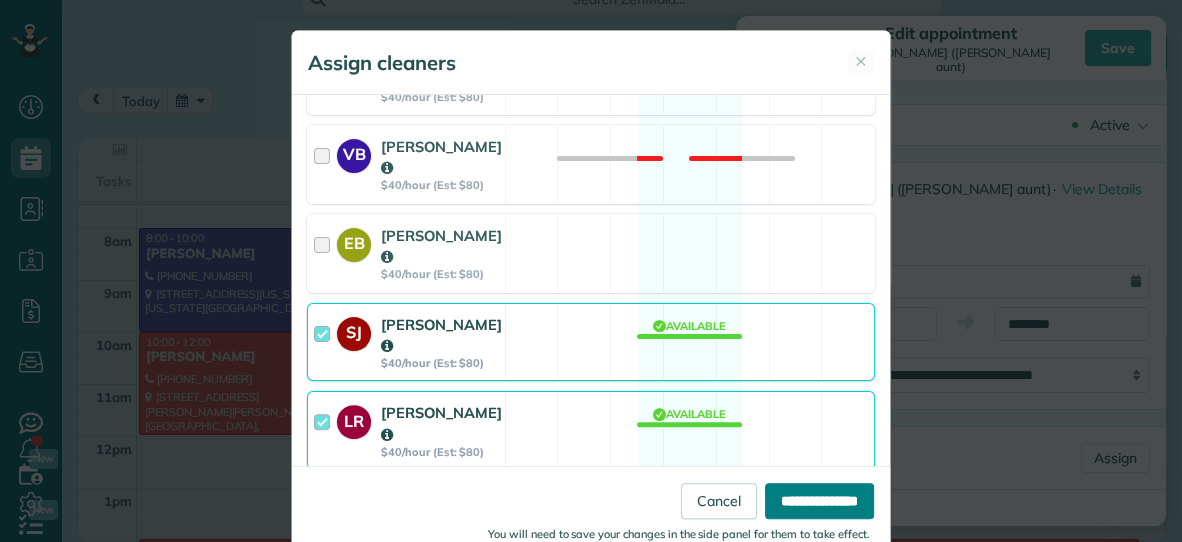 click on "**********" at bounding box center [819, 501] 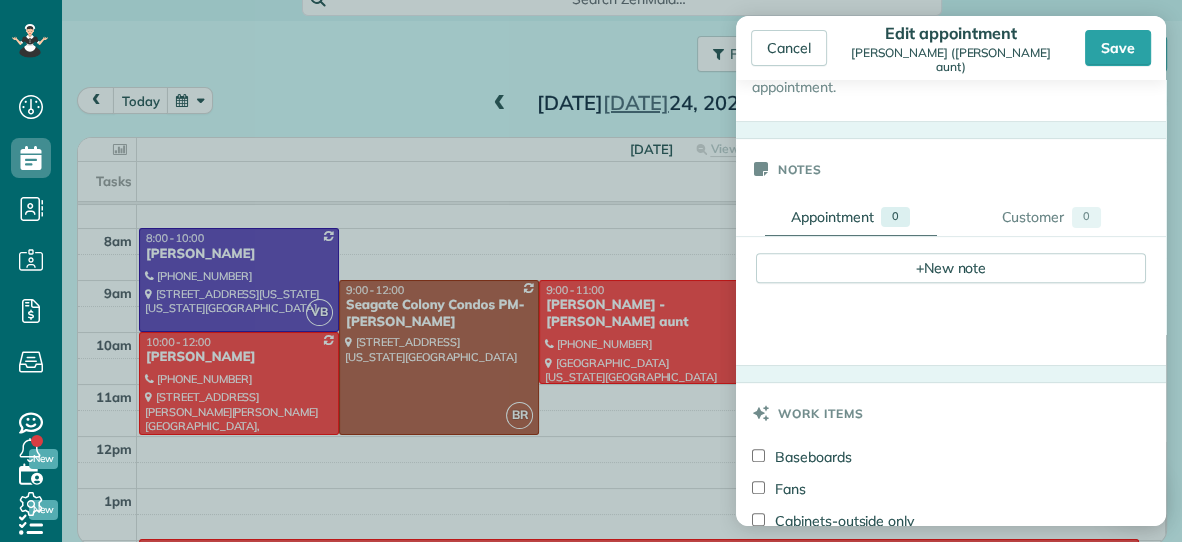 scroll, scrollTop: 650, scrollLeft: 0, axis: vertical 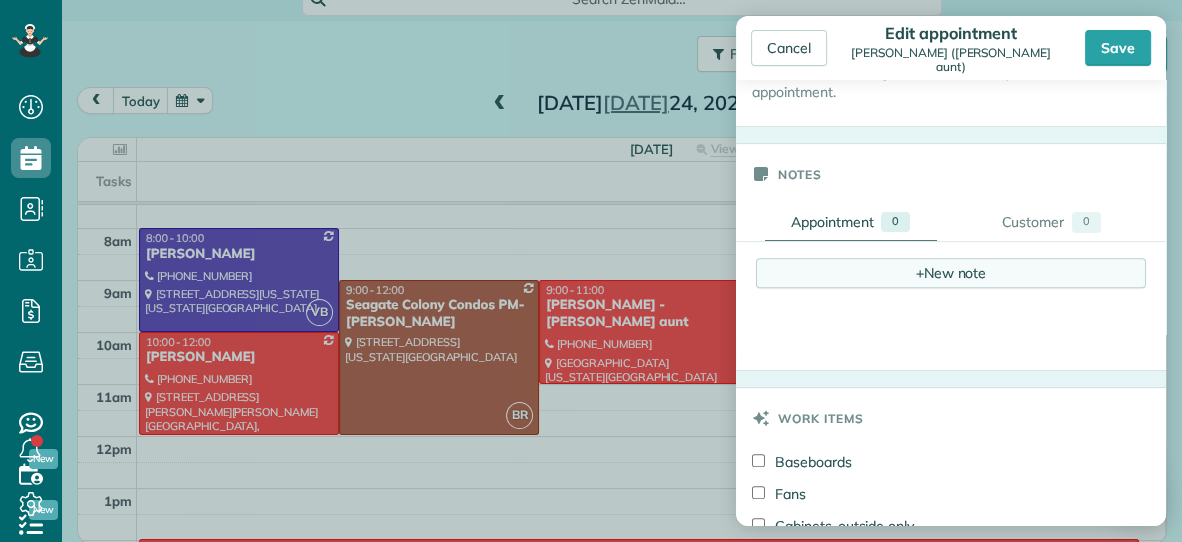 click on "+
New note" at bounding box center [951, 273] 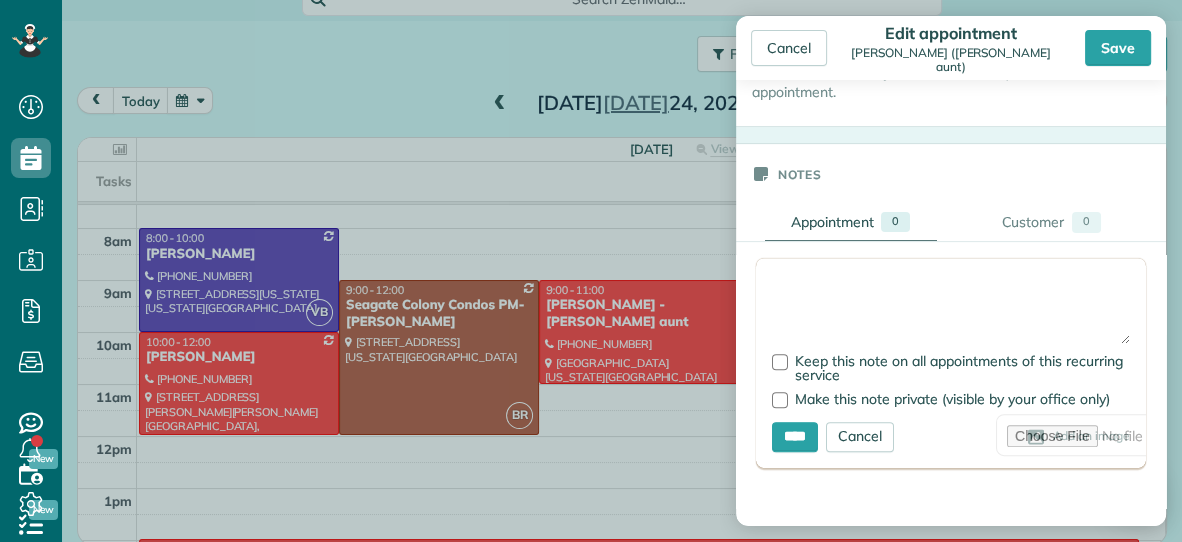 click at bounding box center [951, 309] 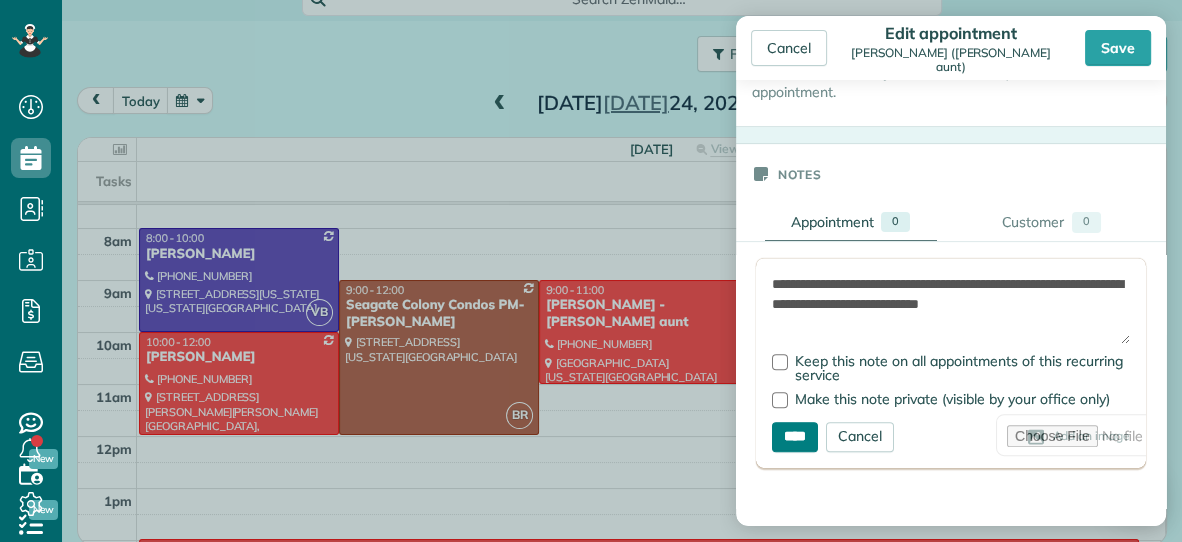 type on "**********" 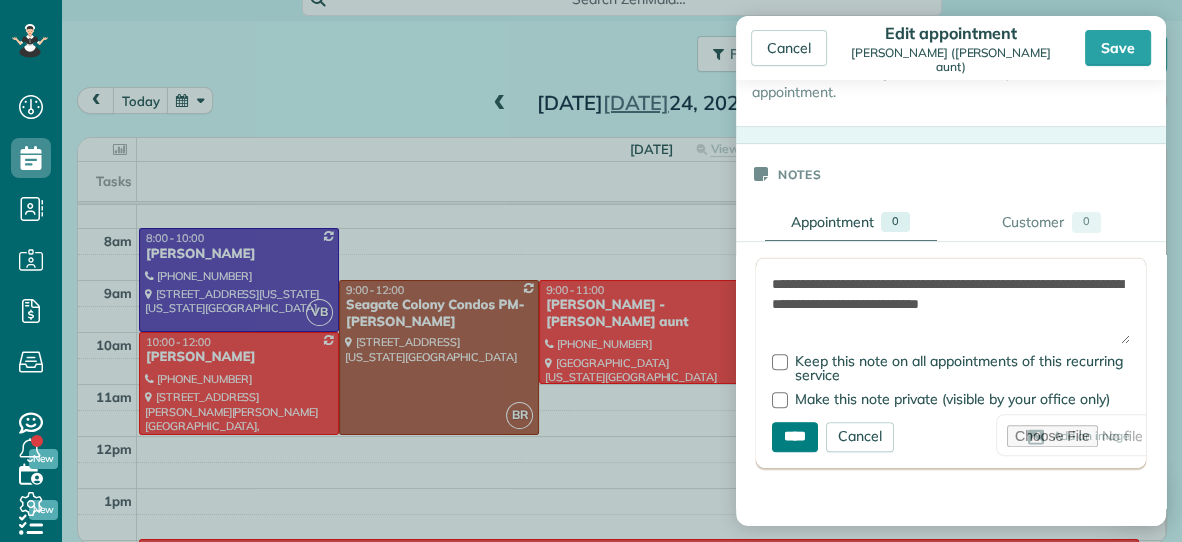 click on "****" at bounding box center [795, 437] 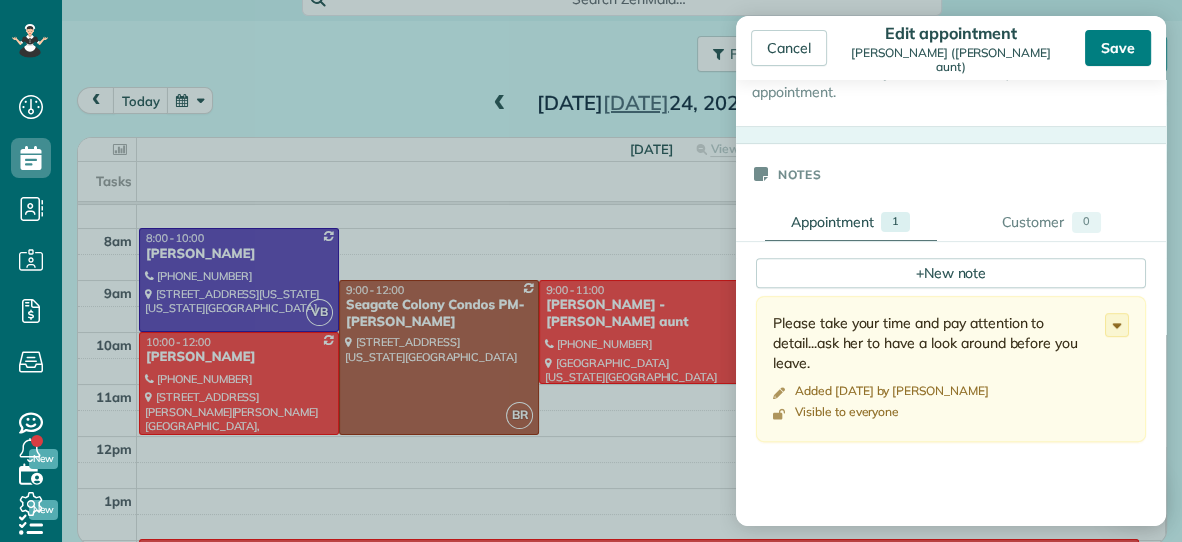 click on "Save" at bounding box center [1118, 48] 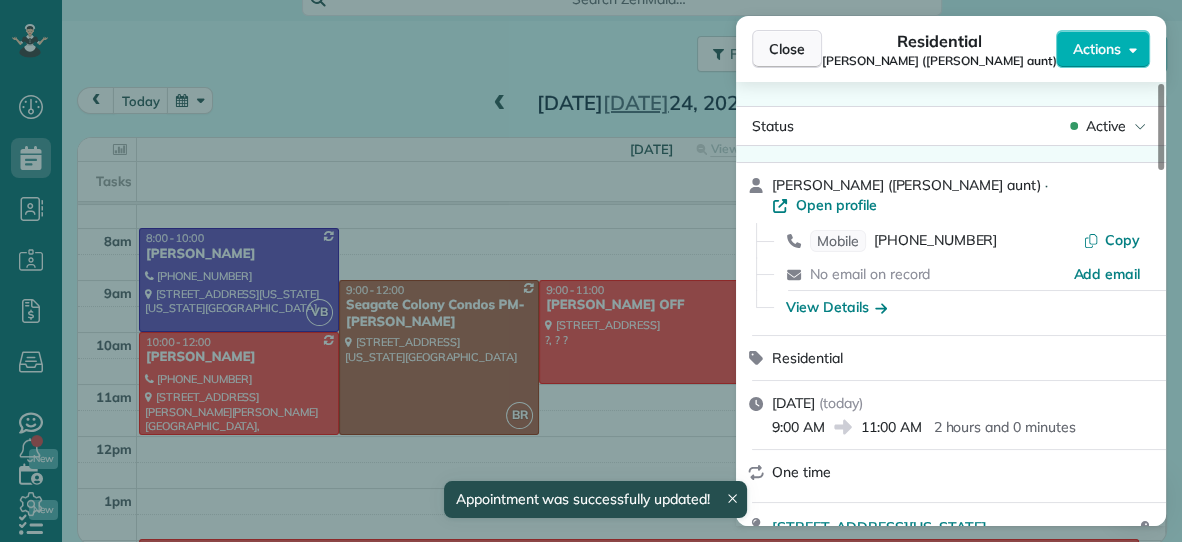 click on "Close" at bounding box center (787, 49) 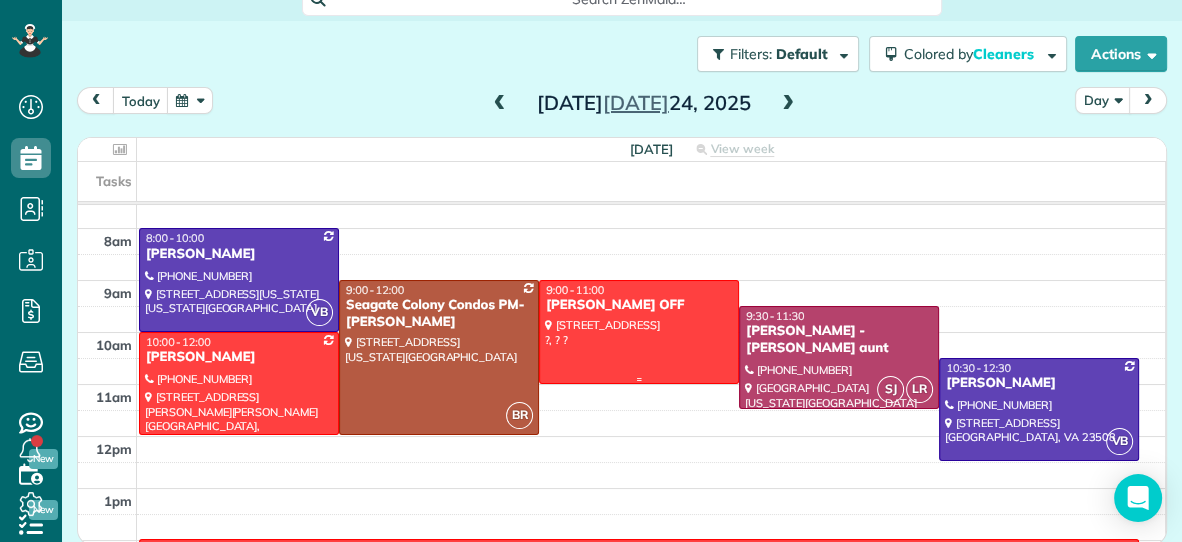 click on "[PERSON_NAME] OFF" at bounding box center [639, 305] 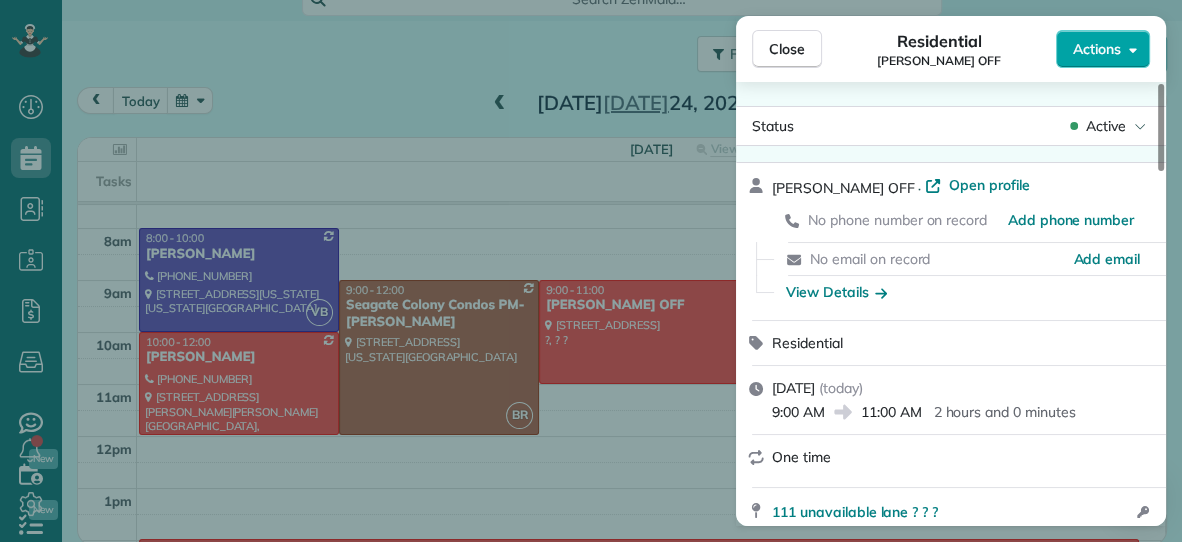 click on "Actions" at bounding box center (1097, 49) 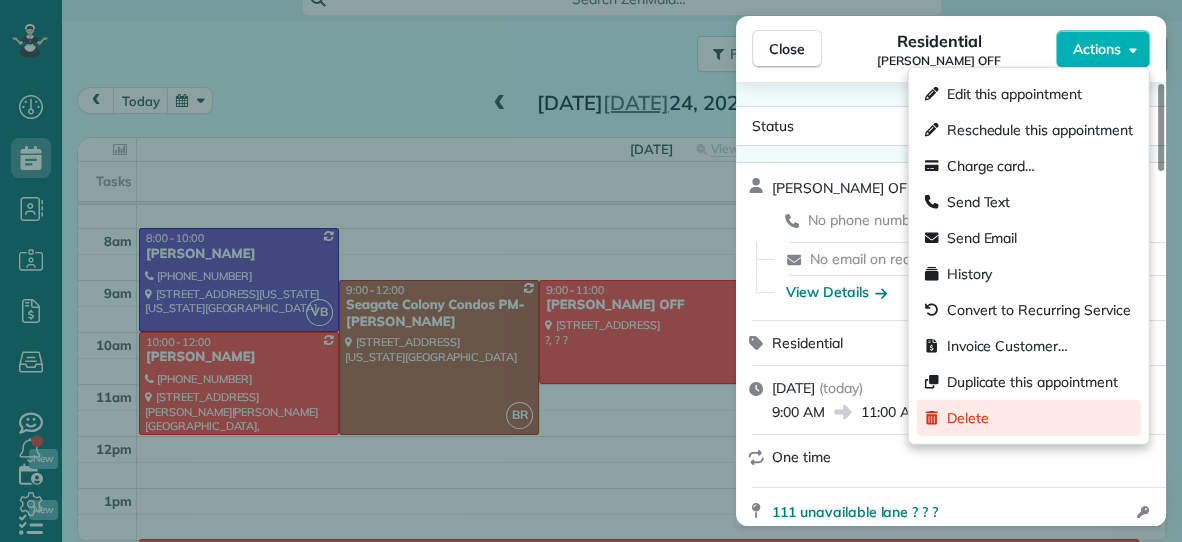click on "Delete" at bounding box center (968, 418) 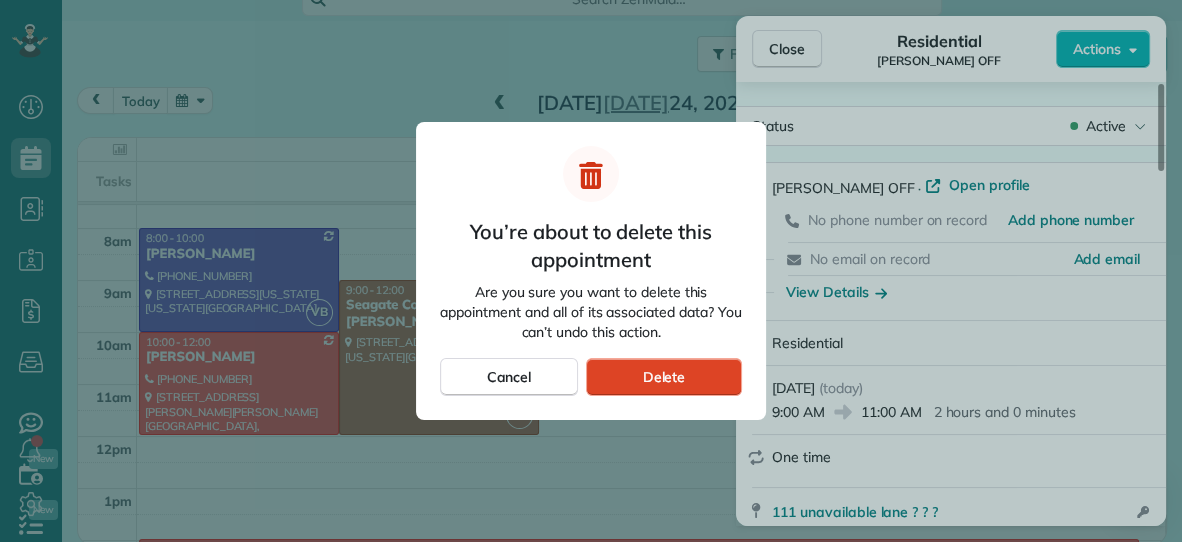 click on "Delete" at bounding box center (664, 377) 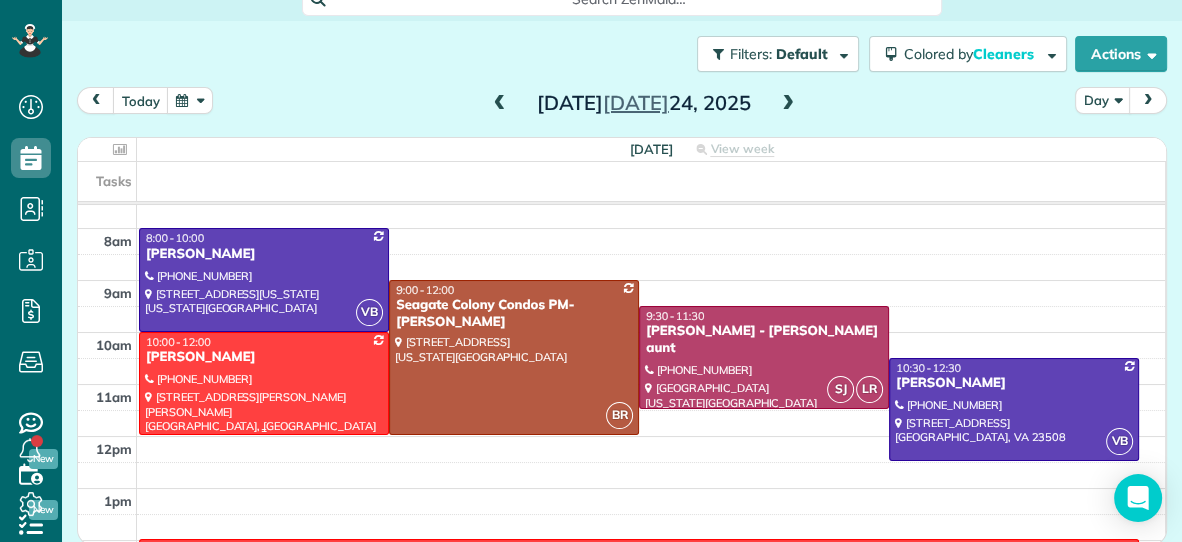 click on "[PERSON_NAME]" at bounding box center [264, 357] 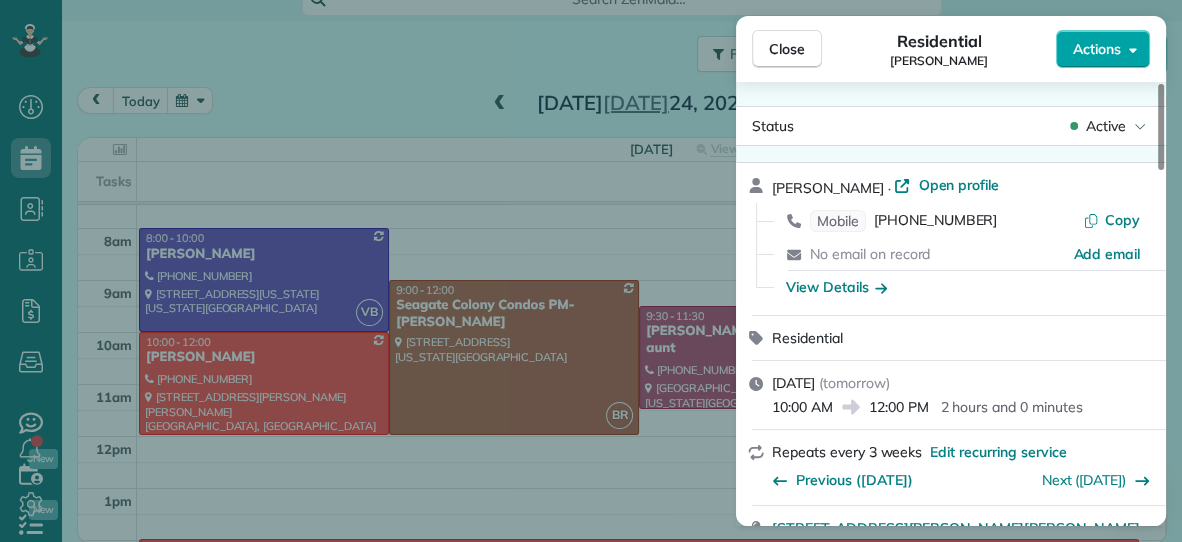 click on "Actions" at bounding box center (1097, 49) 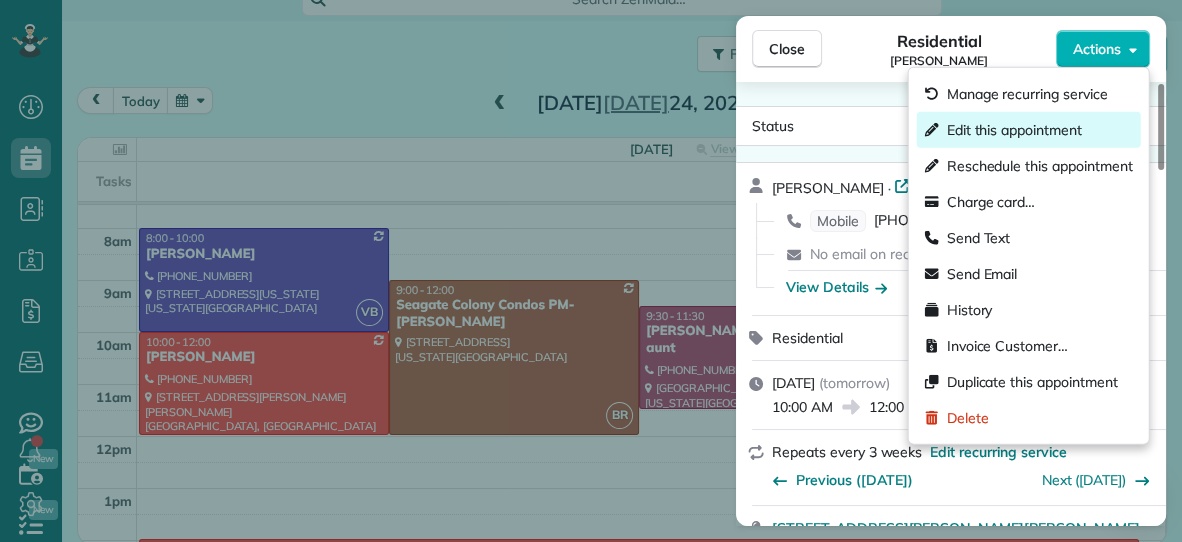 click on "Edit this appointment" at bounding box center [1014, 130] 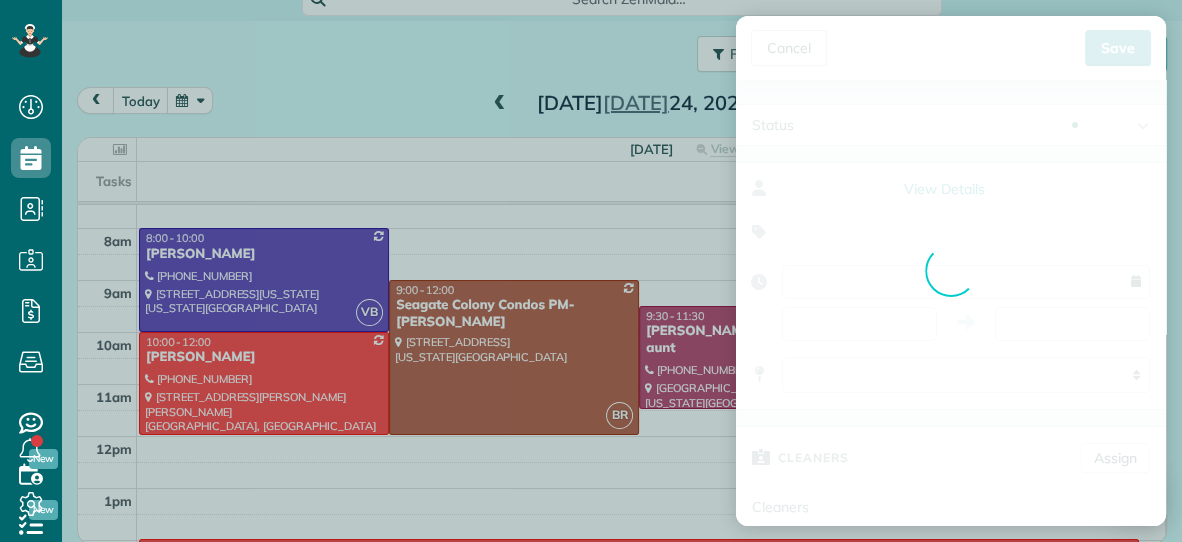 type on "**********" 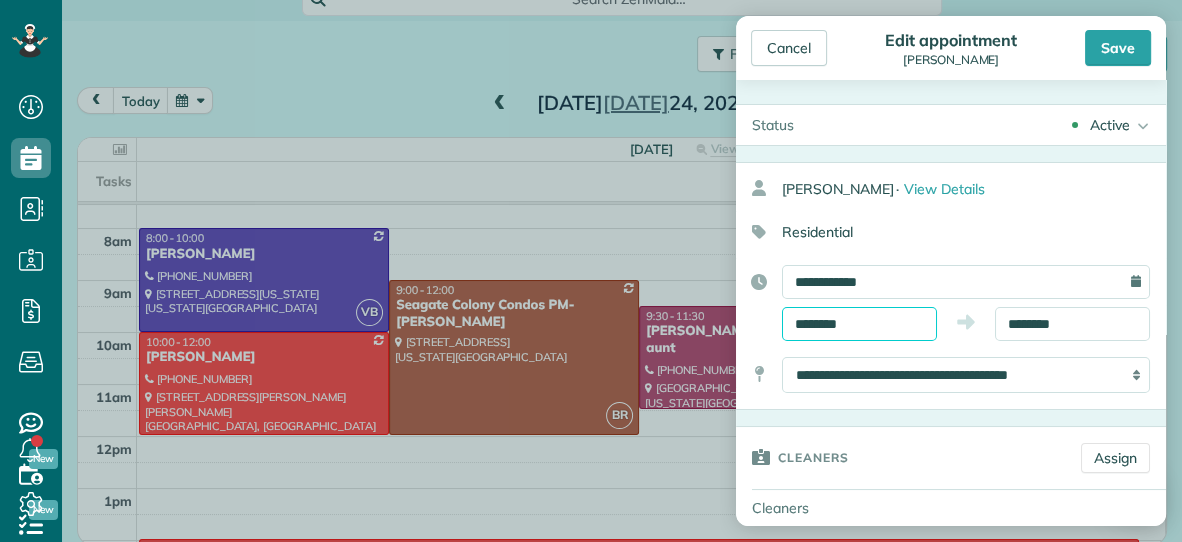 click on "********" at bounding box center [859, 324] 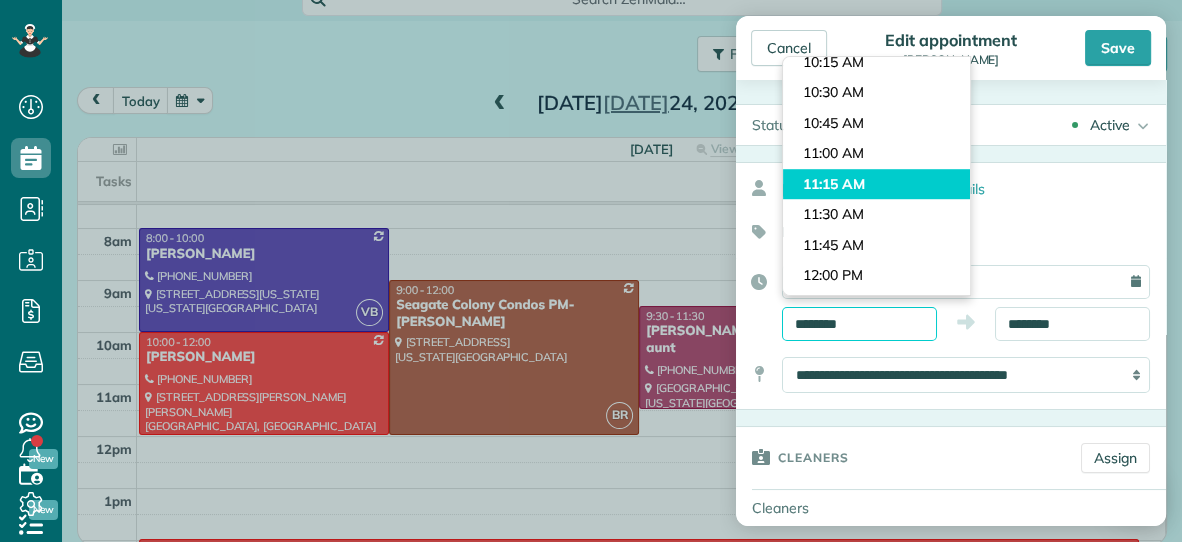 scroll, scrollTop: 1237, scrollLeft: 0, axis: vertical 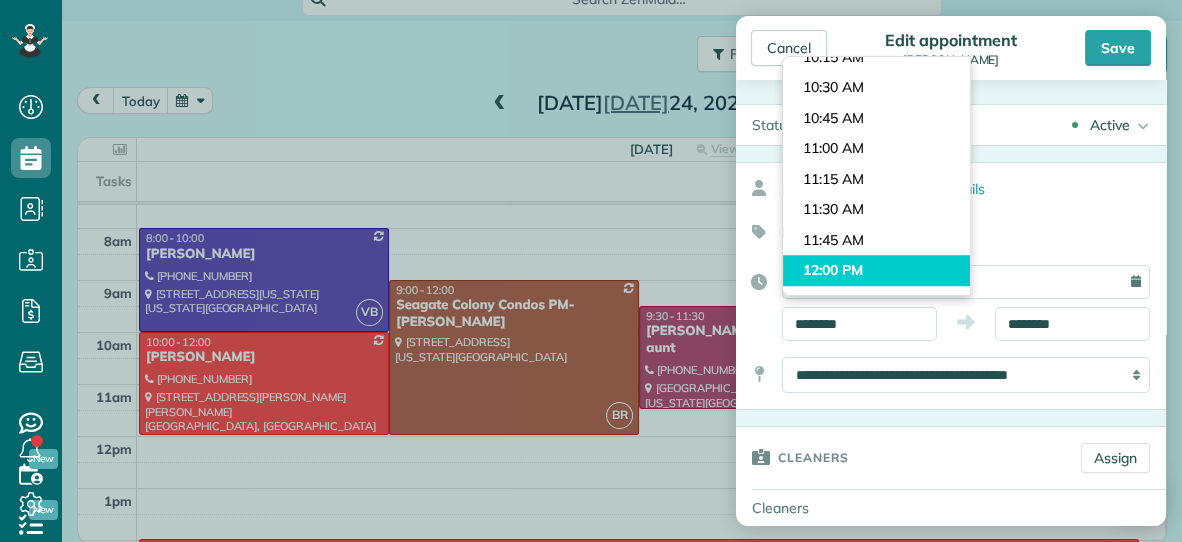 click on "Dashboard
Scheduling
Calendar View
List View
Dispatch View - Weekly scheduling (Beta)" at bounding box center (591, 271) 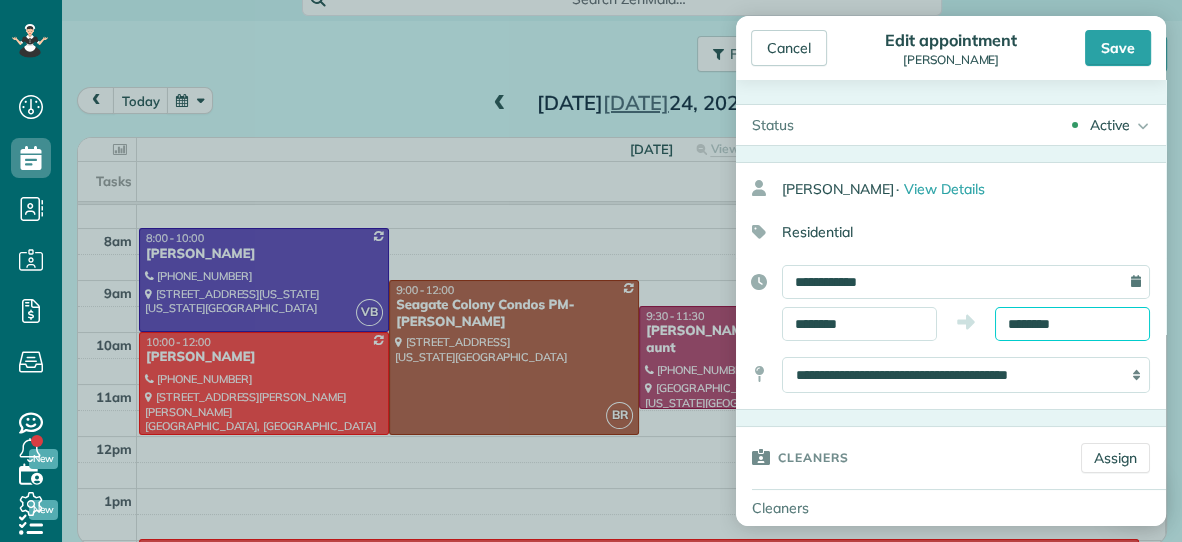 click on "********" at bounding box center [1072, 324] 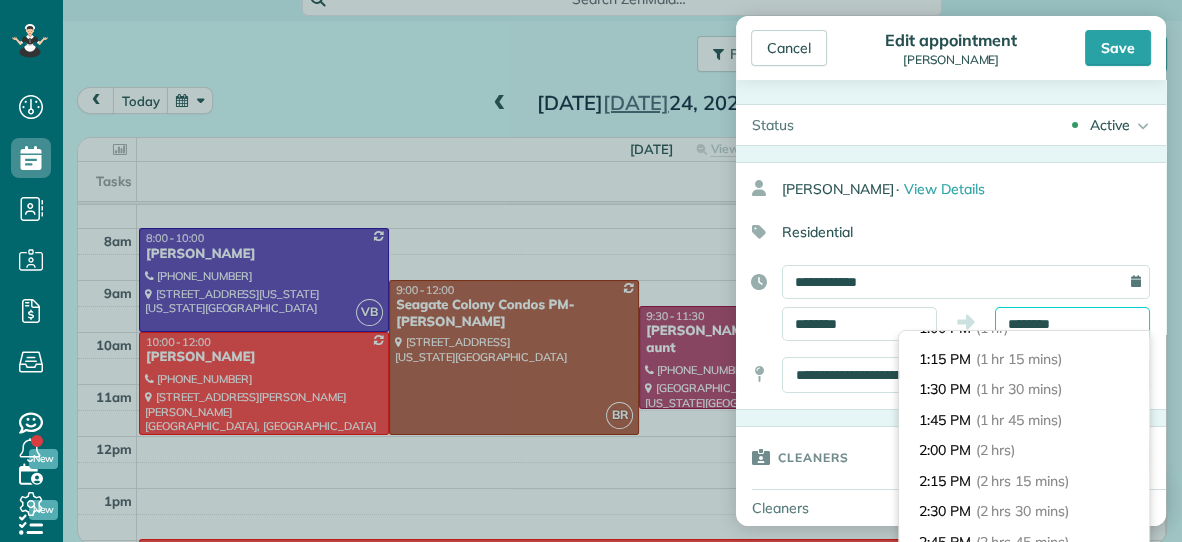 scroll, scrollTop: 148, scrollLeft: 0, axis: vertical 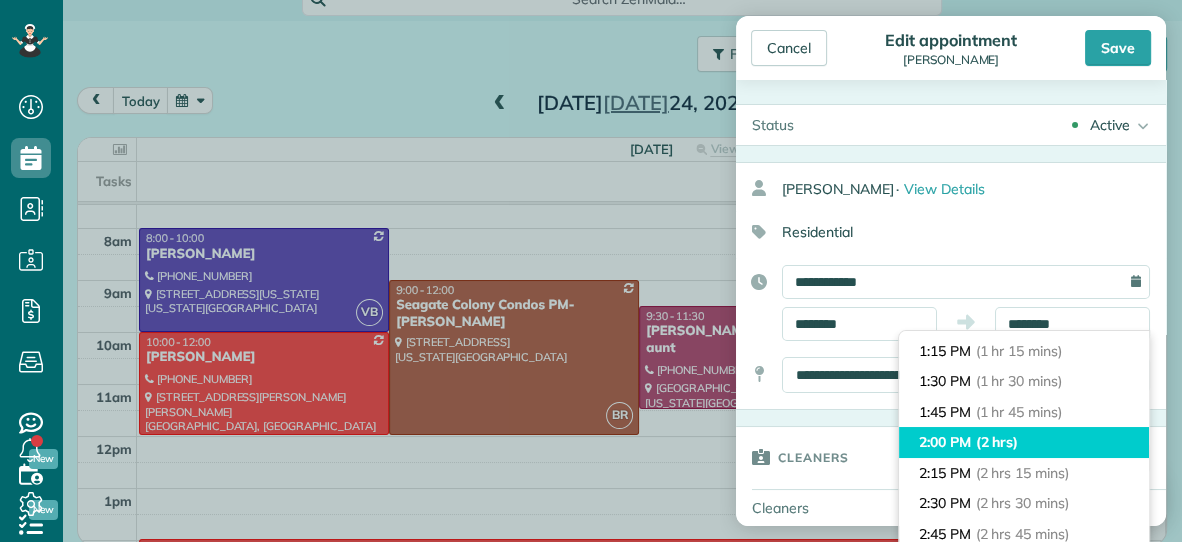 click on "(2 hrs)" at bounding box center [997, 442] 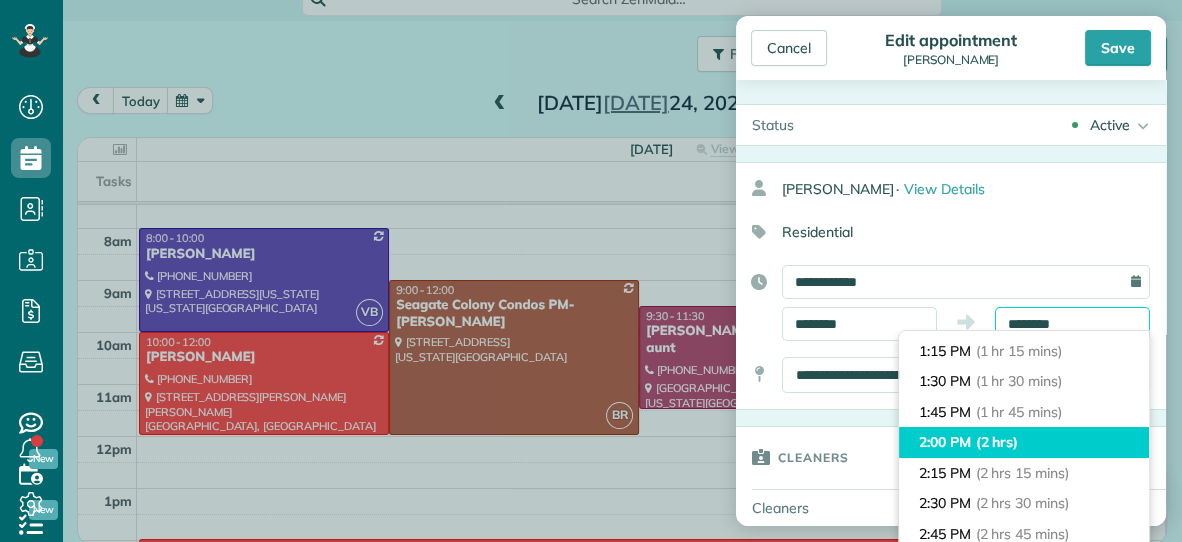 type on "*******" 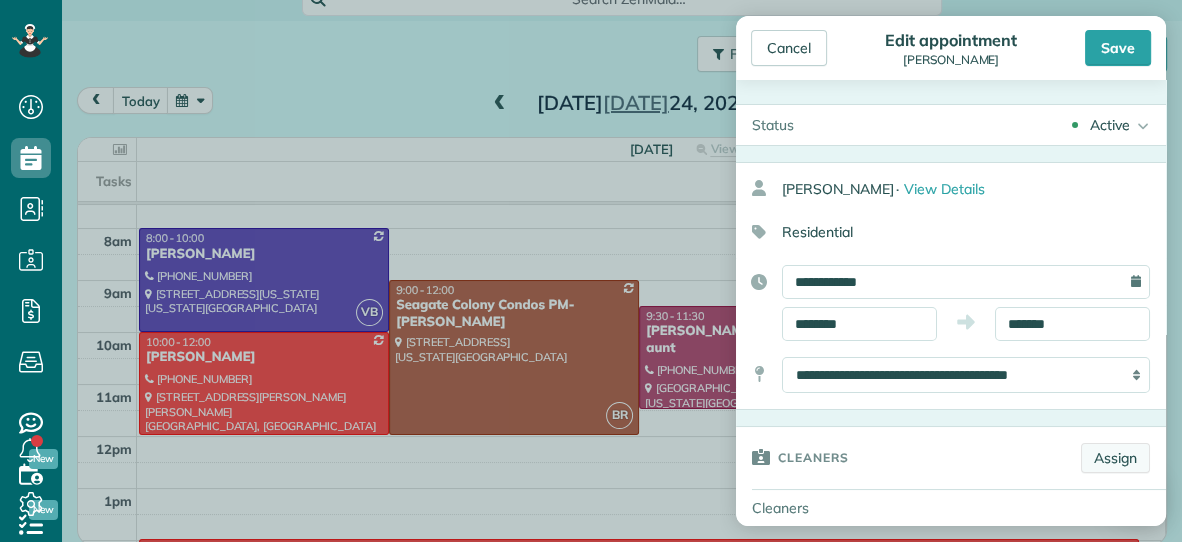 click on "Assign" at bounding box center [1115, 458] 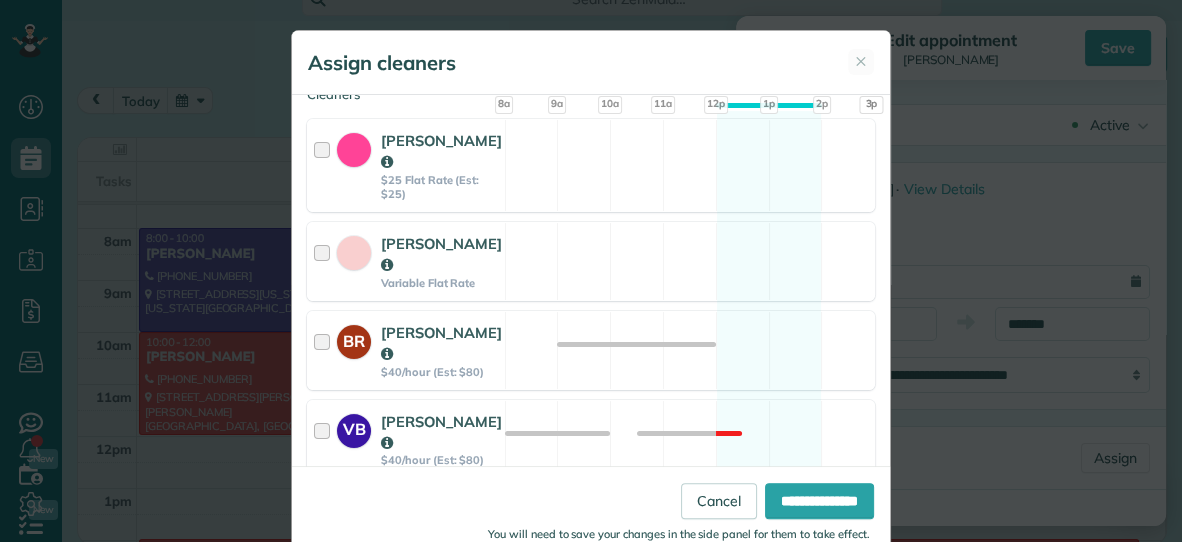 scroll, scrollTop: 219, scrollLeft: 0, axis: vertical 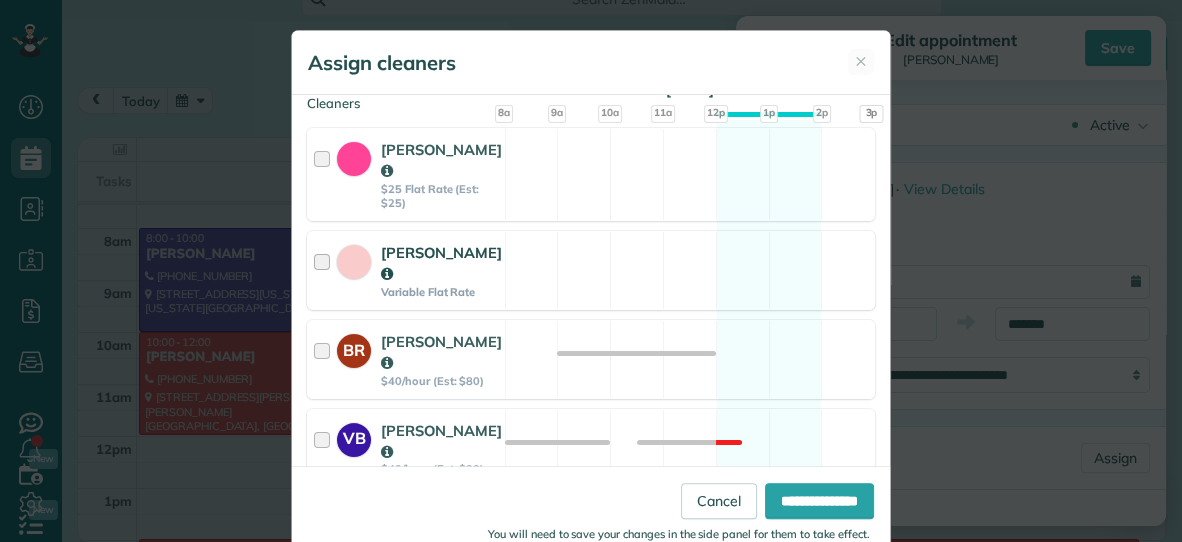 click on "[PERSON_NAME]
Variable Flat Rate
Available" at bounding box center [591, 270] 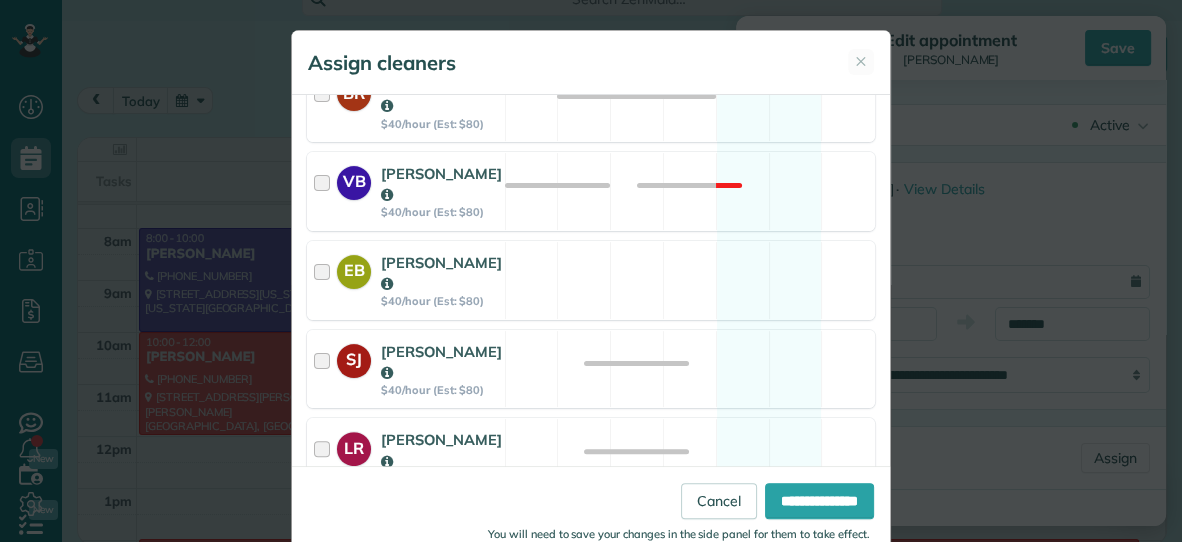 scroll, scrollTop: 503, scrollLeft: 0, axis: vertical 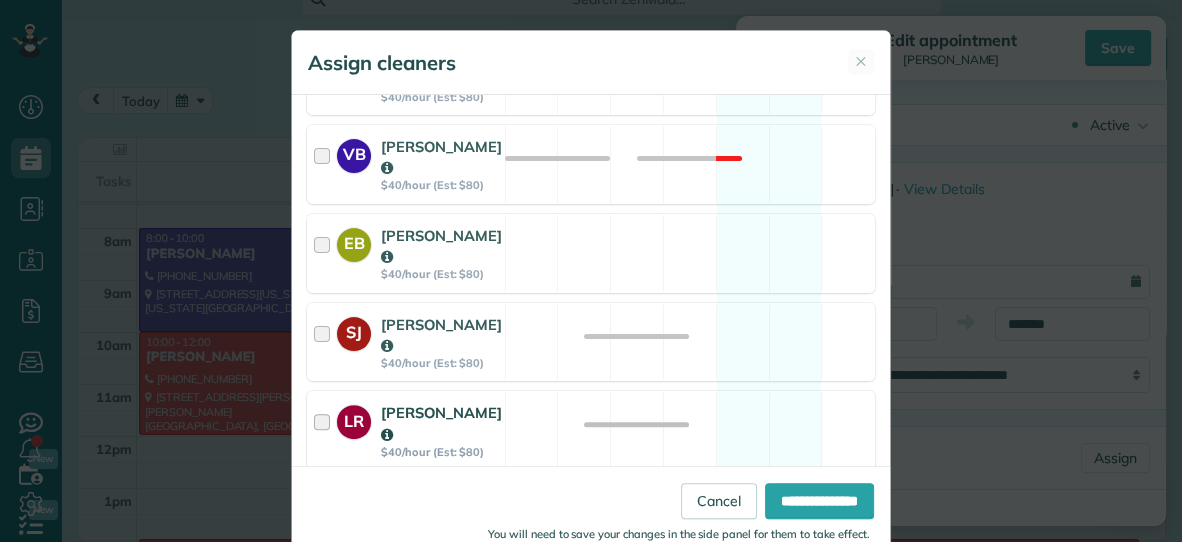 click on "LR
[PERSON_NAME]
$40/hour (Est: $80)
Available" at bounding box center (591, 430) 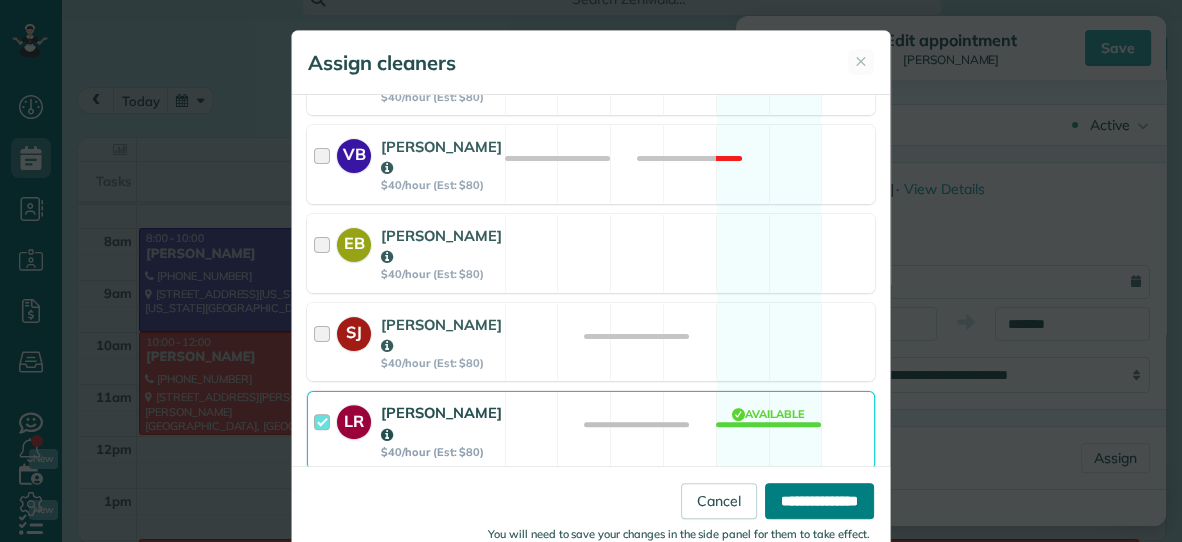click on "**********" at bounding box center (819, 501) 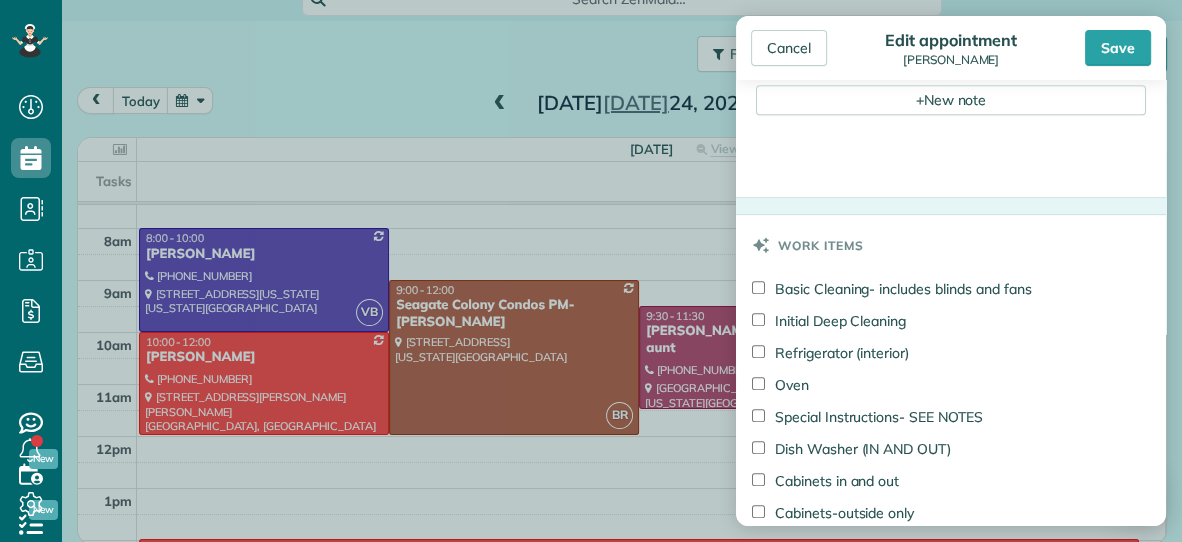 scroll, scrollTop: 824, scrollLeft: 0, axis: vertical 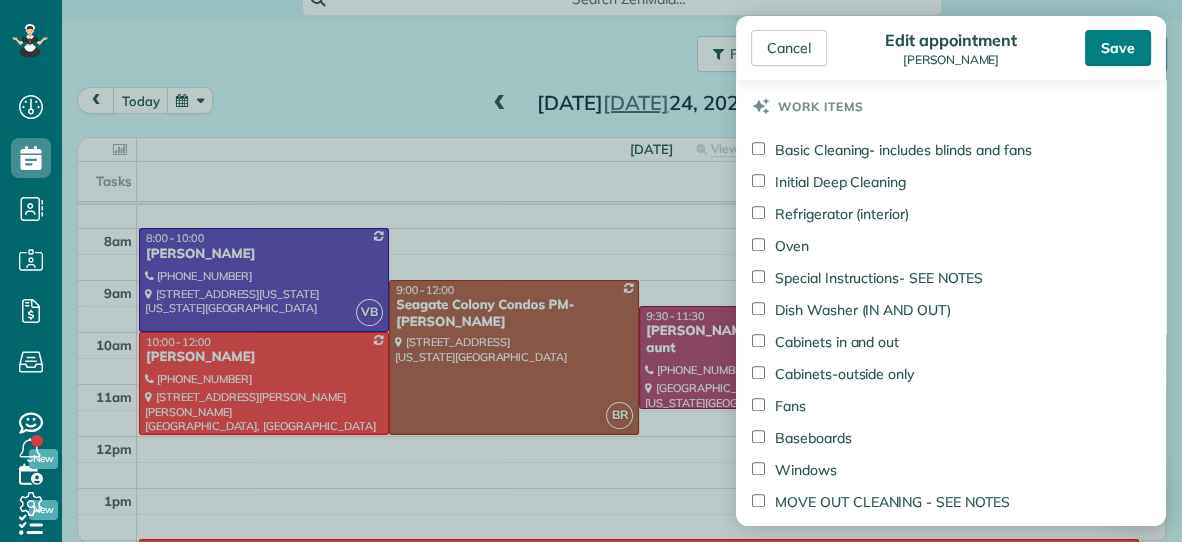 click on "Save" at bounding box center [1118, 48] 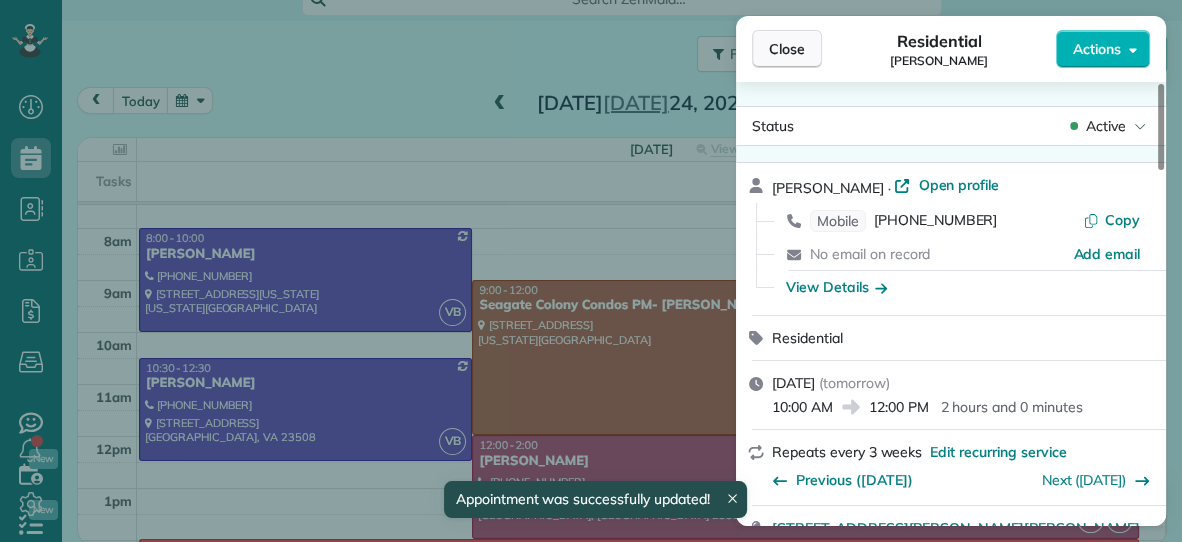click on "Close" at bounding box center [787, 49] 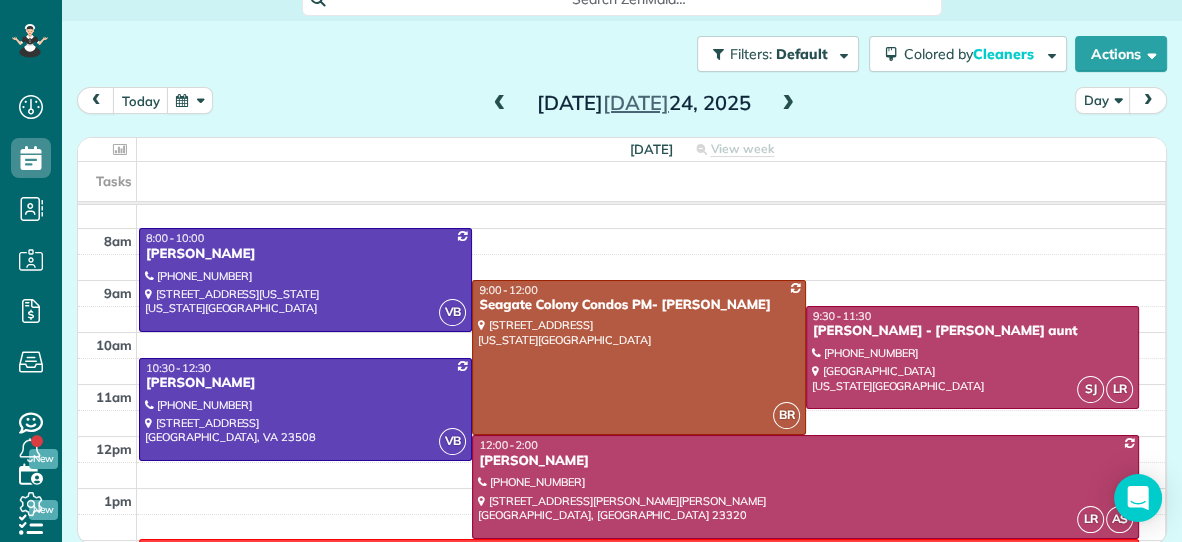 scroll, scrollTop: 98, scrollLeft: 0, axis: vertical 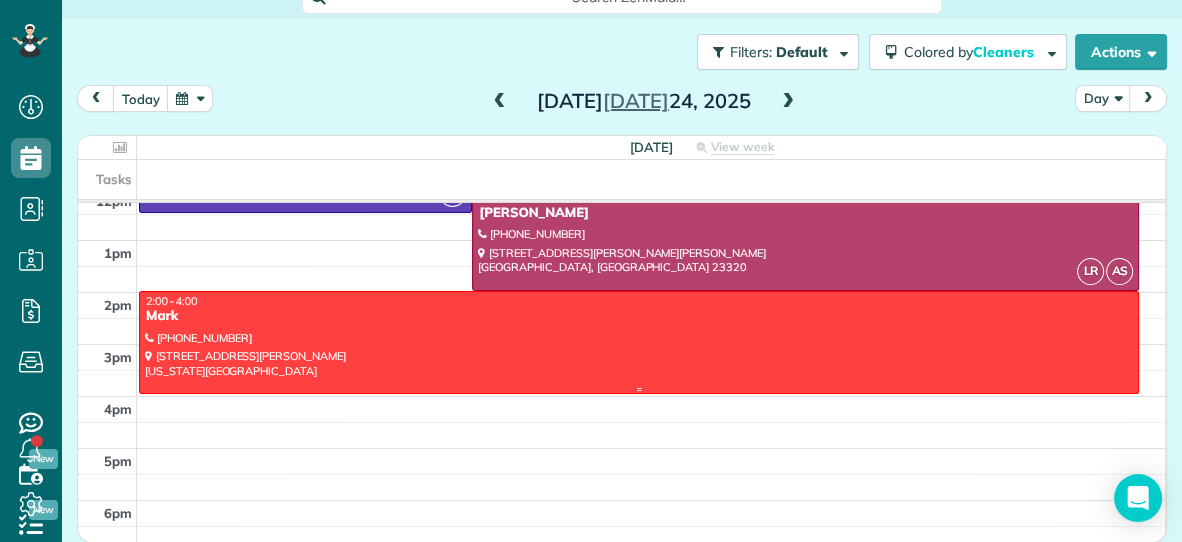 click at bounding box center (639, 342) 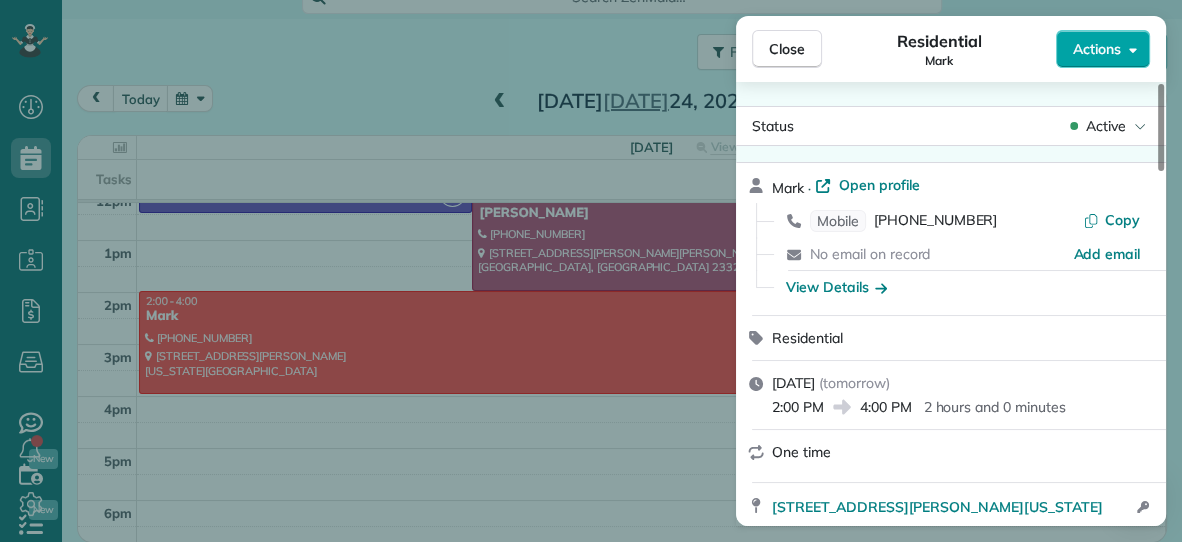 click on "Actions" at bounding box center (1103, 49) 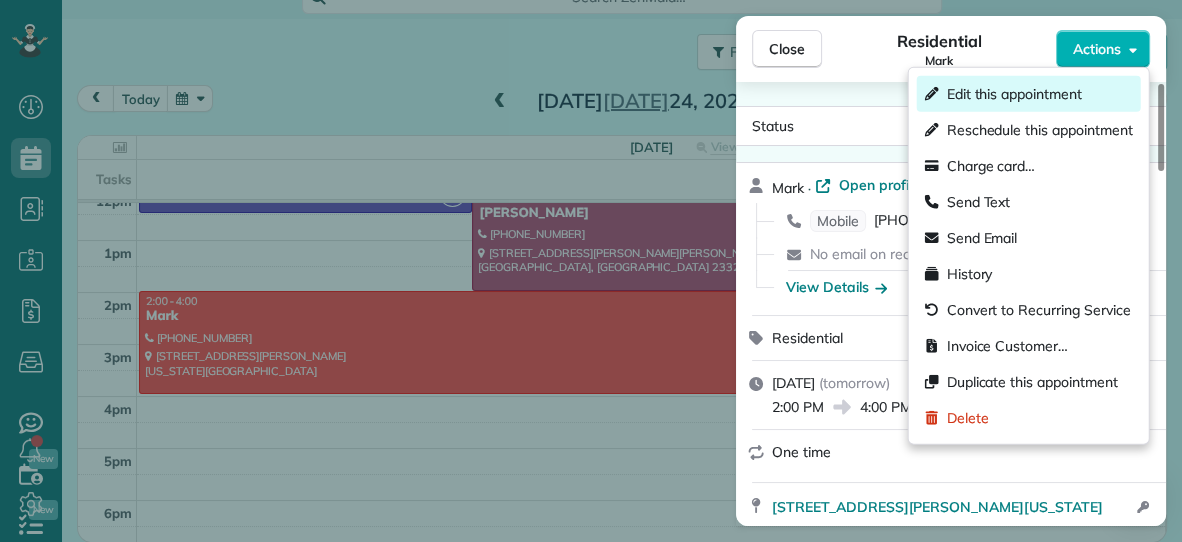 click on "Edit this appointment" at bounding box center [1014, 94] 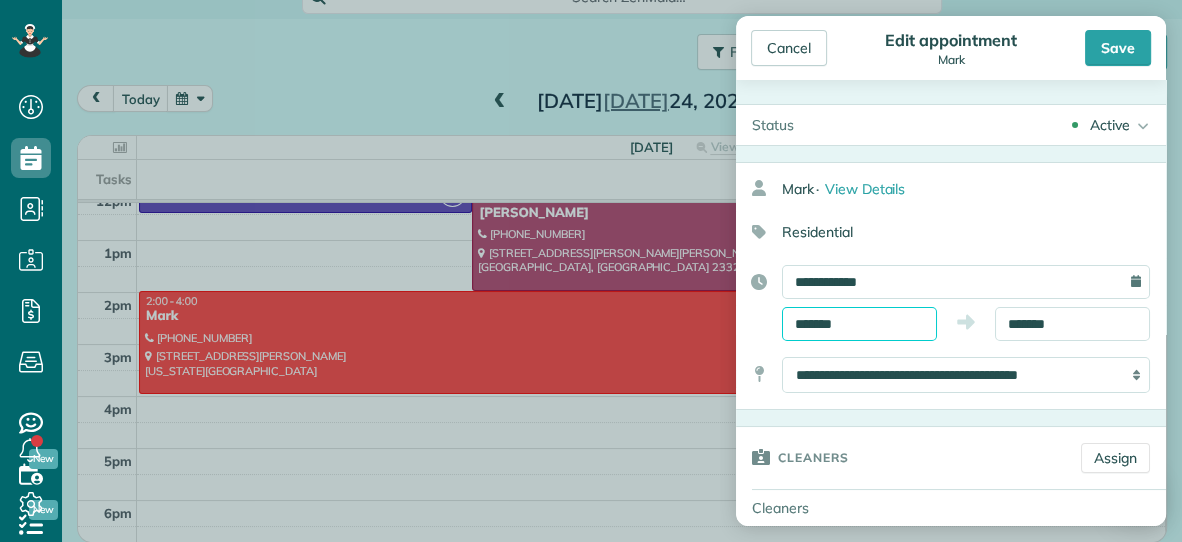 click on "*******" at bounding box center (859, 324) 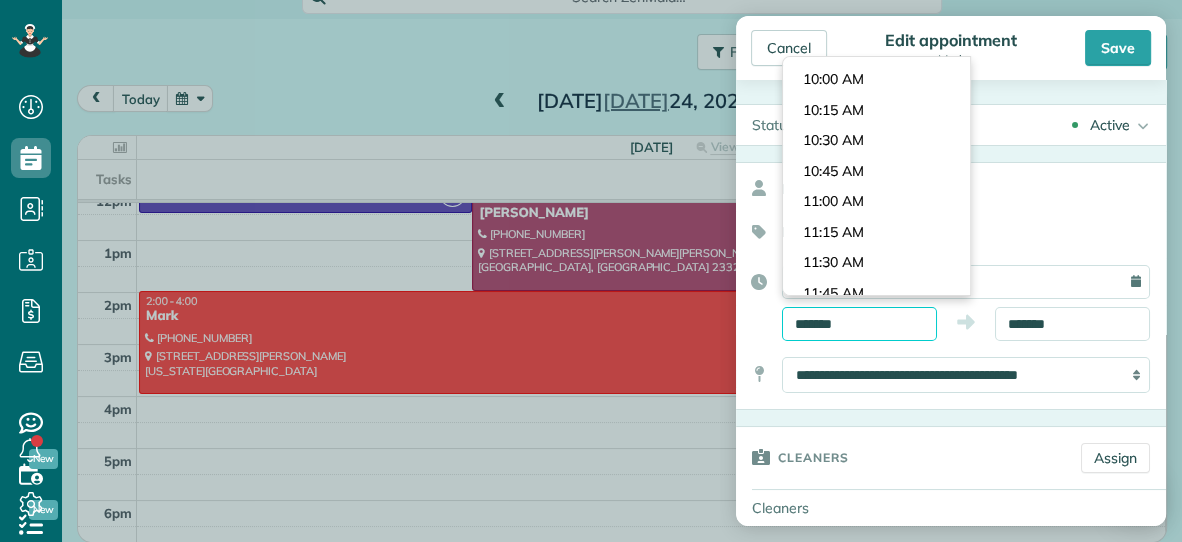 scroll, scrollTop: 1182, scrollLeft: 0, axis: vertical 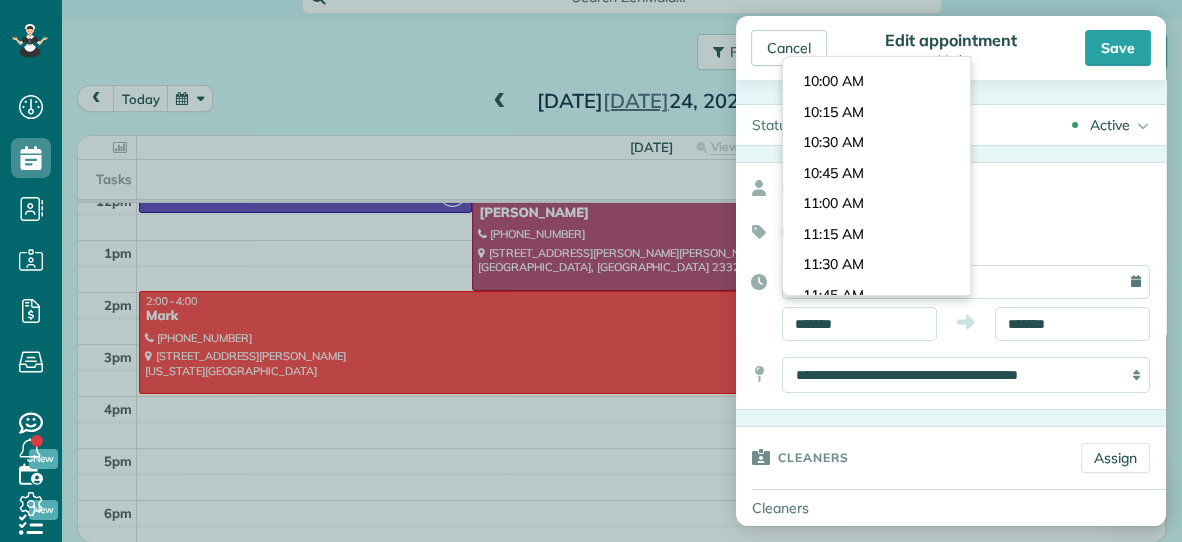 click on "Dashboard
Scheduling
Calendar View
List View
Dispatch View - Weekly scheduling (Beta)" at bounding box center (591, 271) 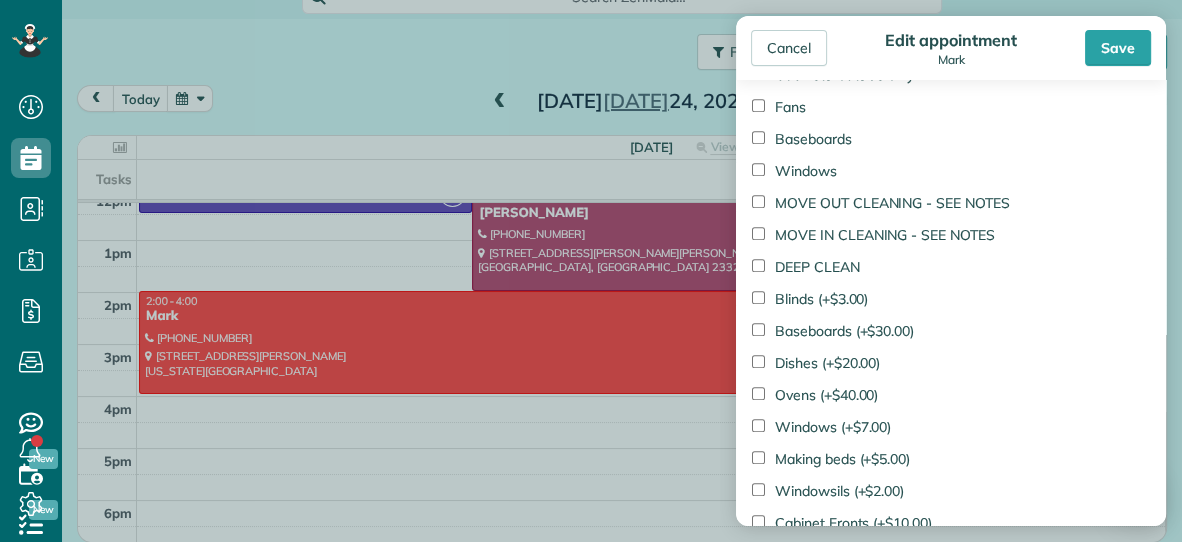 scroll, scrollTop: 1195, scrollLeft: 0, axis: vertical 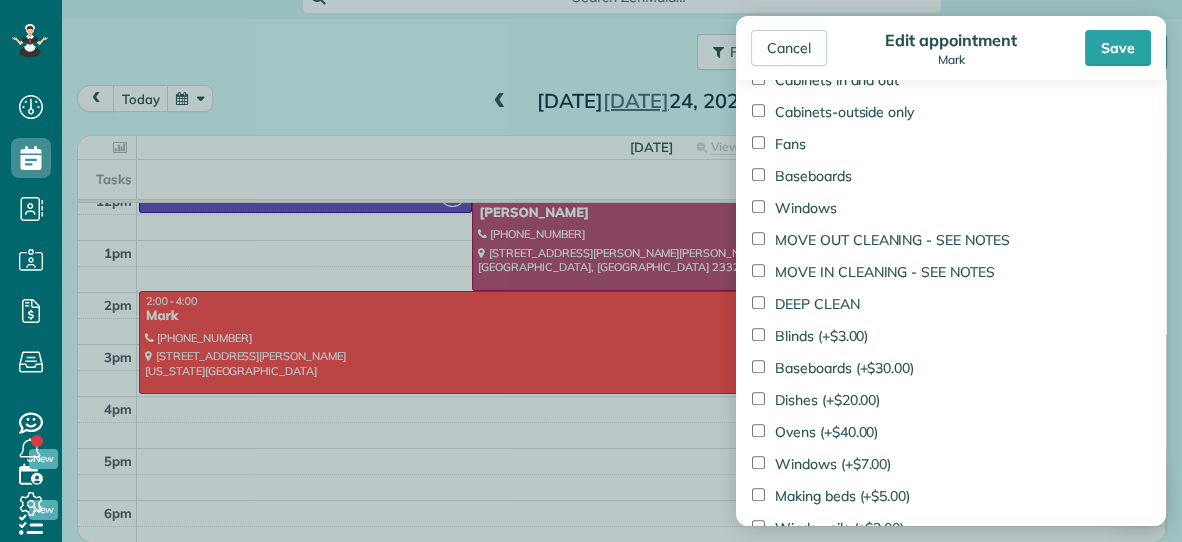 click on "MOVE OUT CLEANING - SEE NOTES" at bounding box center (951, 242) 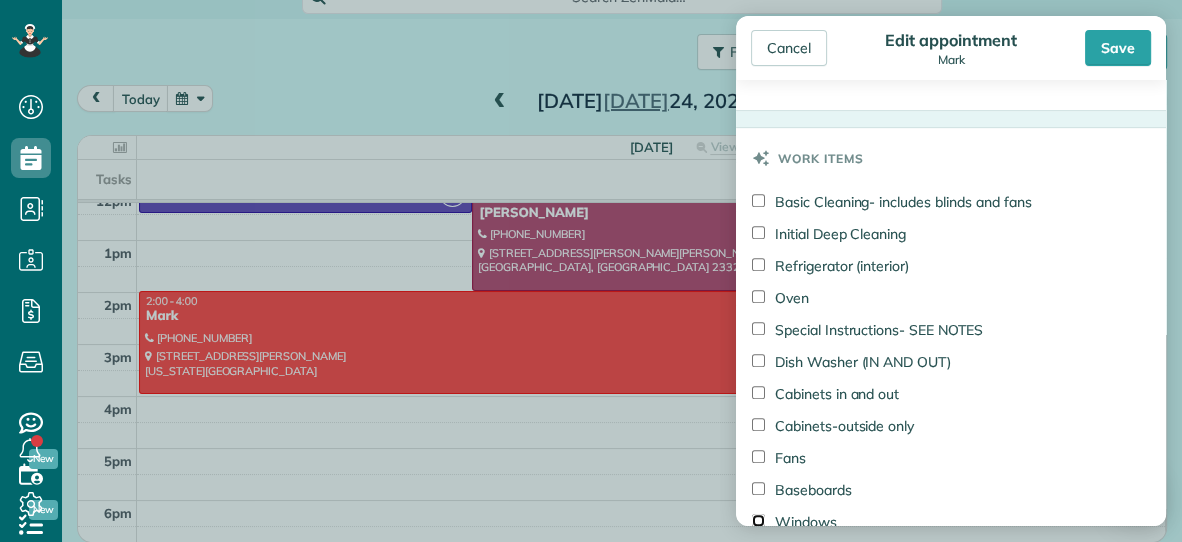 scroll, scrollTop: 844, scrollLeft: 0, axis: vertical 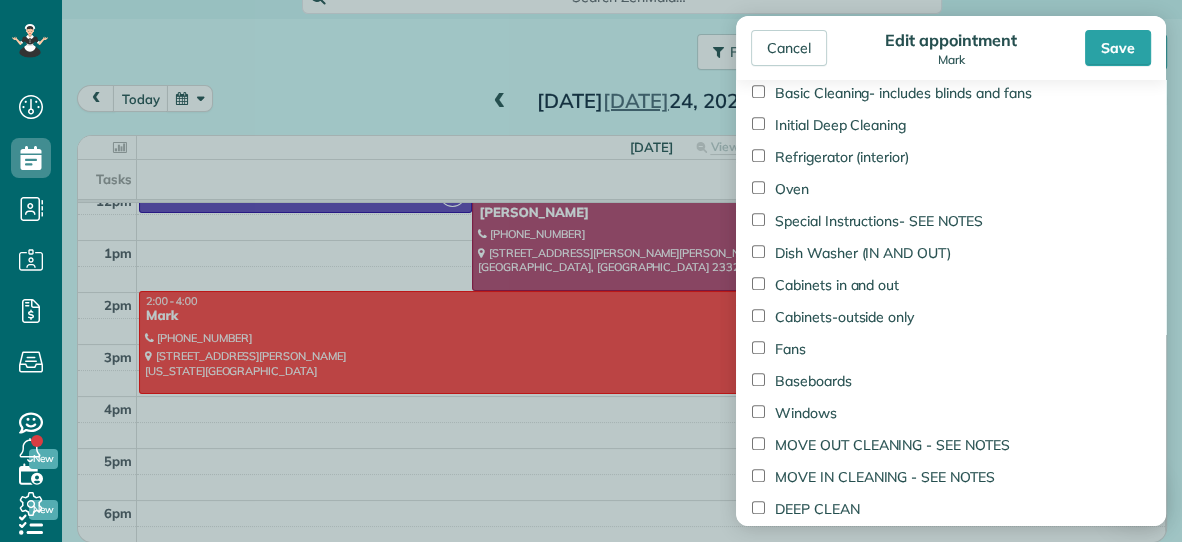 click on "Cabinets-outside only" at bounding box center [833, 317] 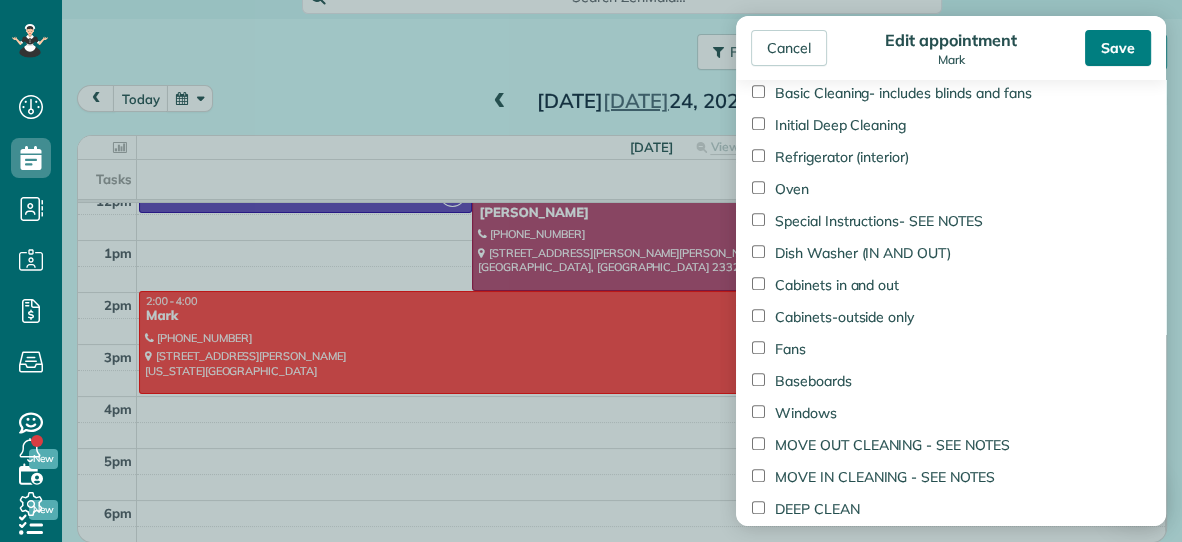 click on "Save" at bounding box center [1118, 48] 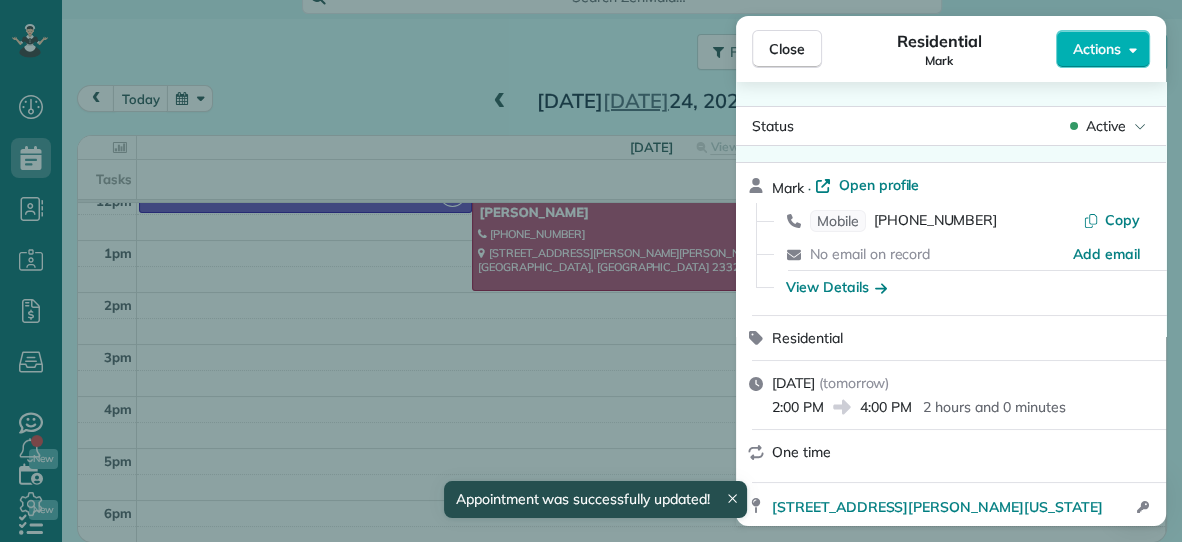 scroll, scrollTop: 96, scrollLeft: 0, axis: vertical 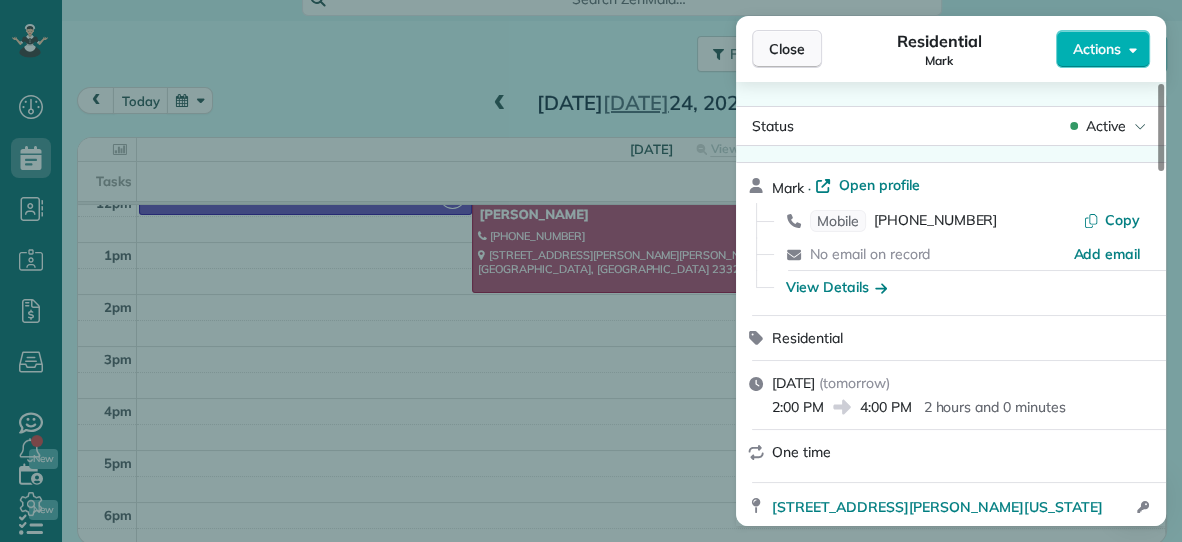 click on "Close" at bounding box center (787, 49) 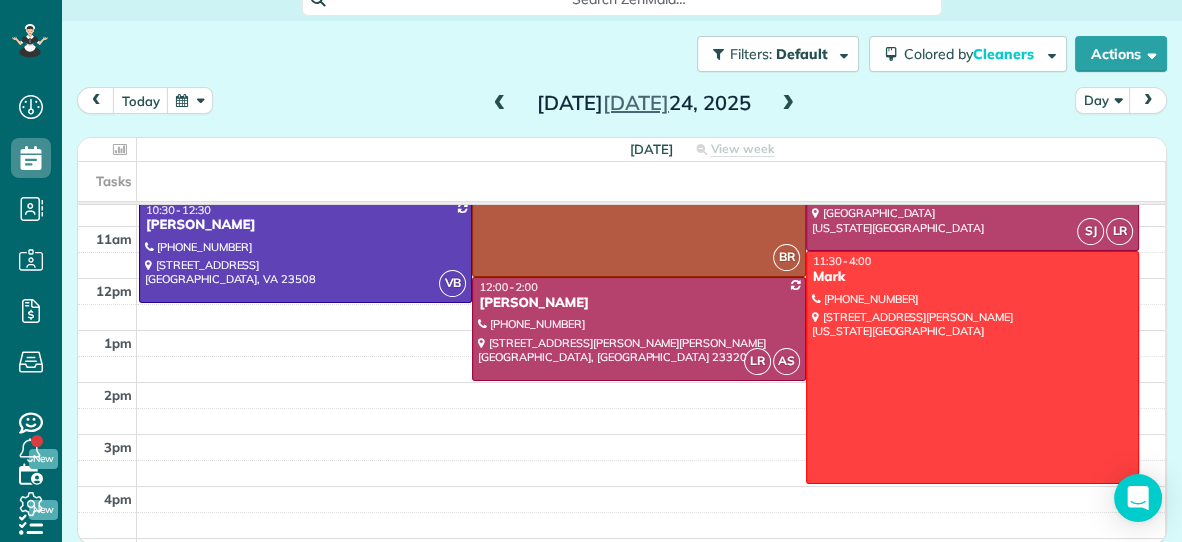 scroll, scrollTop: 187, scrollLeft: 0, axis: vertical 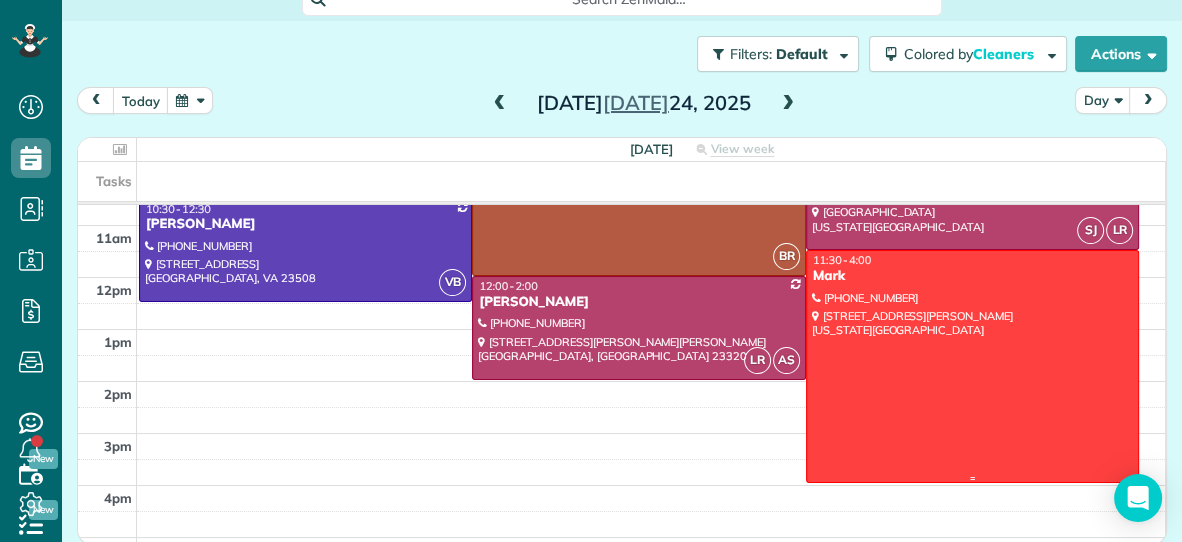 click at bounding box center (972, 366) 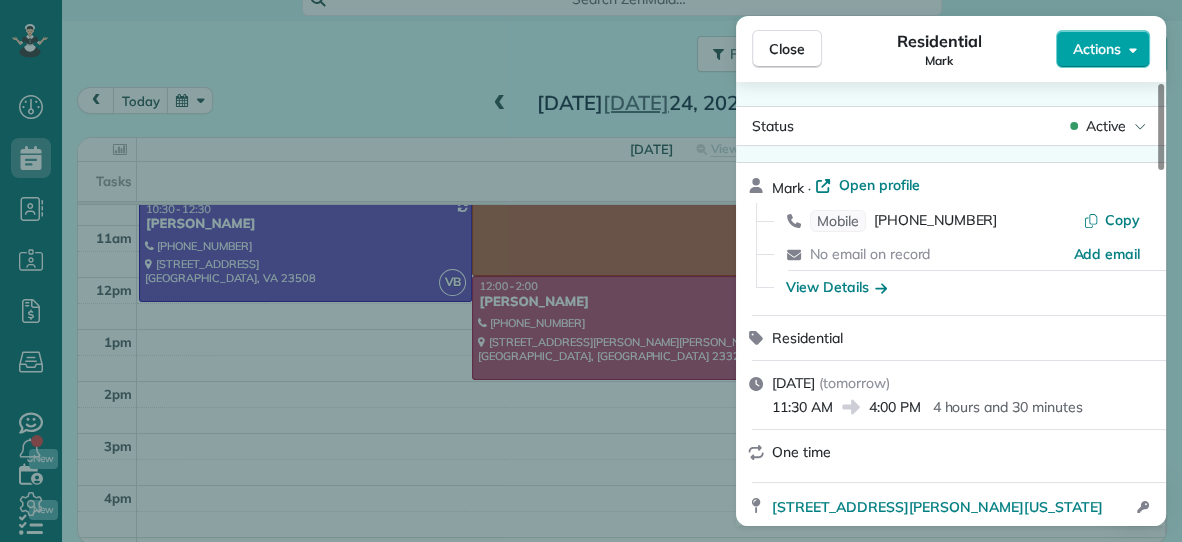 click on "Actions" at bounding box center (1103, 49) 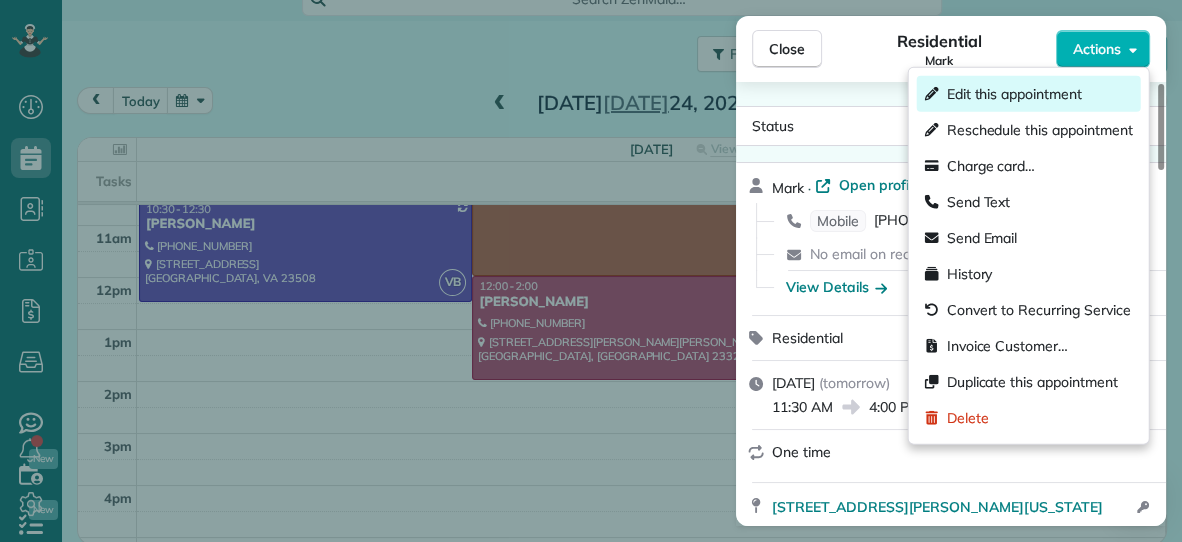 click on "Edit this appointment" at bounding box center (1014, 94) 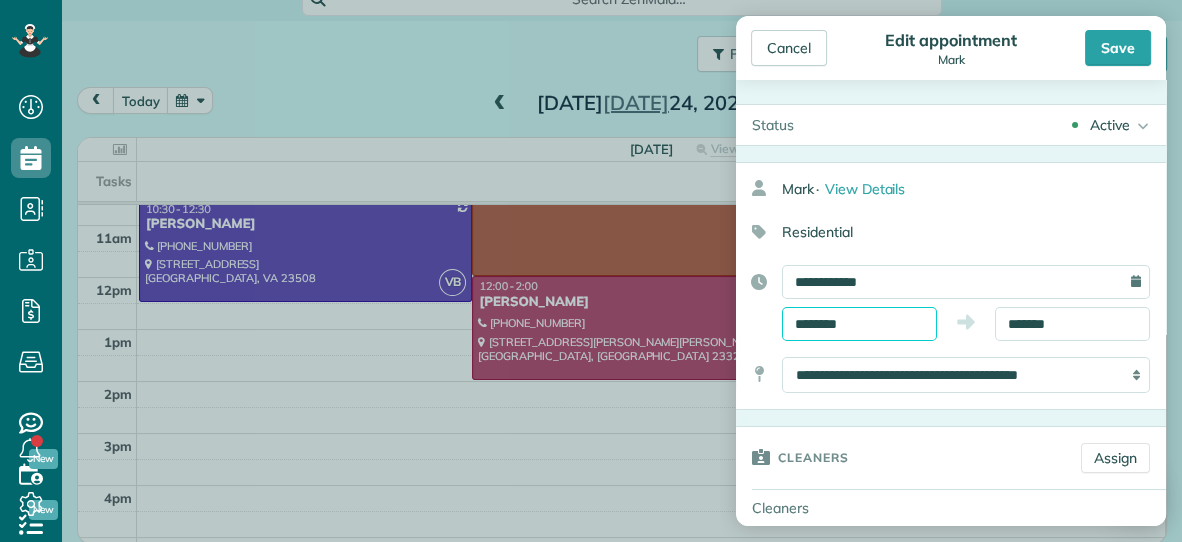 click on "********" at bounding box center [859, 324] 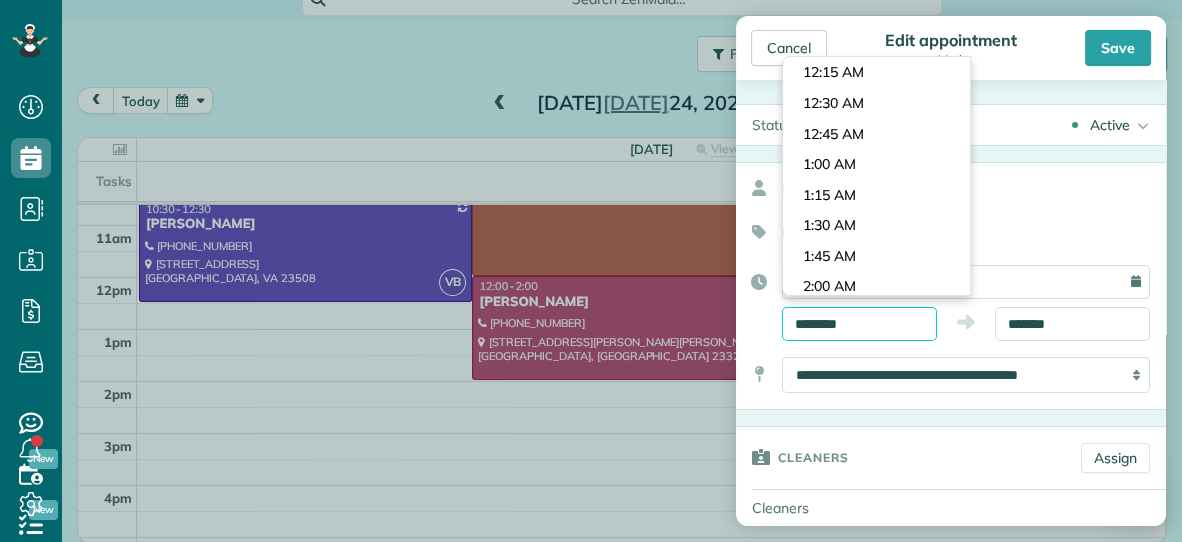 scroll, scrollTop: 1341, scrollLeft: 0, axis: vertical 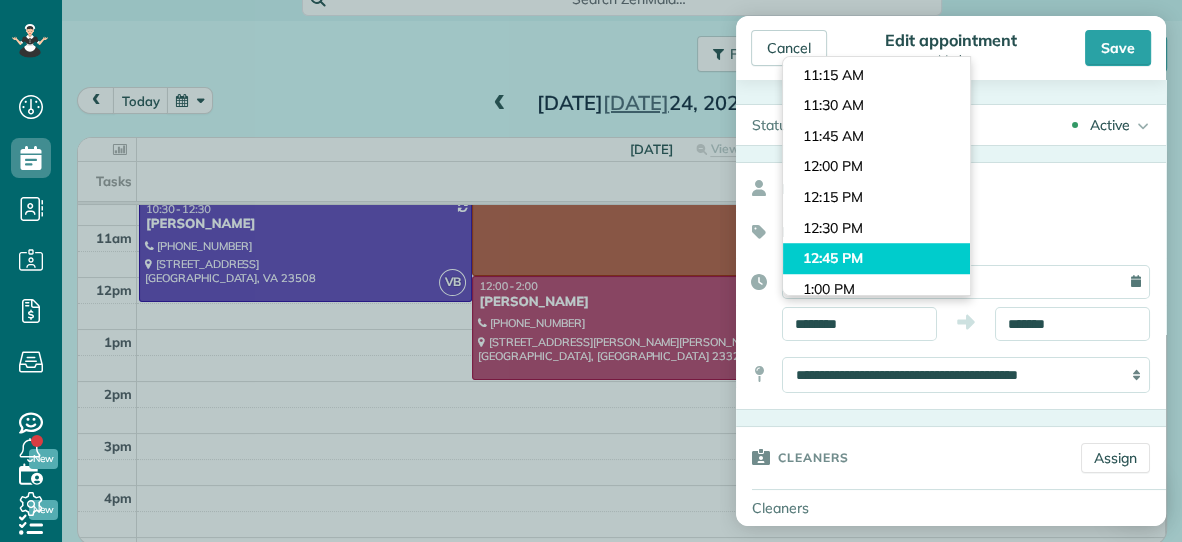 click on "Dashboard
Scheduling
Calendar View
List View
Dispatch View - Weekly scheduling (Beta)" at bounding box center [591, 271] 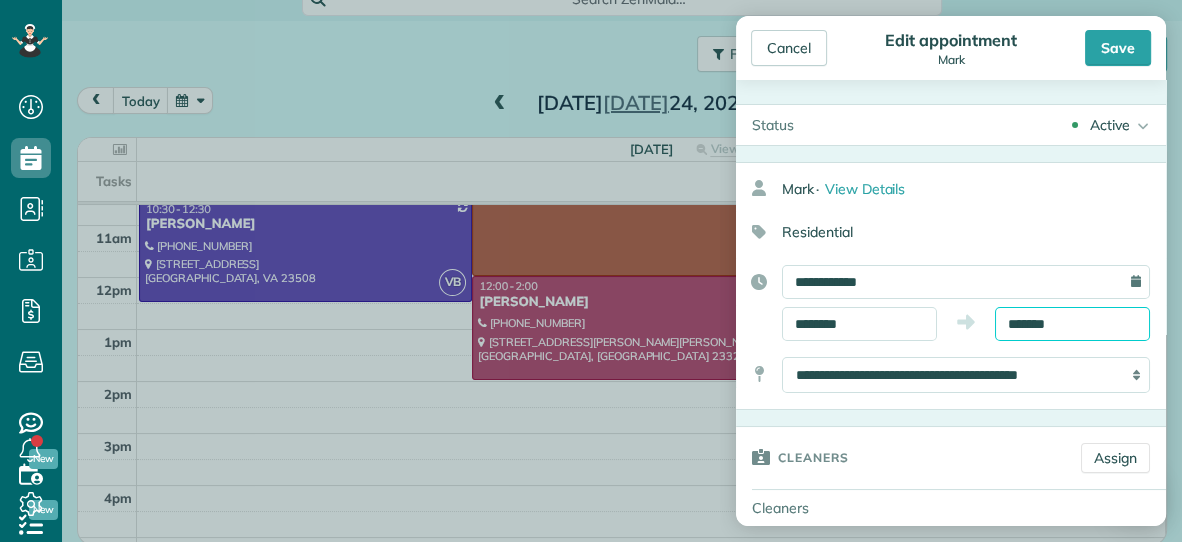 click on "*******" at bounding box center (1072, 324) 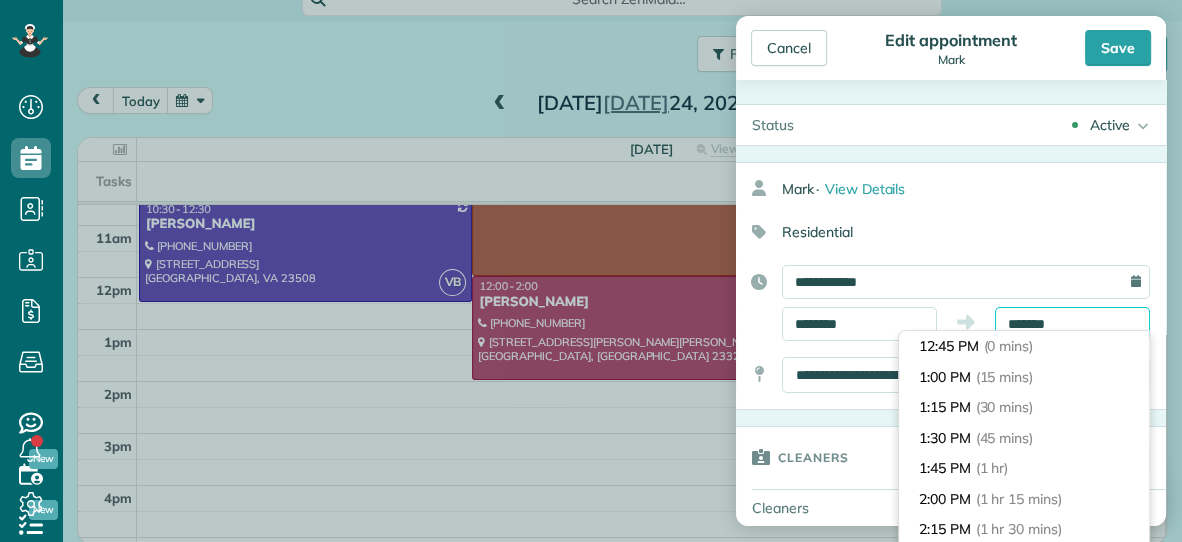 scroll, scrollTop: 365, scrollLeft: 0, axis: vertical 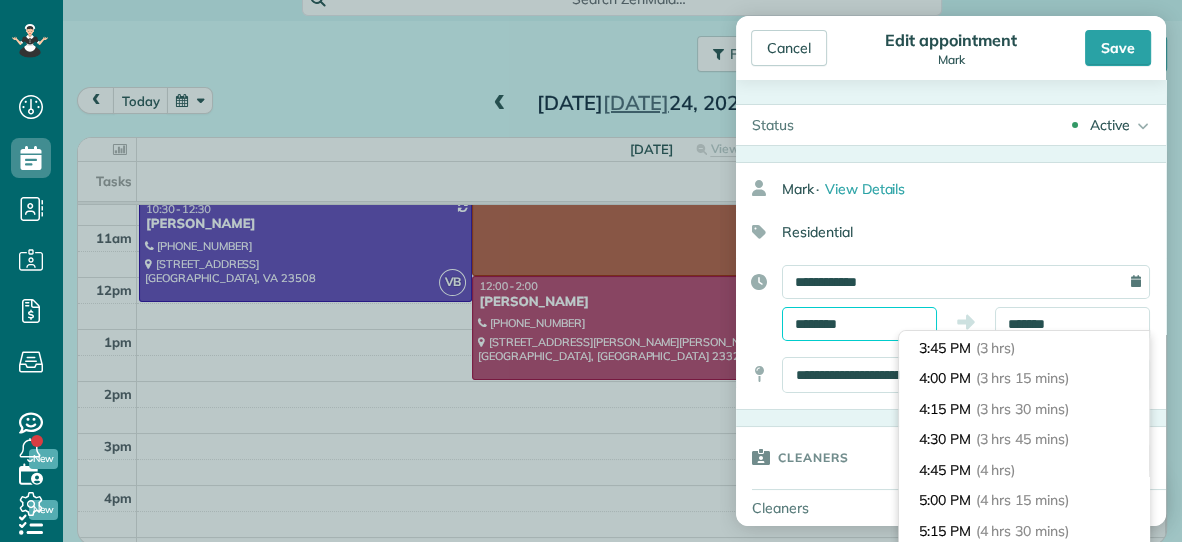 click on "********" at bounding box center [859, 324] 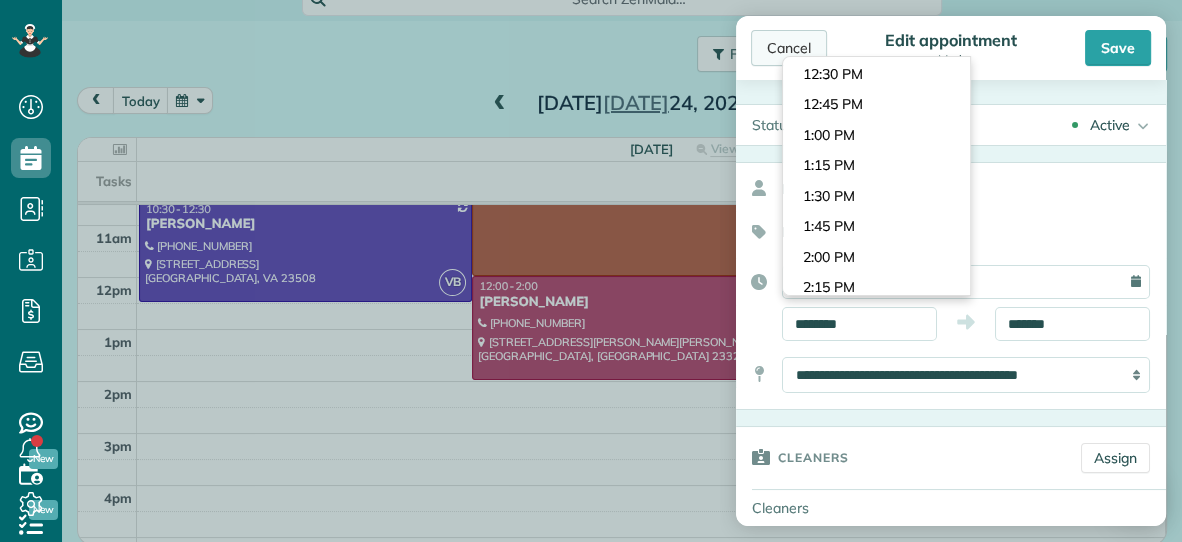 click on "Cancel" at bounding box center [789, 48] 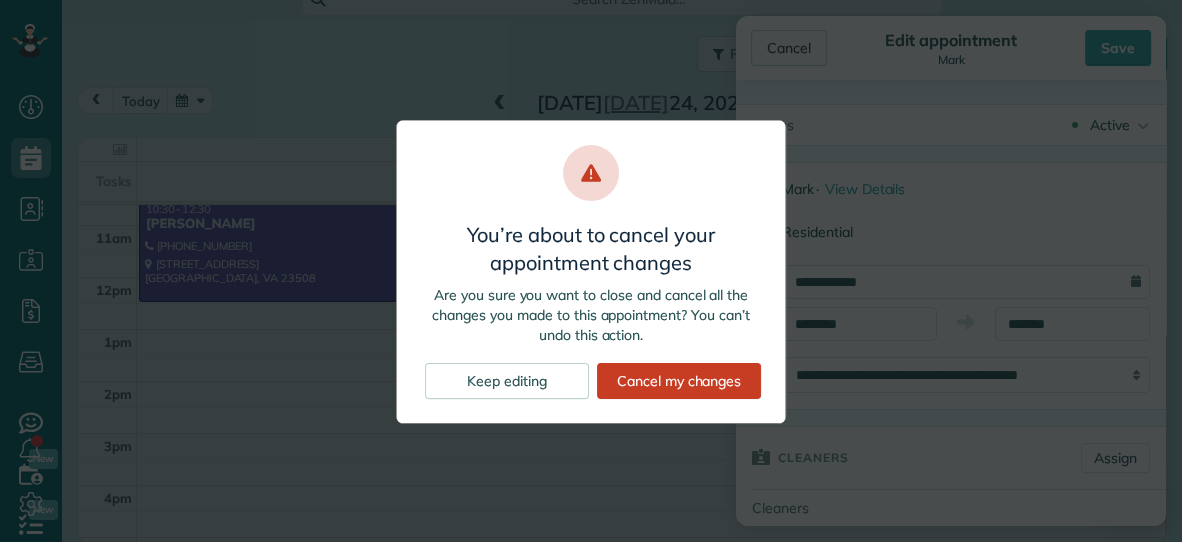 click on "You’re about to cancel your appointment changes
Are you sure you want to close and cancel all the changes you made to this appointment? You can’t undo this action.
Keep editing
Cancel my changes" at bounding box center (591, 271) 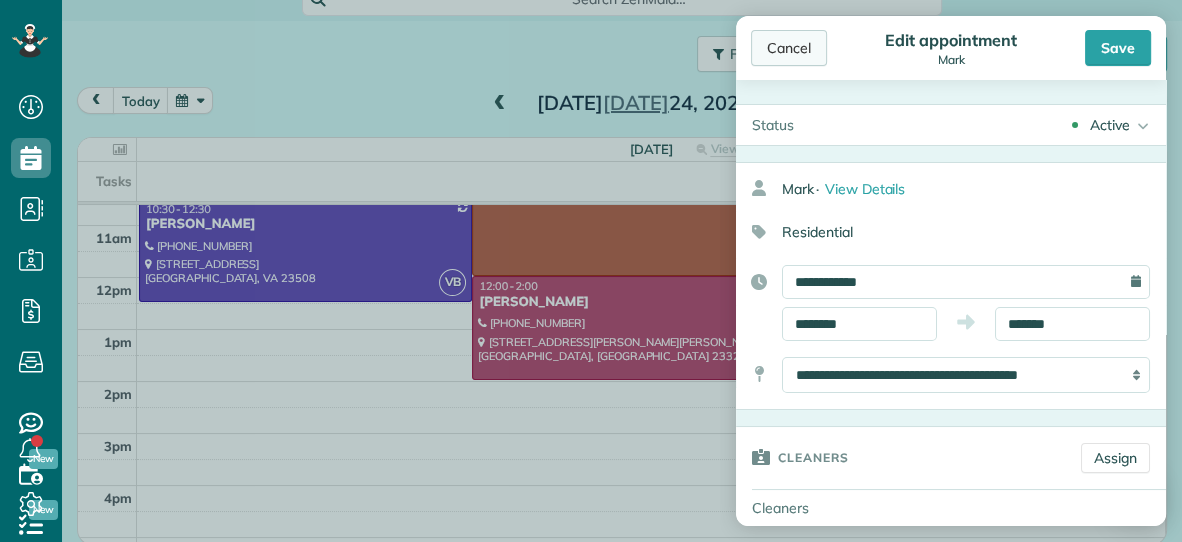 click on "Cancel" at bounding box center [789, 48] 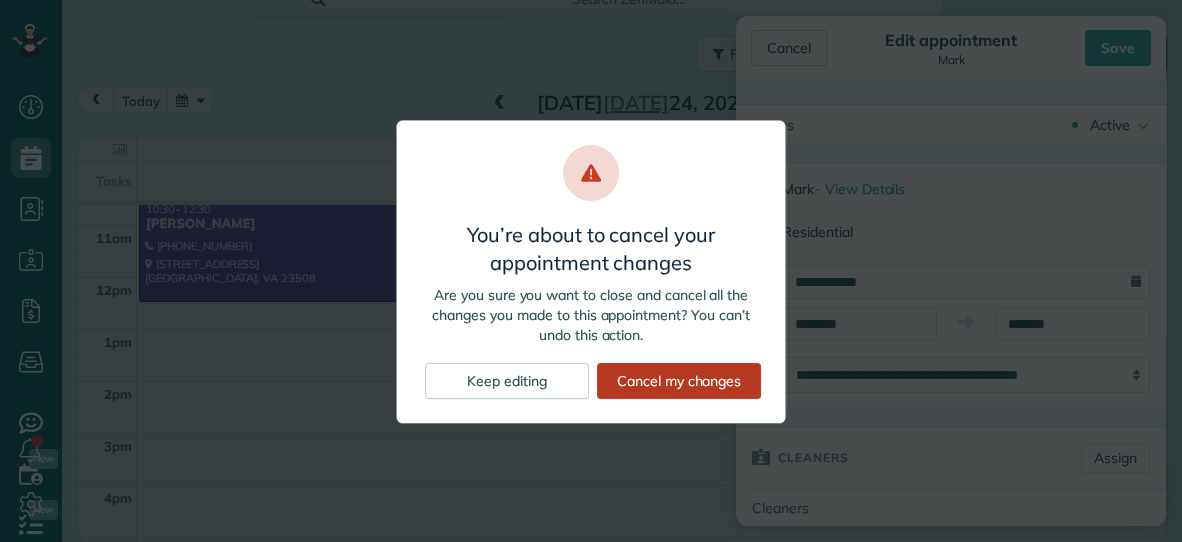 click on "Cancel my changes" at bounding box center [679, 381] 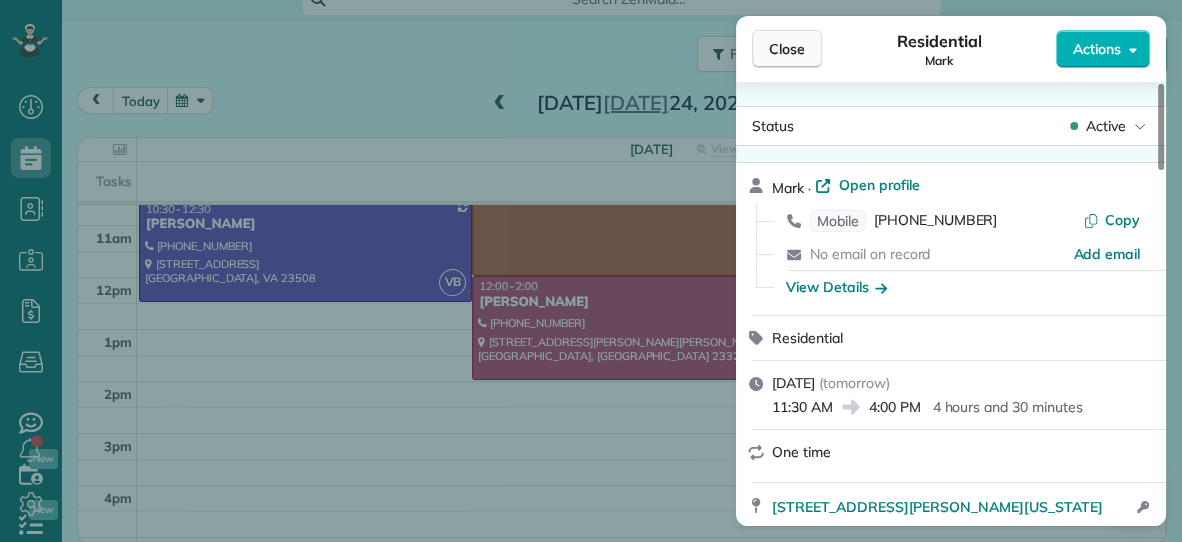 click on "Close" at bounding box center (787, 49) 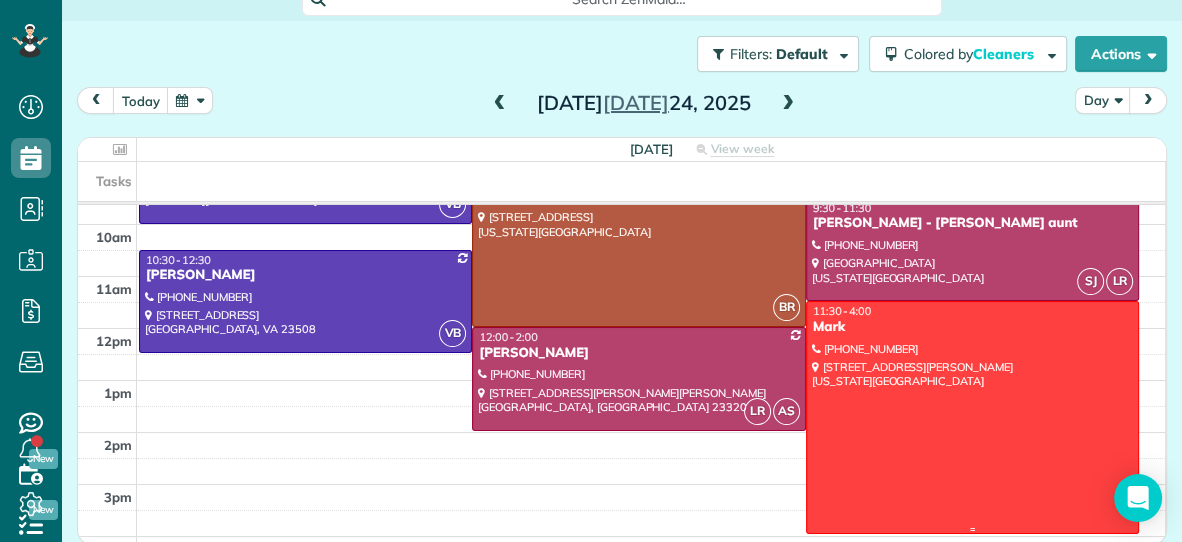 scroll, scrollTop: 139, scrollLeft: 0, axis: vertical 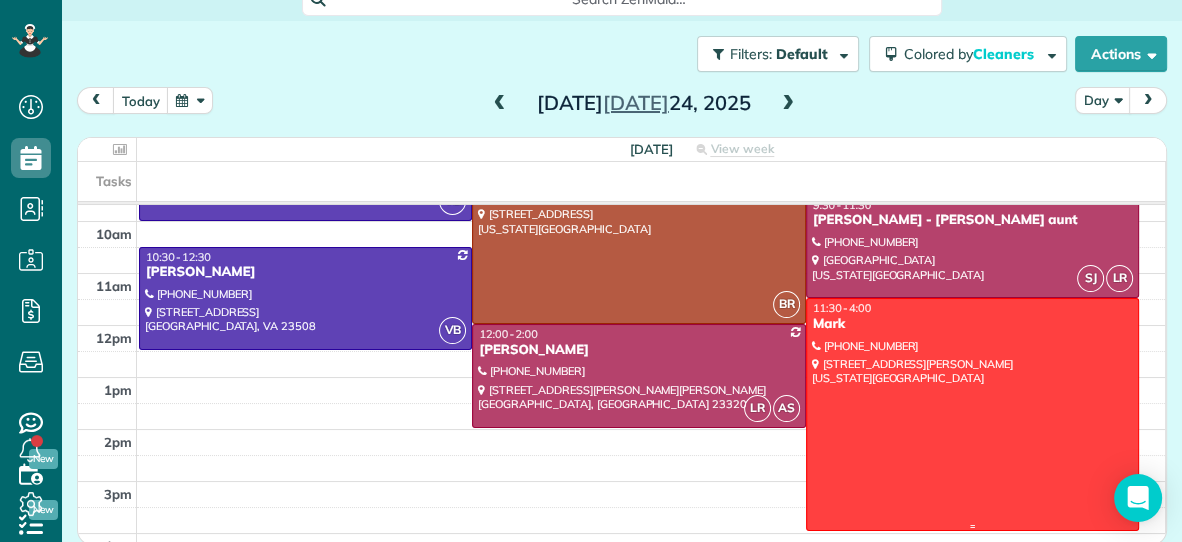 click at bounding box center (972, 414) 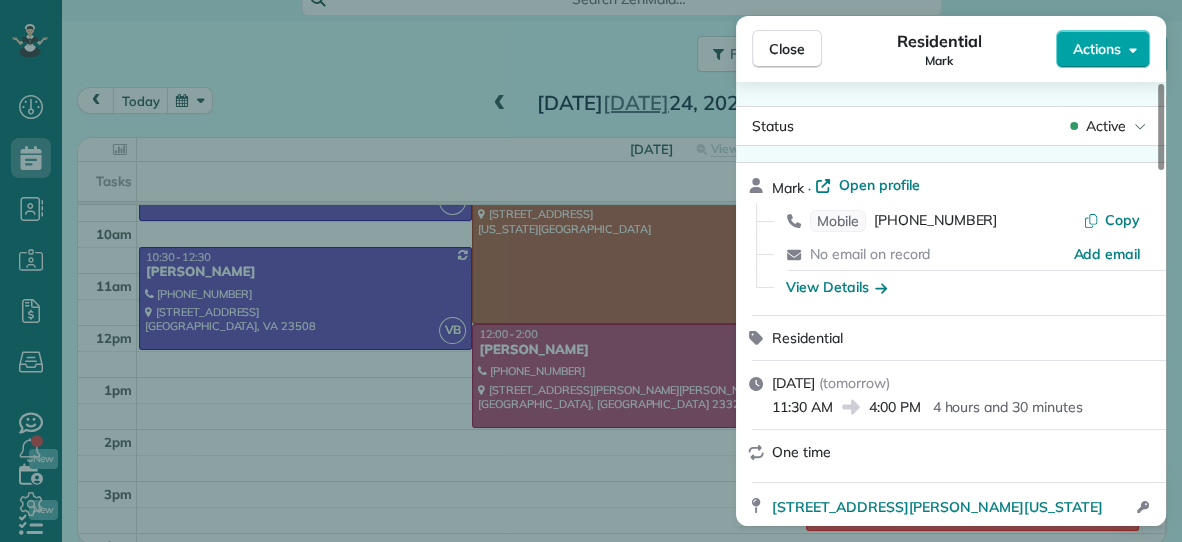 click on "Actions" at bounding box center (1097, 49) 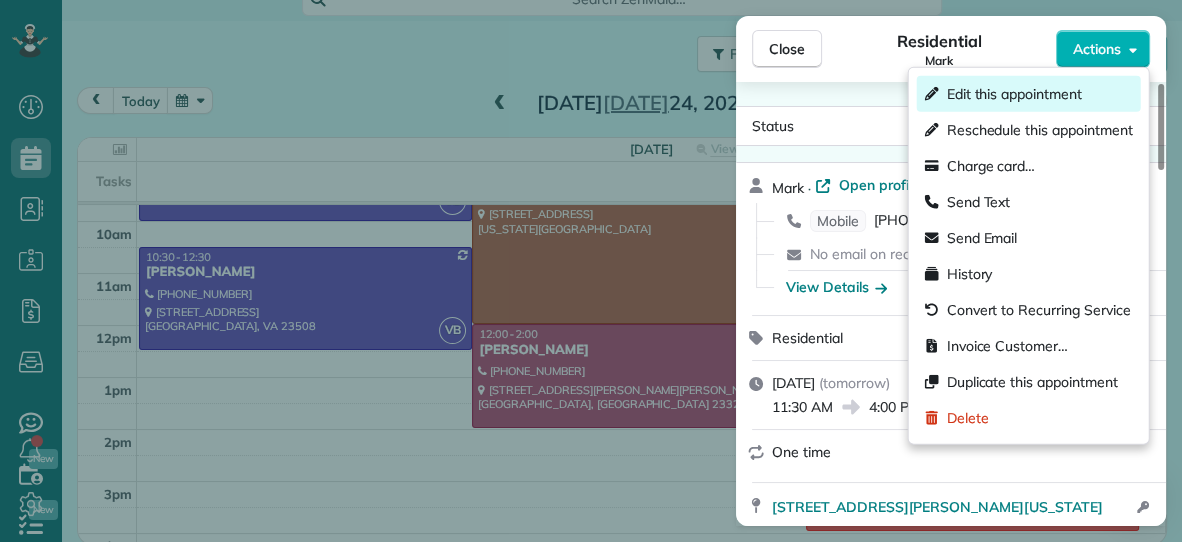 click on "Edit this appointment" at bounding box center (1014, 94) 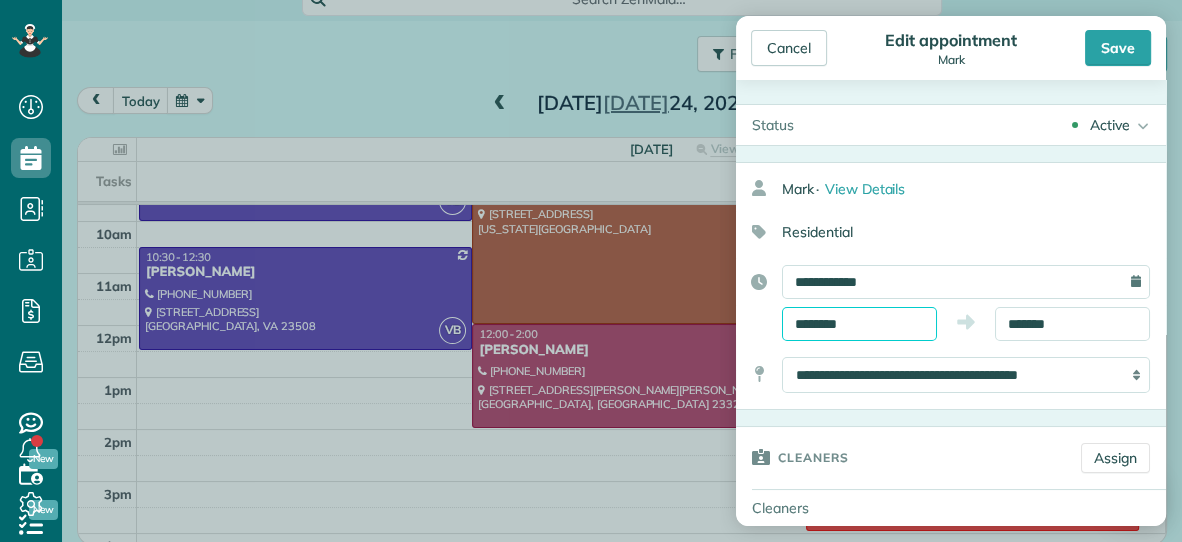 click on "********" at bounding box center (859, 324) 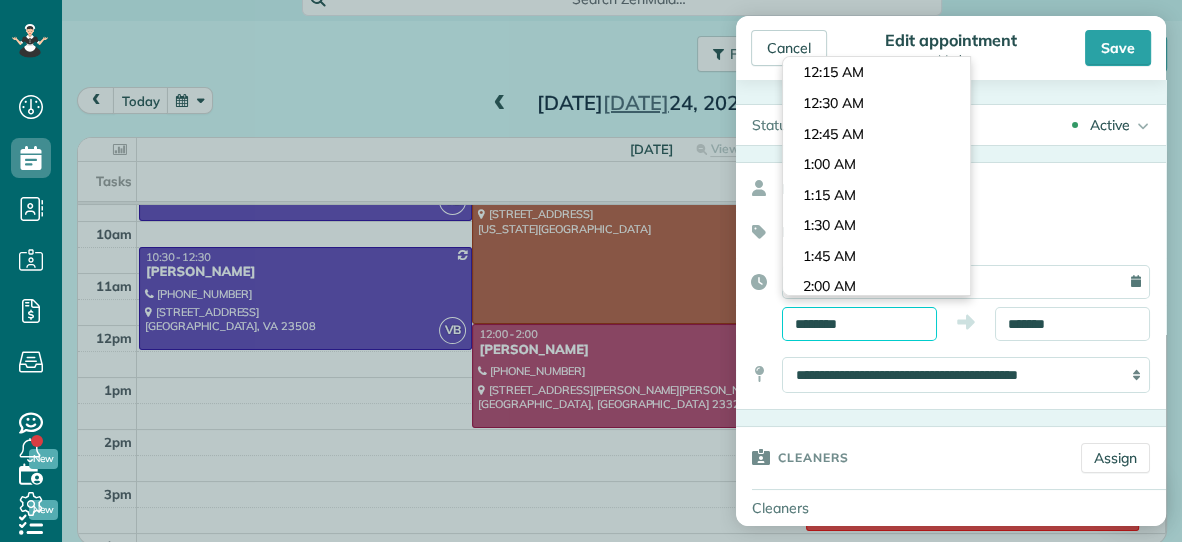 scroll, scrollTop: 1341, scrollLeft: 0, axis: vertical 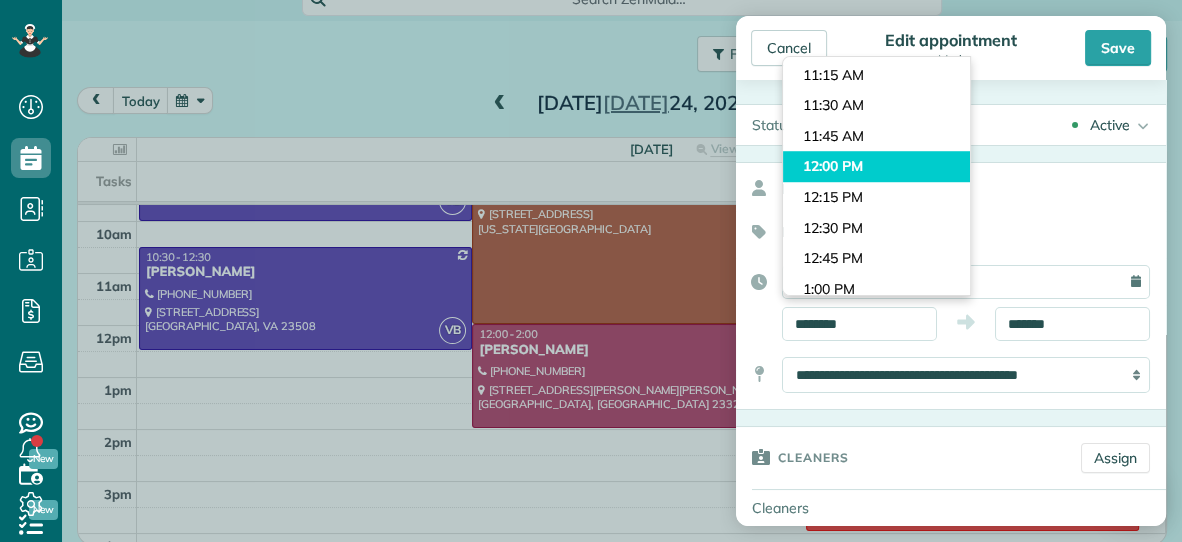 click on "Dashboard
Scheduling
Calendar View
List View
Dispatch View - Weekly scheduling (Beta)" at bounding box center [591, 271] 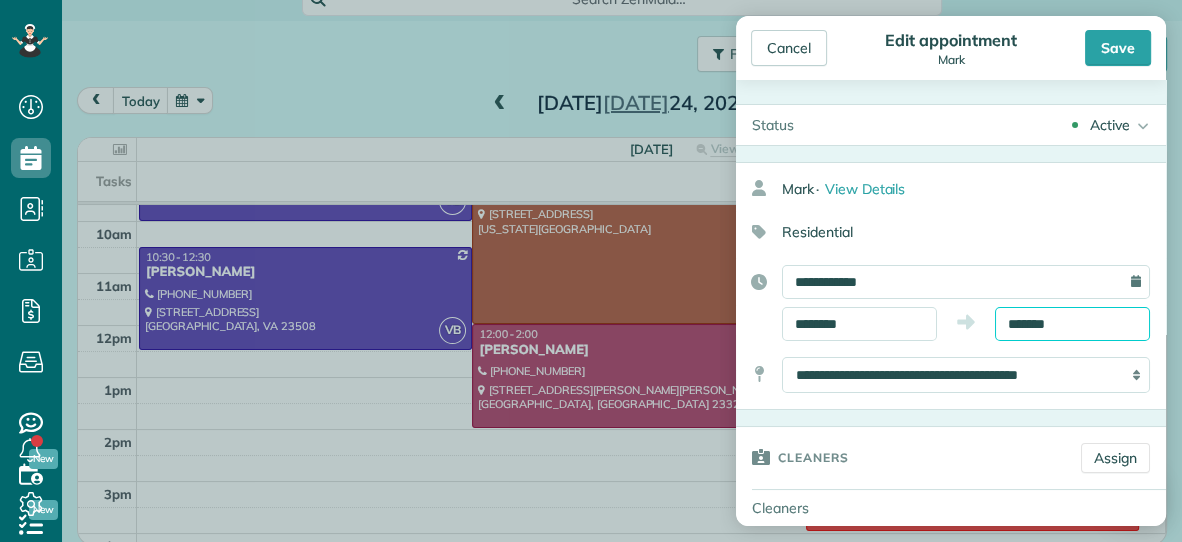 click on "*******" at bounding box center [1072, 324] 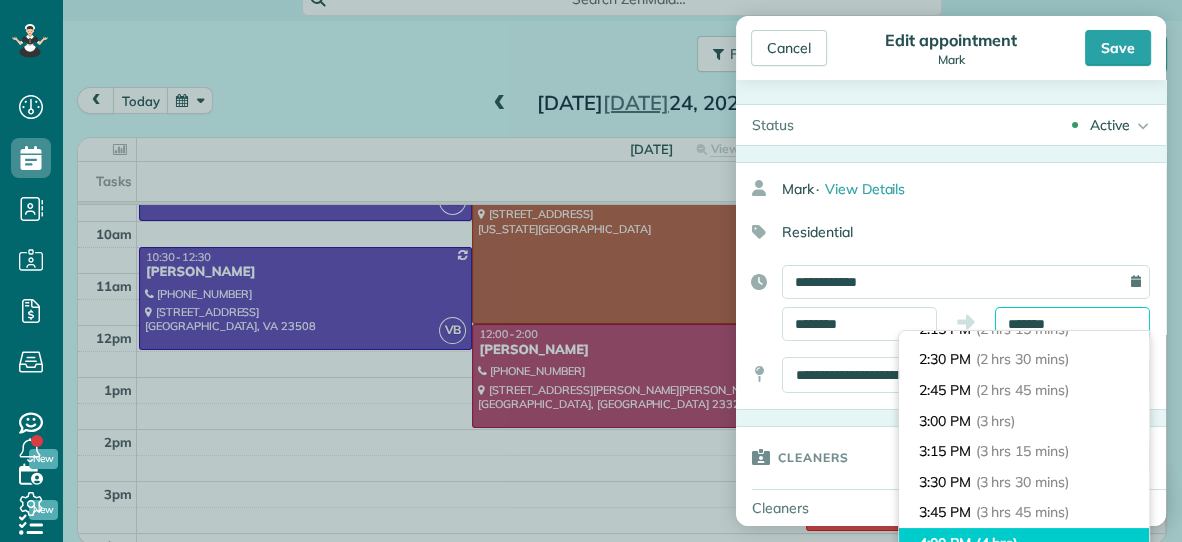 scroll, scrollTop: 291, scrollLeft: 0, axis: vertical 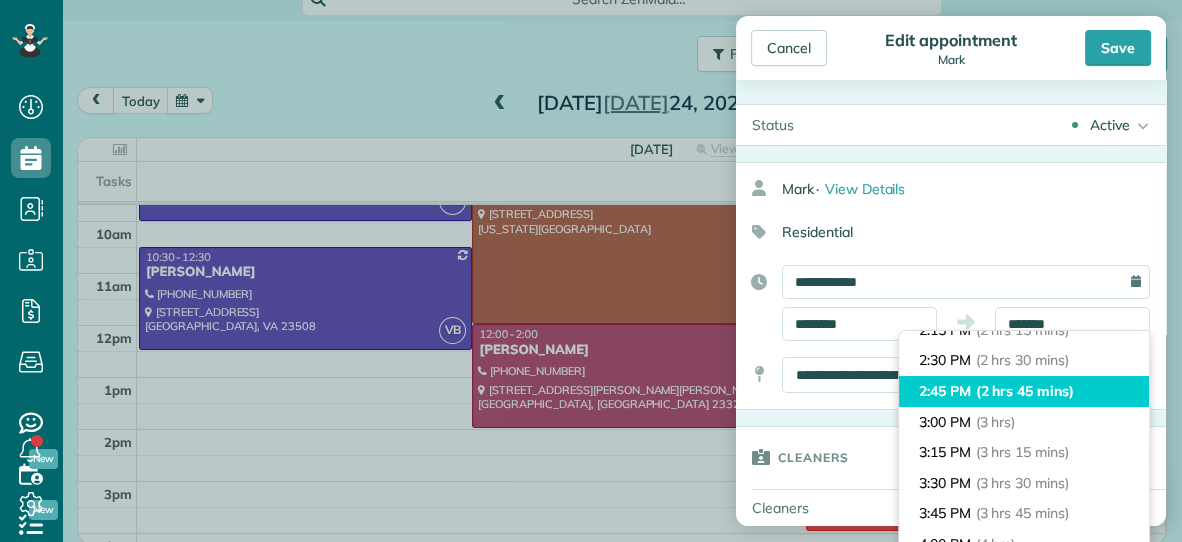 click on "2:45 PM  (2 hrs 45 mins)" at bounding box center (1024, 391) 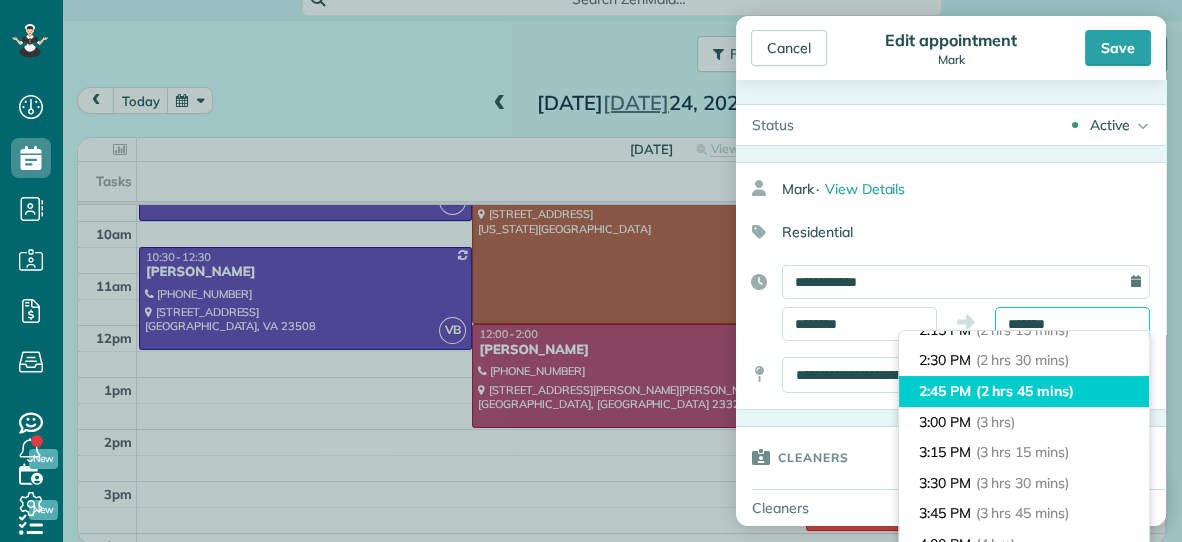 type on "*******" 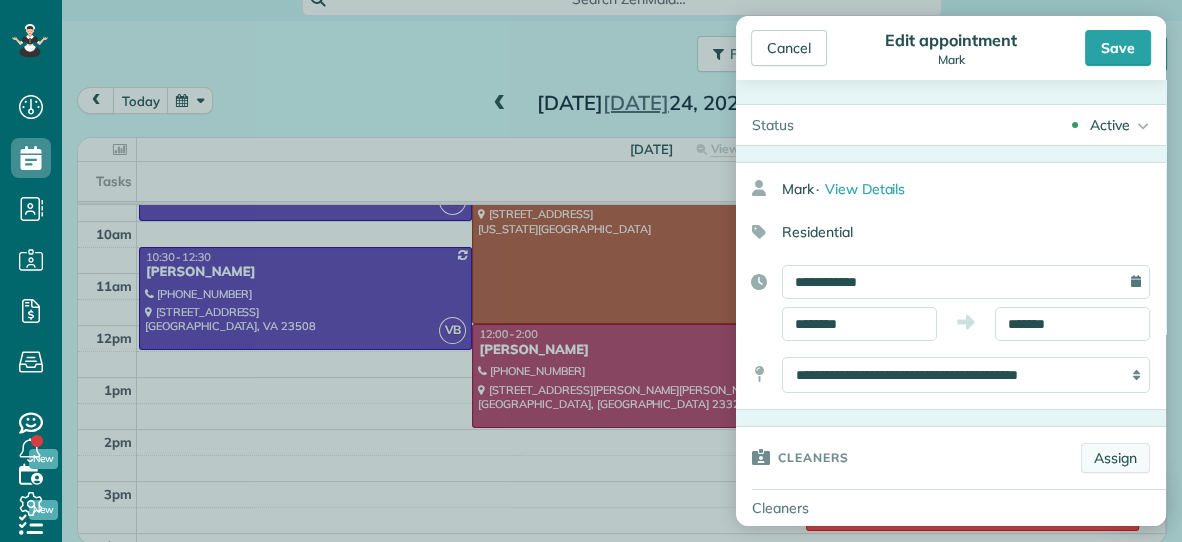 click on "Assign" at bounding box center (1115, 458) 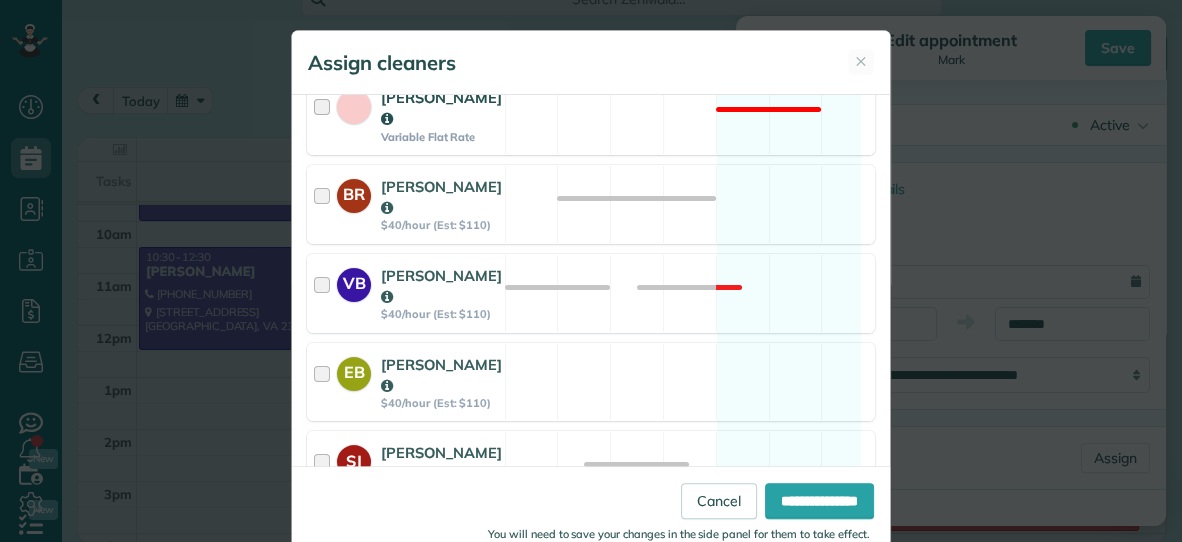 scroll, scrollTop: 420, scrollLeft: 0, axis: vertical 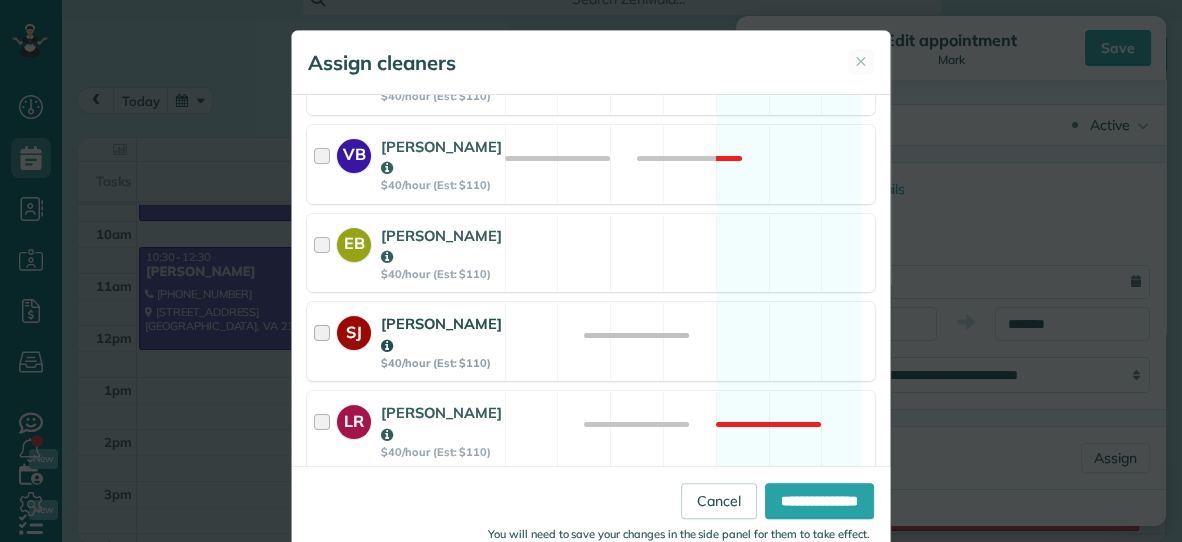 click on "SJ
[PERSON_NAME]
$40/hour (Est: $110)
Available" at bounding box center [591, 341] 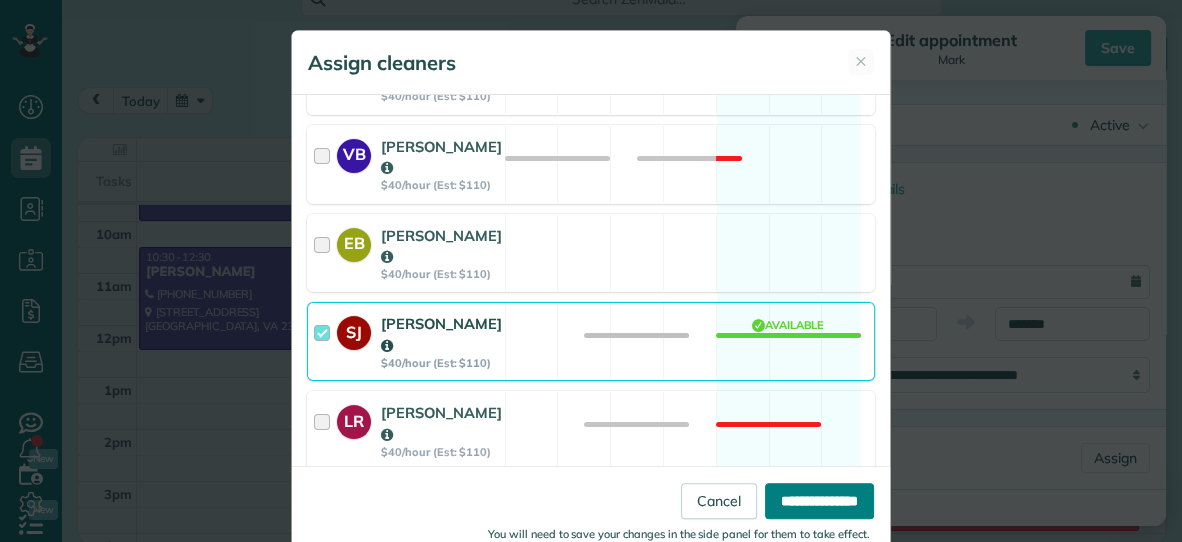 click on "**********" at bounding box center [819, 501] 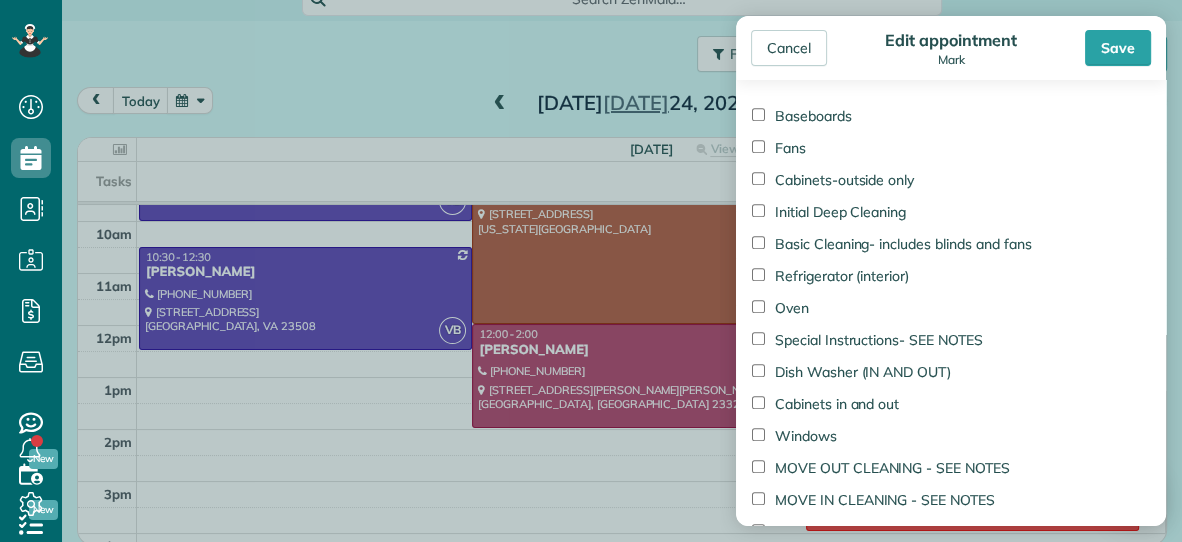 scroll, scrollTop: 962, scrollLeft: 0, axis: vertical 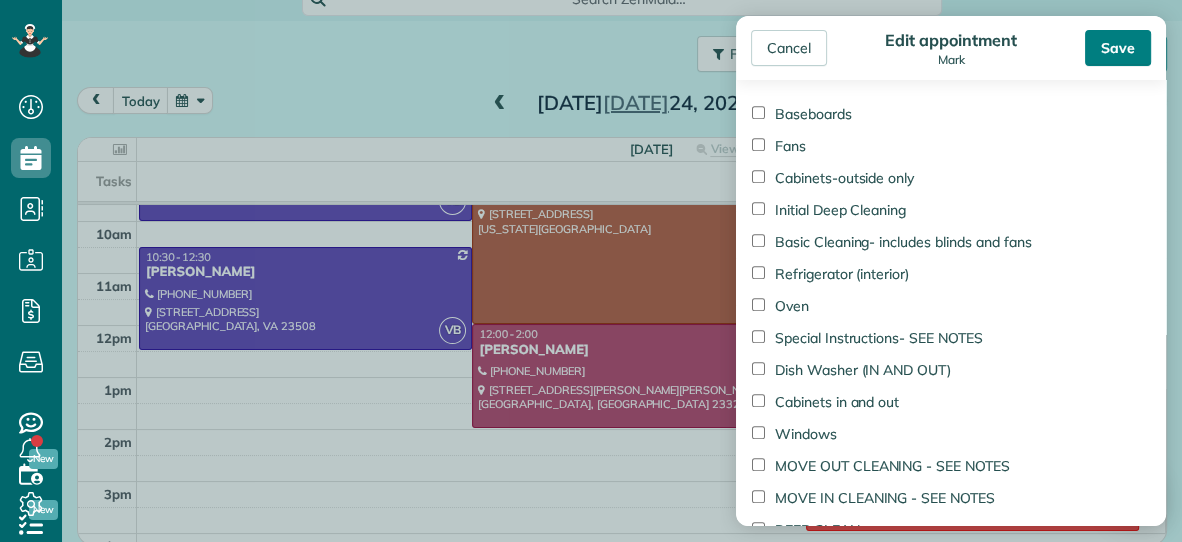 click on "Save" at bounding box center [1118, 48] 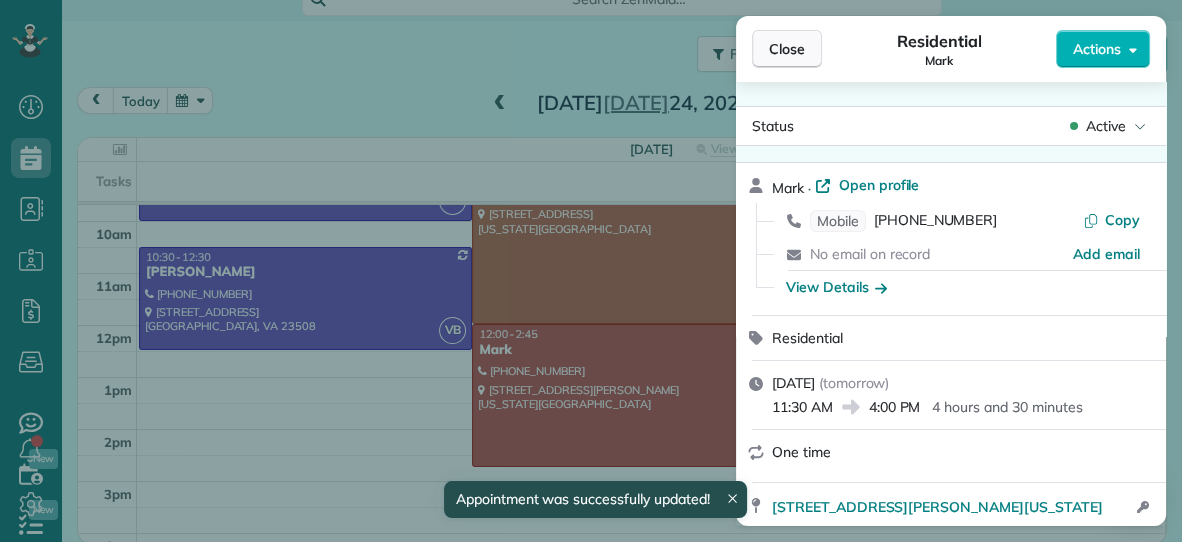 click on "Close" at bounding box center [787, 49] 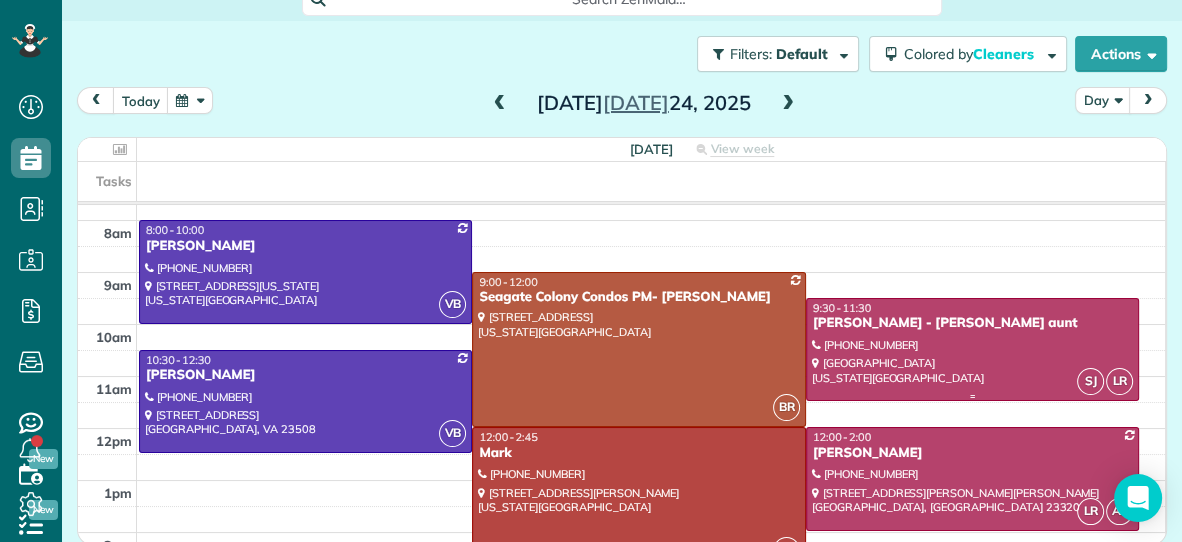 scroll, scrollTop: 38, scrollLeft: 0, axis: vertical 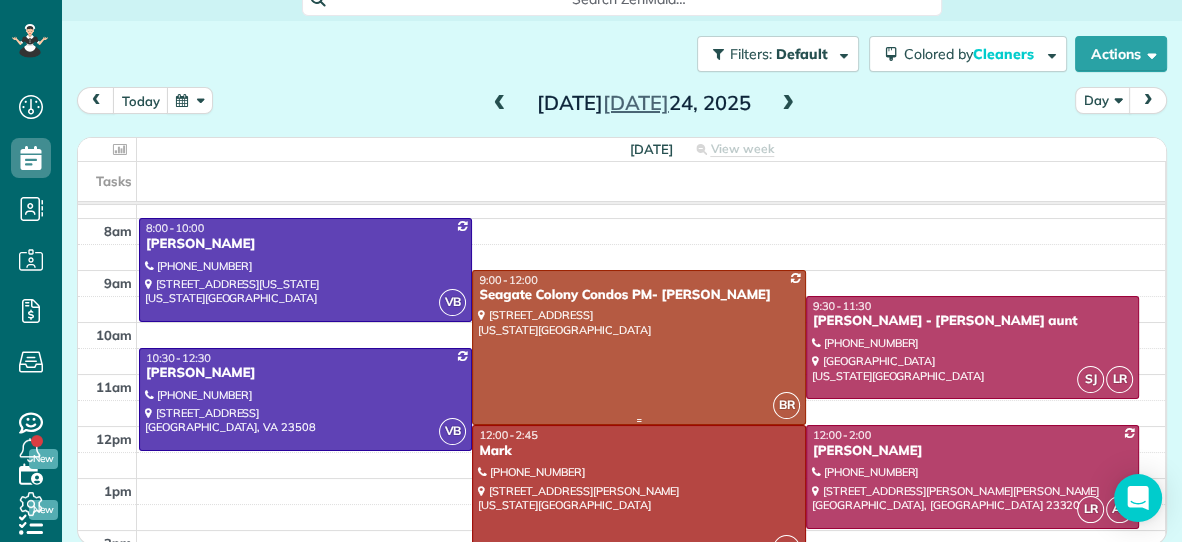 click at bounding box center [638, 347] 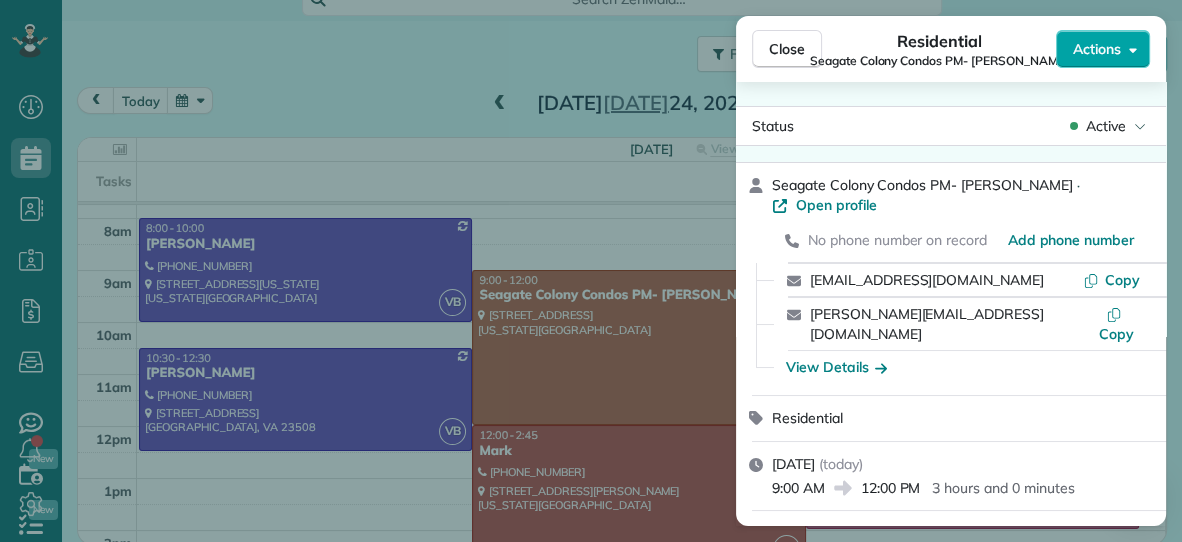 click on "Actions" at bounding box center (1097, 49) 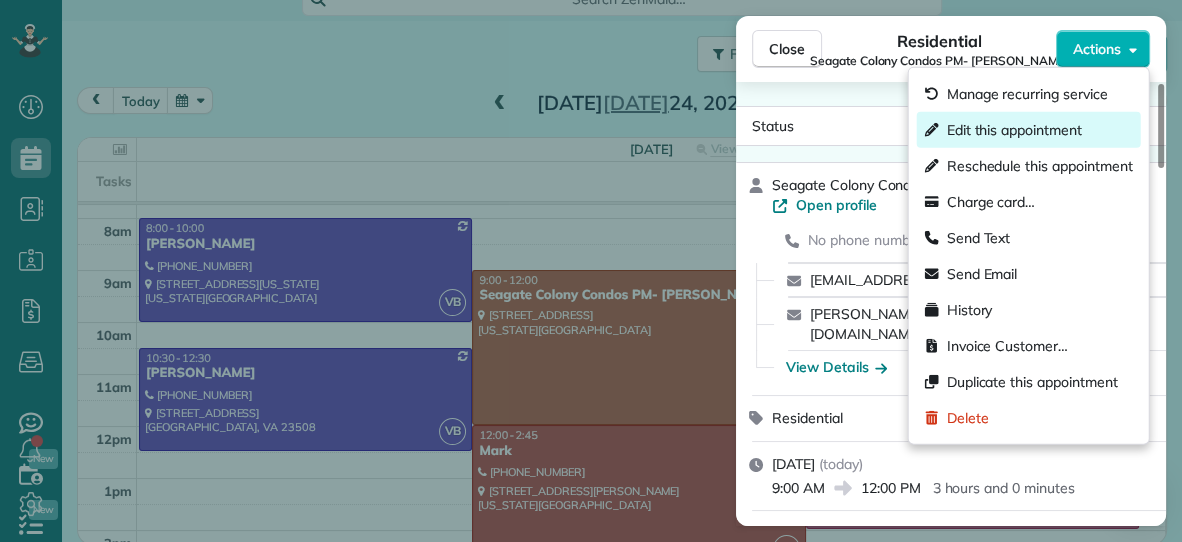 click on "Edit this appointment" at bounding box center (1014, 130) 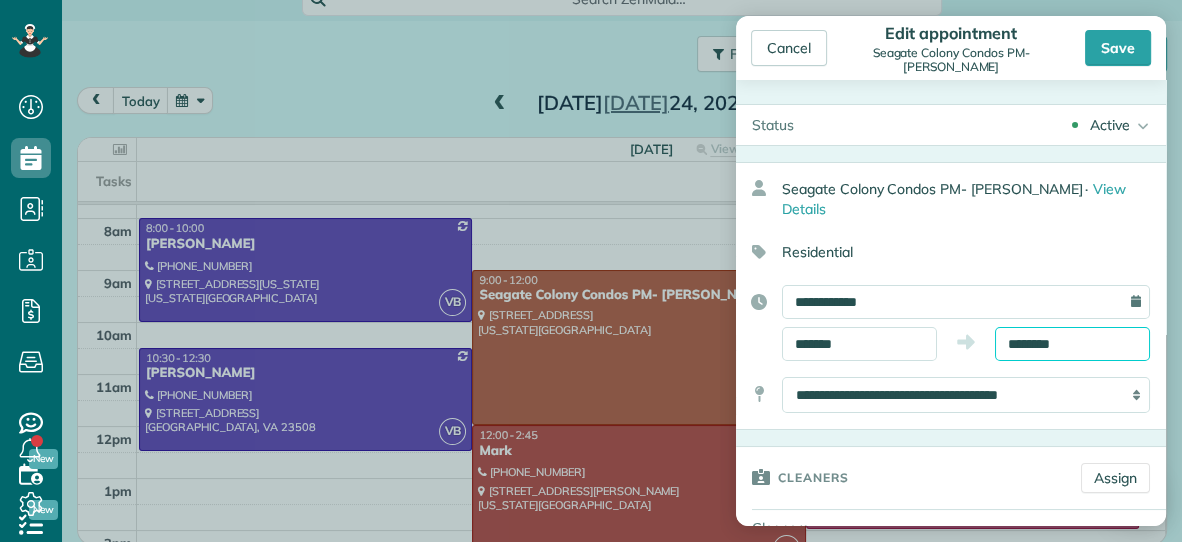 click on "********" at bounding box center [1072, 344] 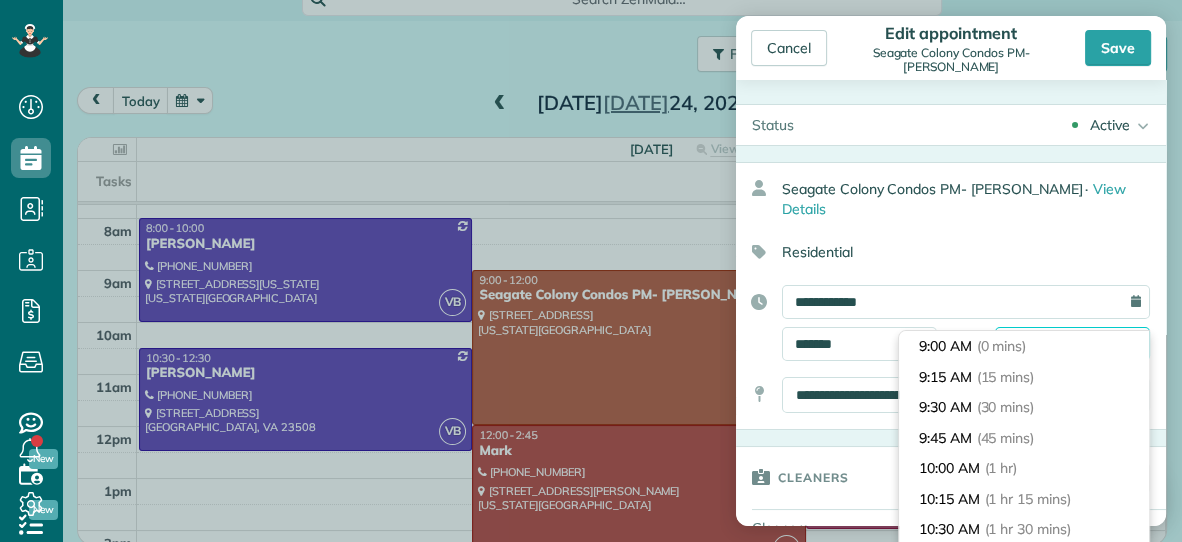 scroll, scrollTop: 334, scrollLeft: 0, axis: vertical 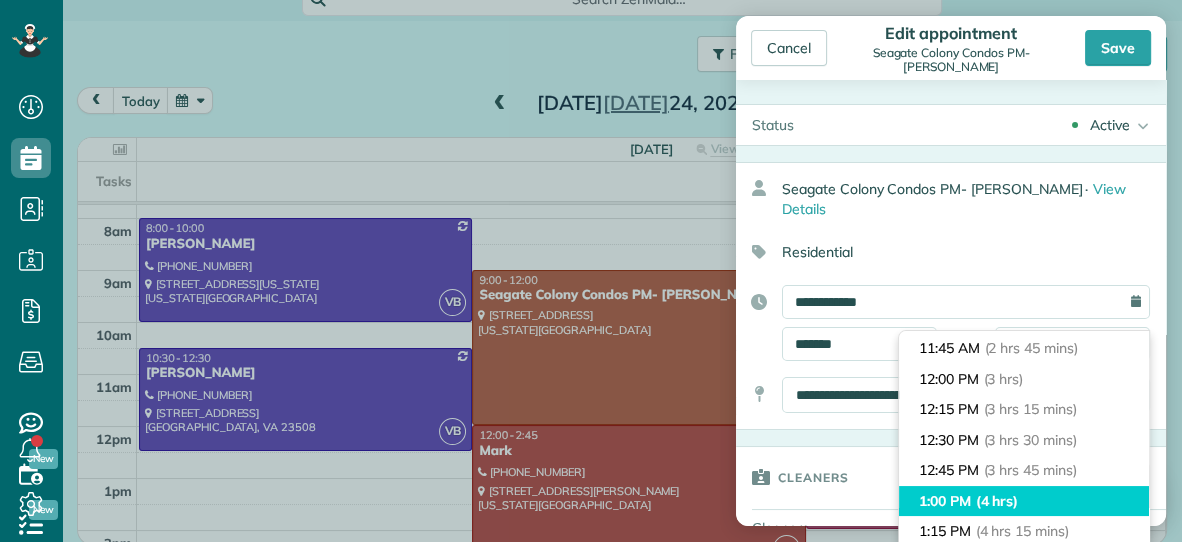 click on "1:00 PM  (4 hrs)" at bounding box center (1024, 501) 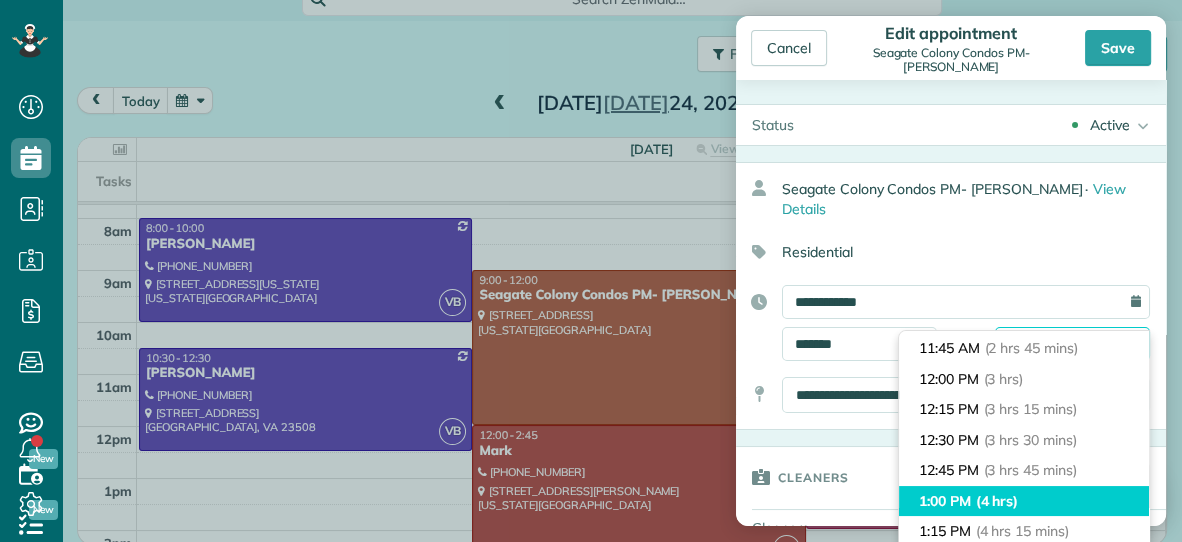 type on "*******" 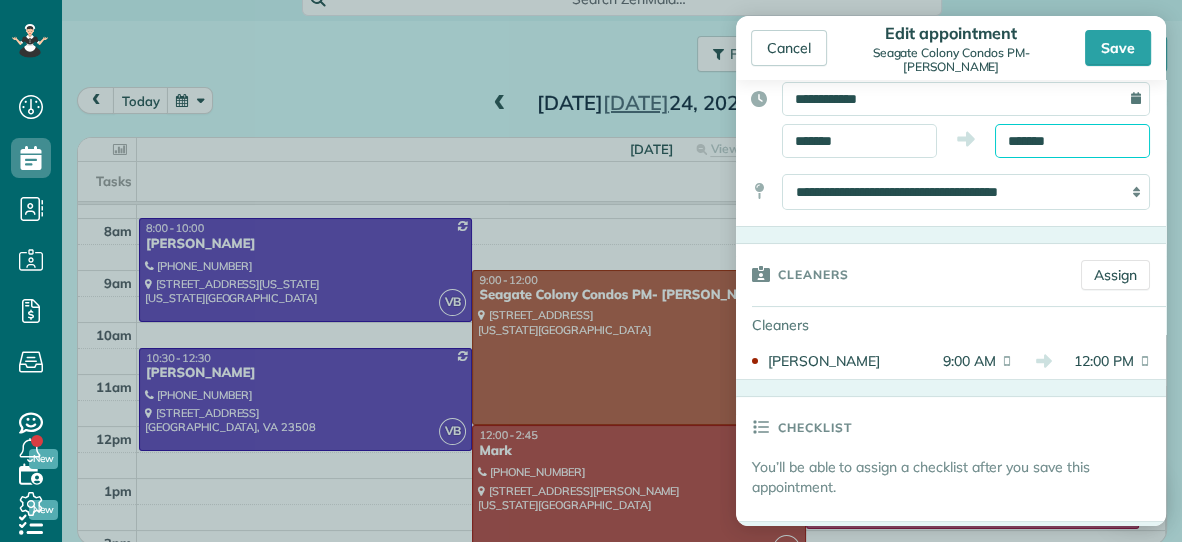 scroll, scrollTop: 211, scrollLeft: 0, axis: vertical 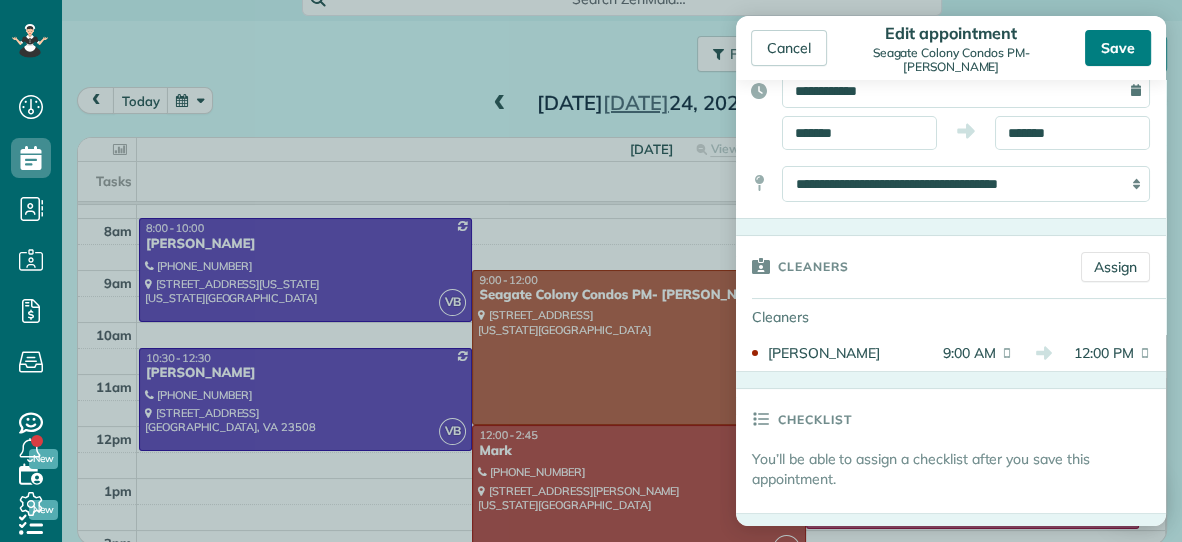 click on "Save" at bounding box center [1118, 48] 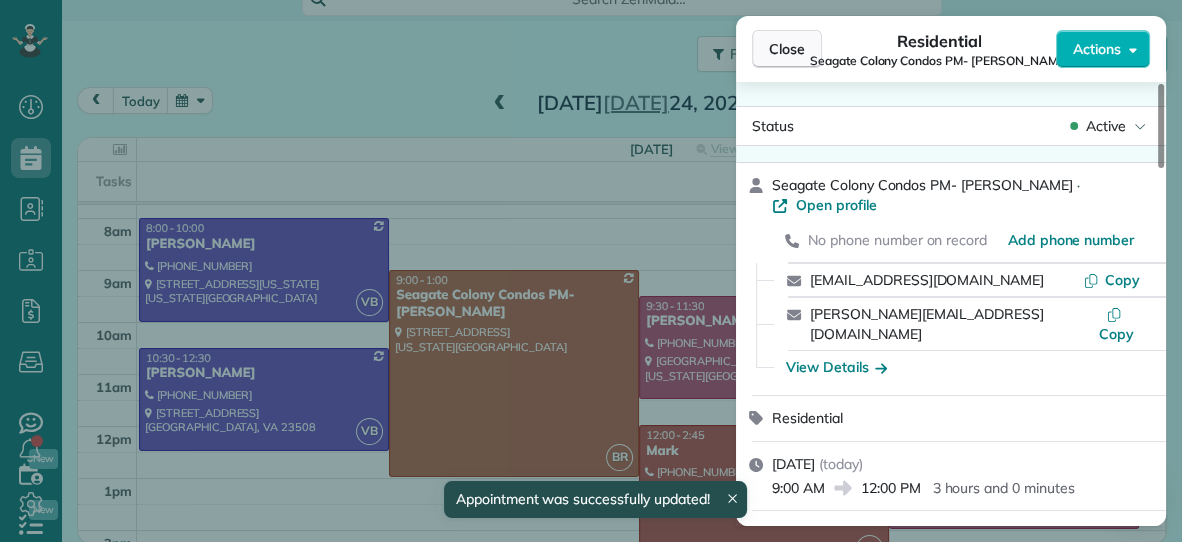 click on "Close" at bounding box center (787, 49) 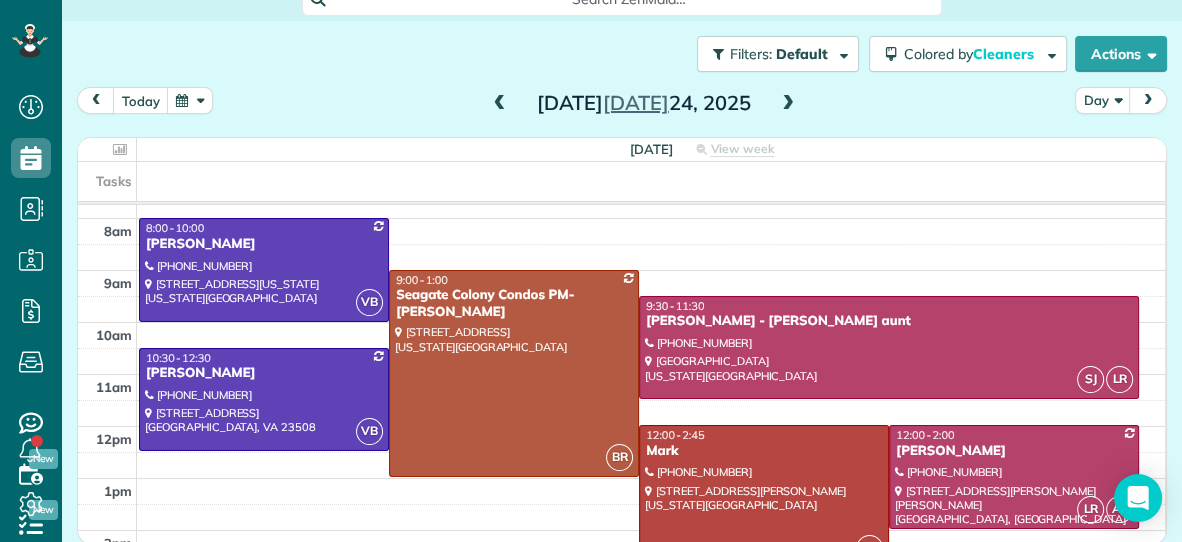 scroll, scrollTop: 98, scrollLeft: 0, axis: vertical 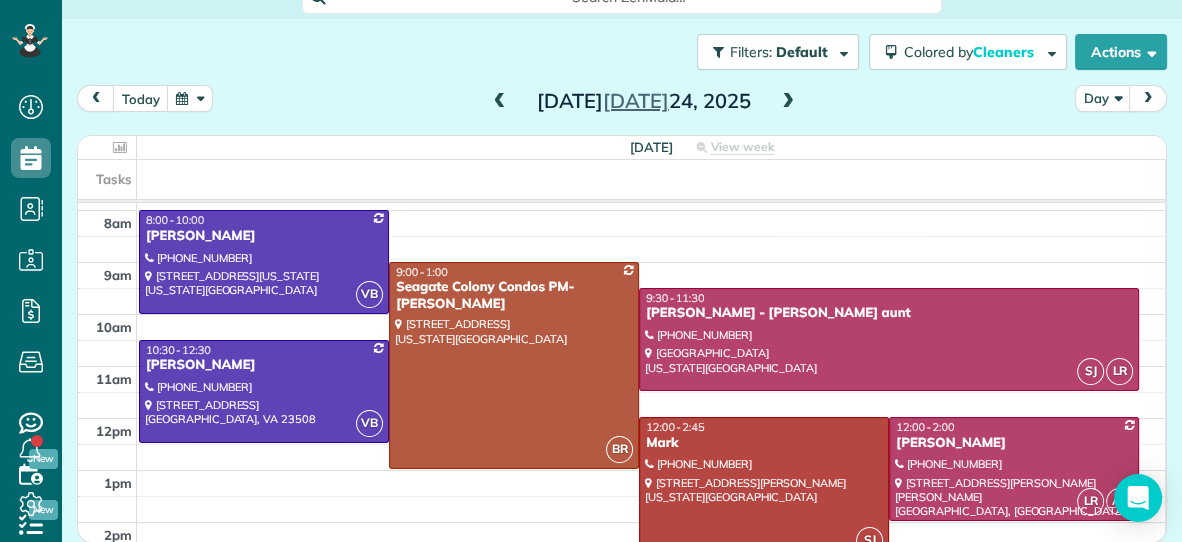 click at bounding box center (500, 102) 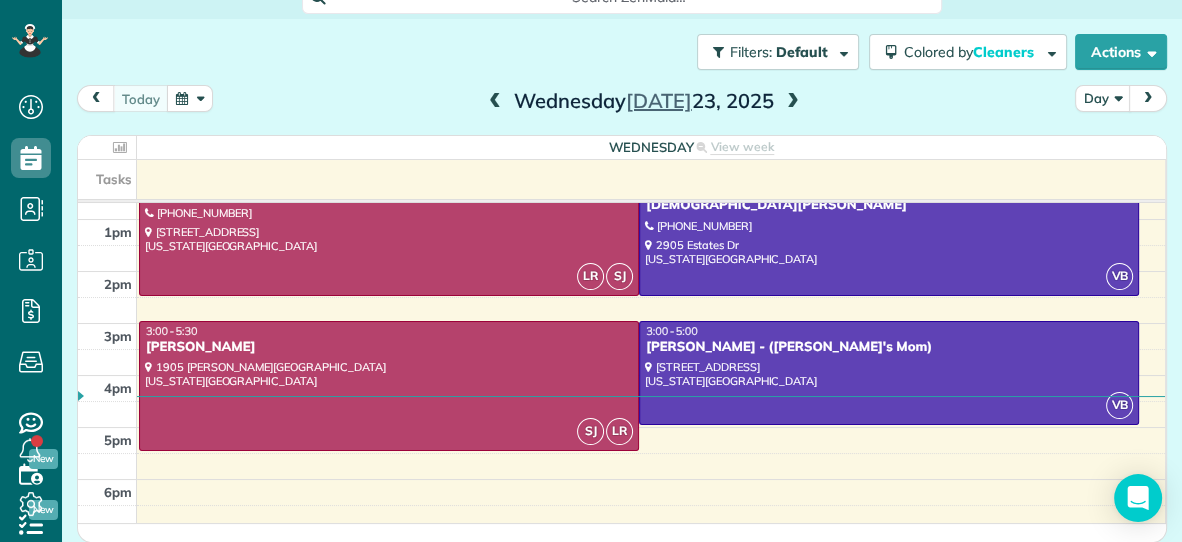 scroll, scrollTop: 299, scrollLeft: 0, axis: vertical 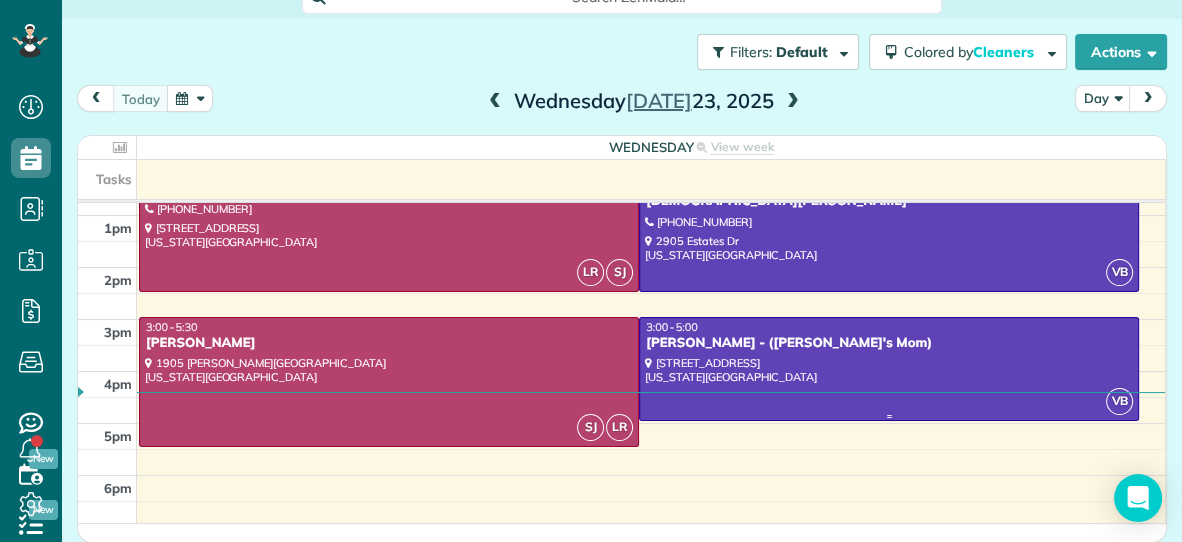 click at bounding box center (889, 416) 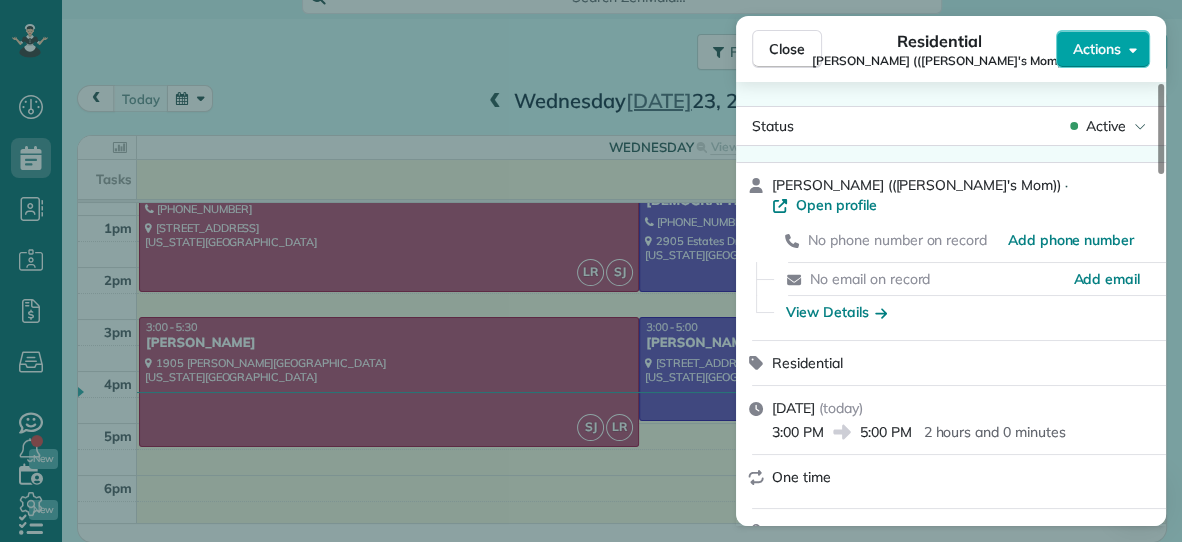 click on "Actions" at bounding box center [1103, 49] 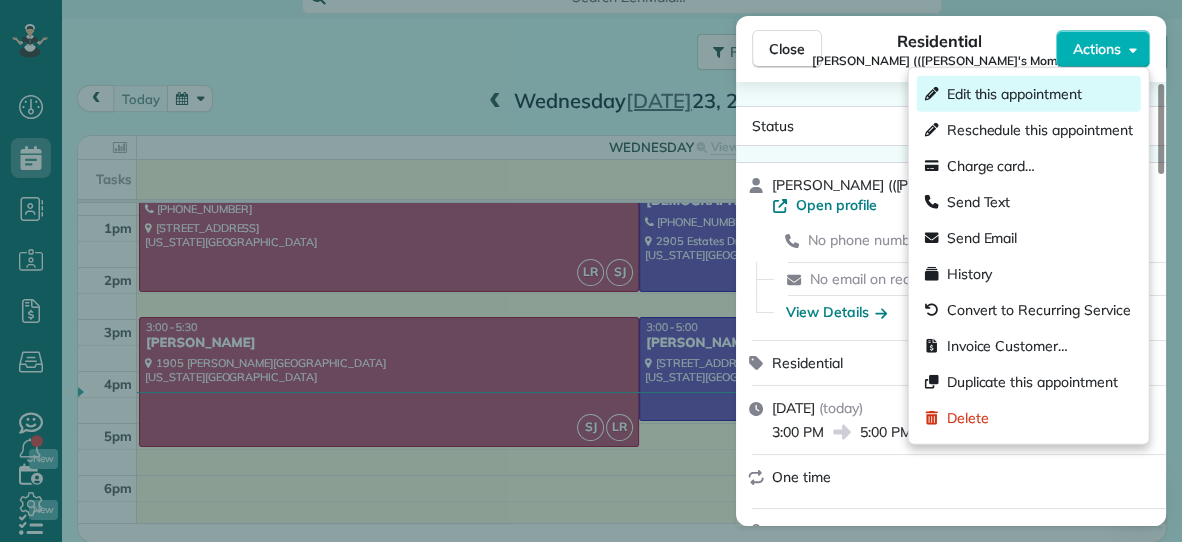 click on "Edit this appointment" at bounding box center (1014, 94) 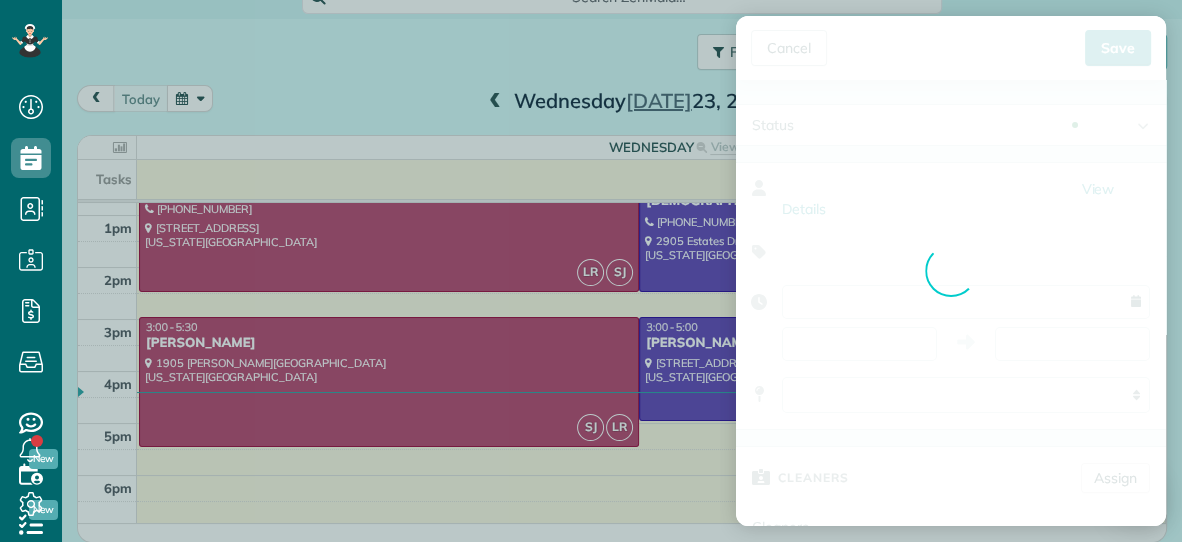 type on "**********" 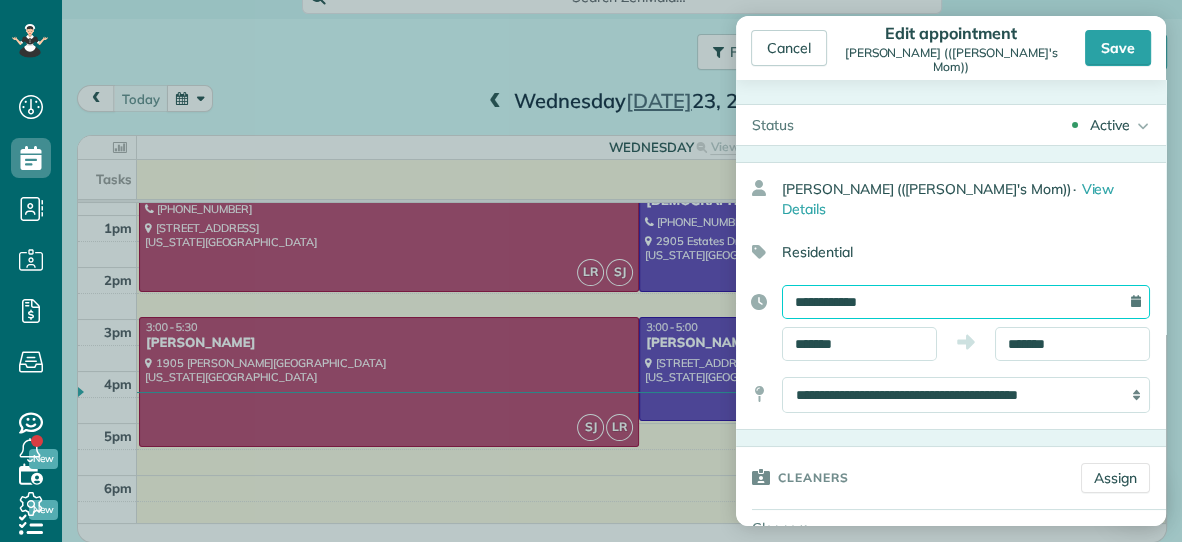 click on "**********" at bounding box center [966, 302] 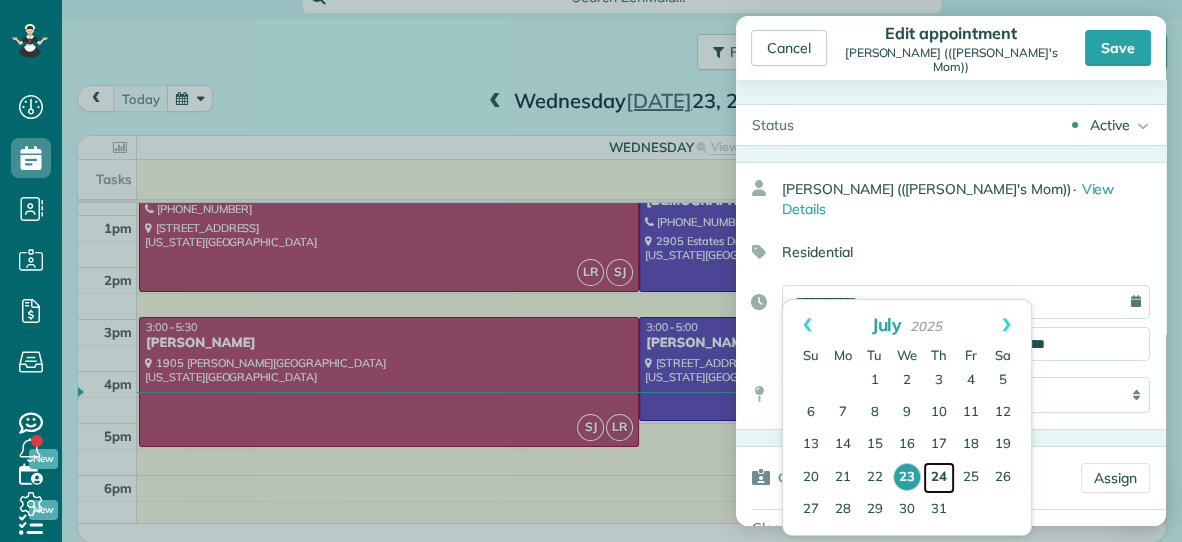click on "24" at bounding box center (939, 478) 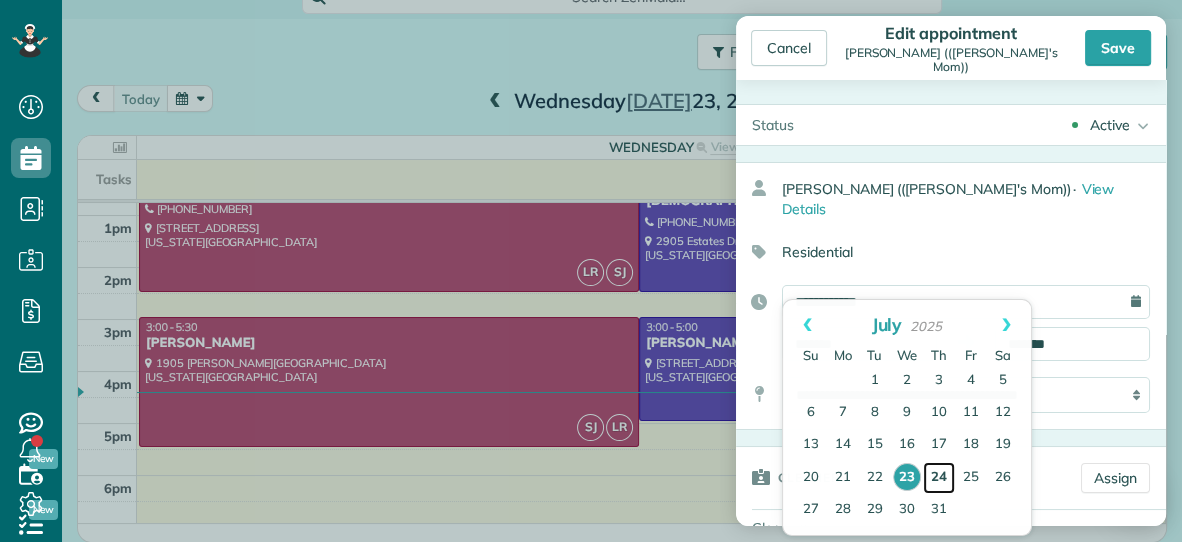type on "**********" 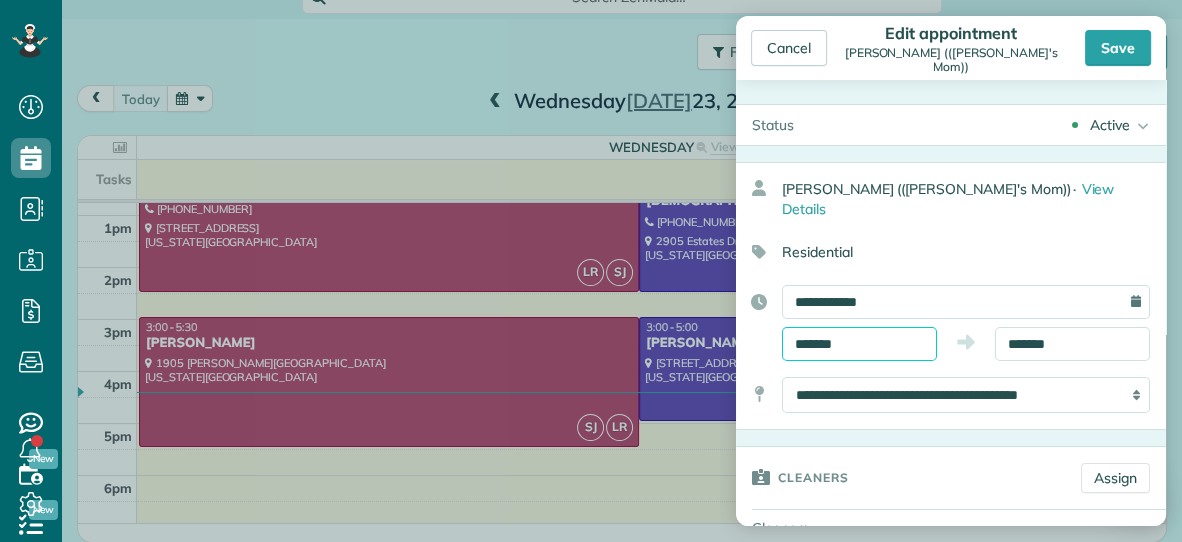click on "*******" at bounding box center [859, 344] 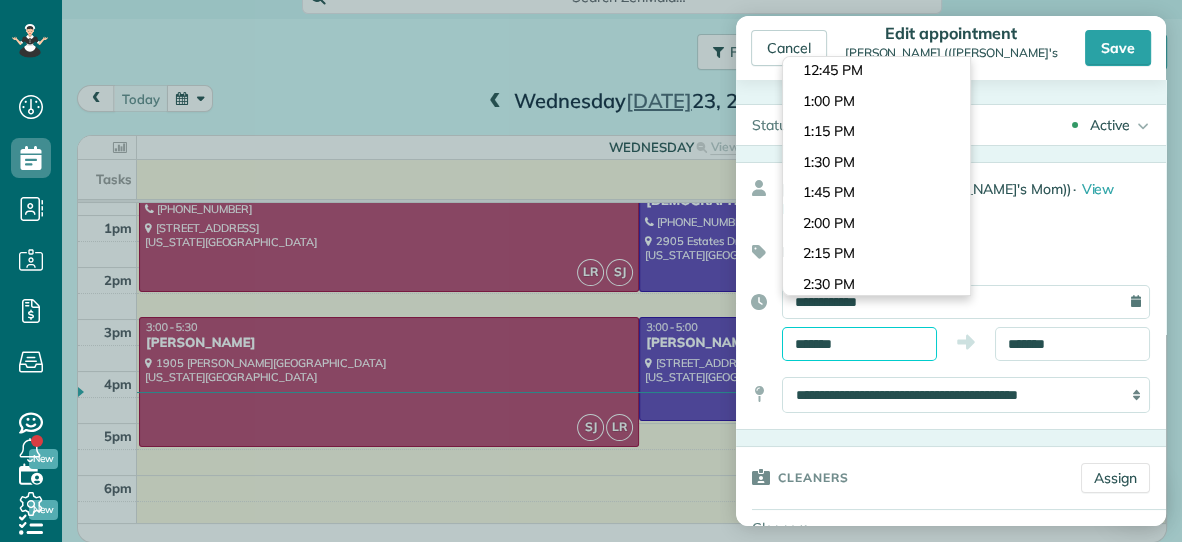 scroll, scrollTop: 1526, scrollLeft: 0, axis: vertical 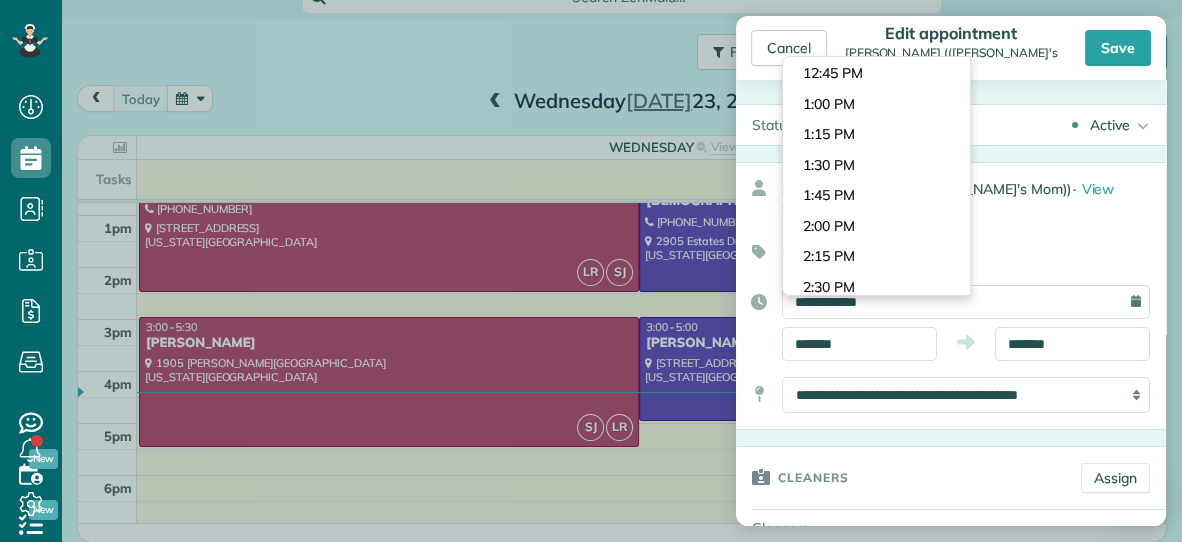 click on "Dashboard
Scheduling
Calendar View
List View
Dispatch View - Weekly scheduling (Beta)" at bounding box center [591, 271] 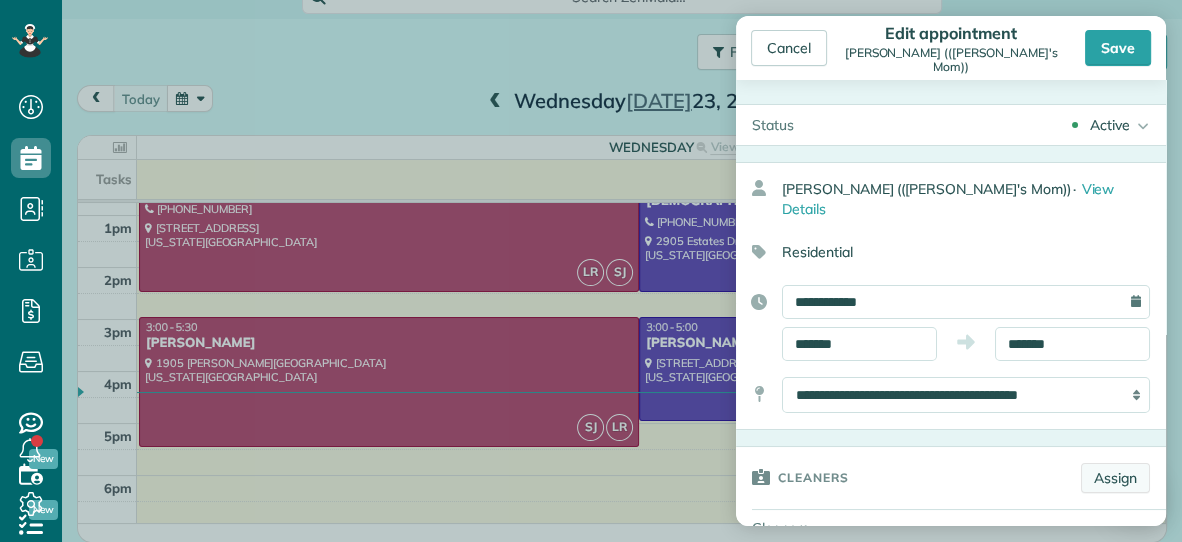 click on "Assign" at bounding box center (1115, 478) 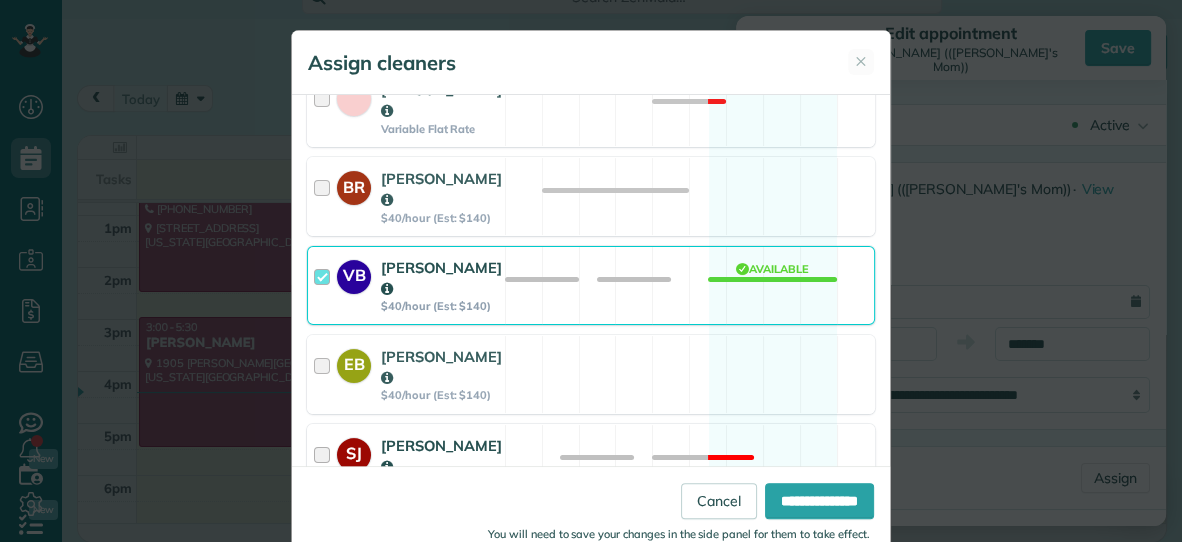 scroll, scrollTop: 391, scrollLeft: 0, axis: vertical 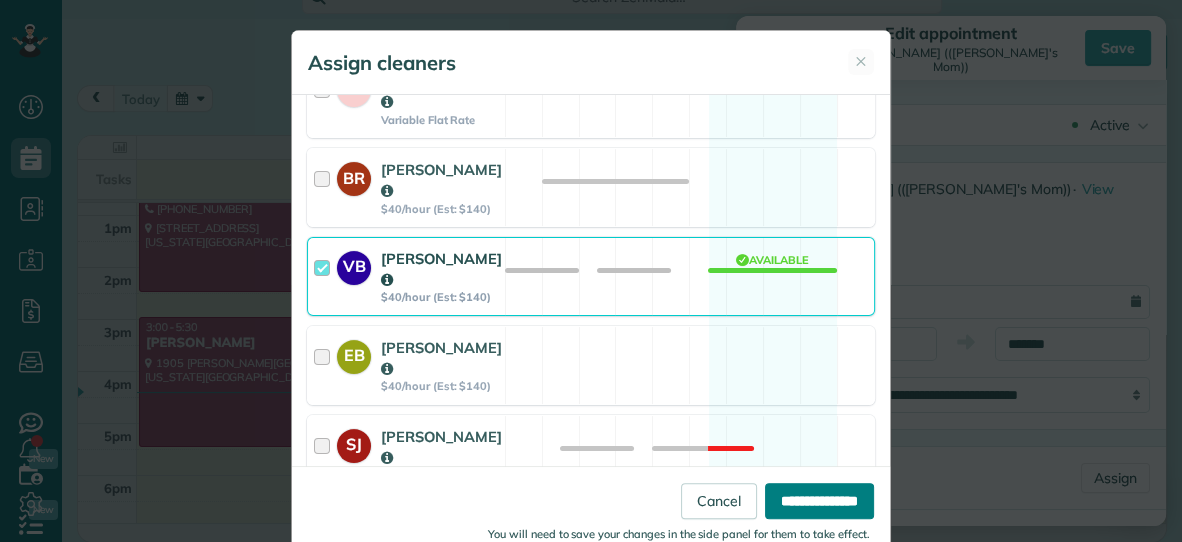 click on "**********" at bounding box center [819, 501] 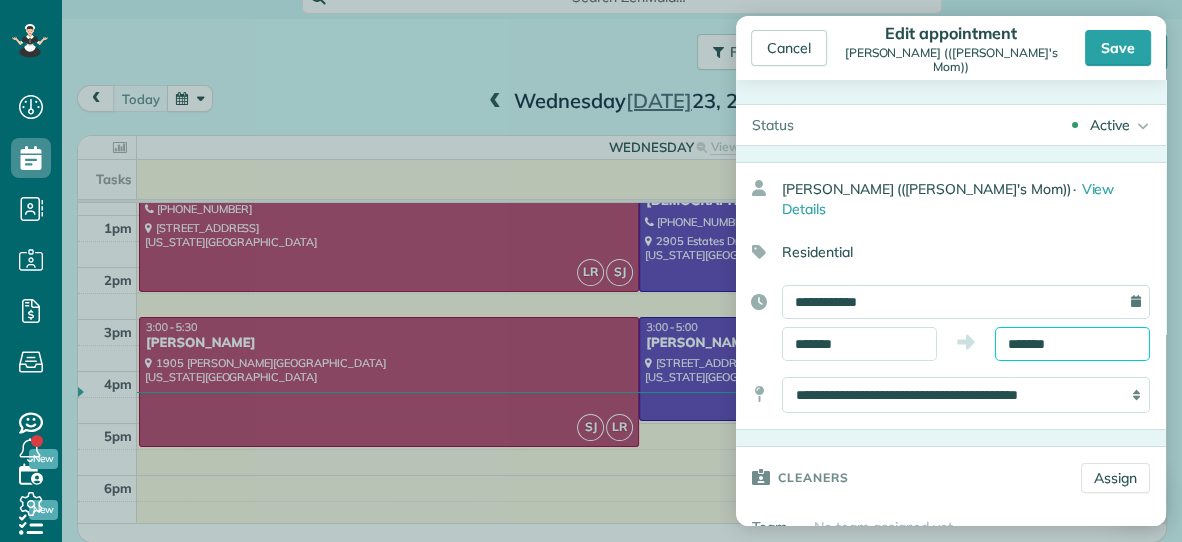 click on "*******" at bounding box center [1072, 344] 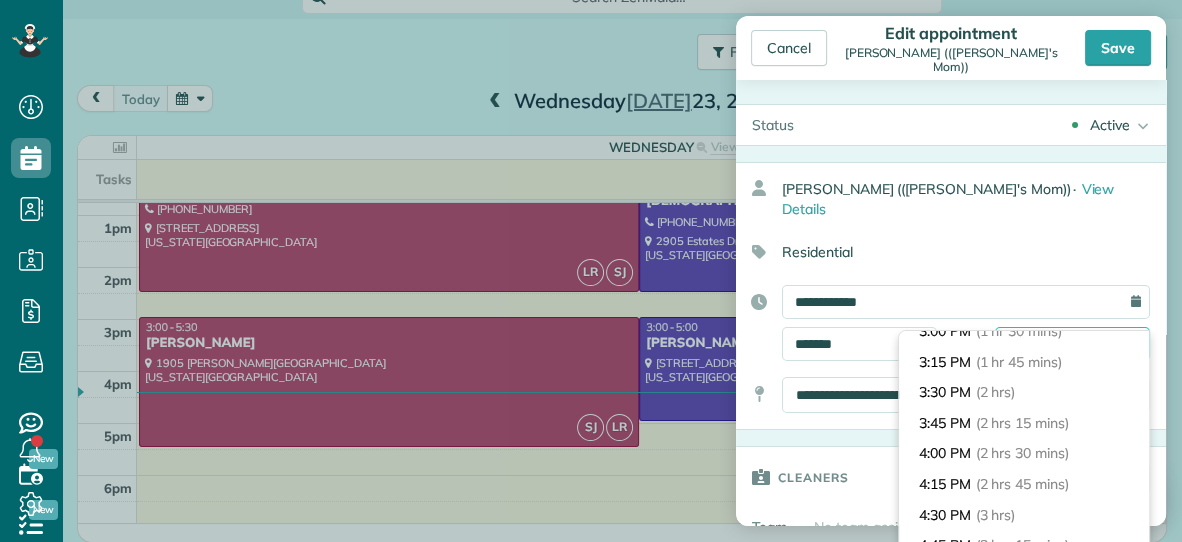 scroll, scrollTop: 193, scrollLeft: 0, axis: vertical 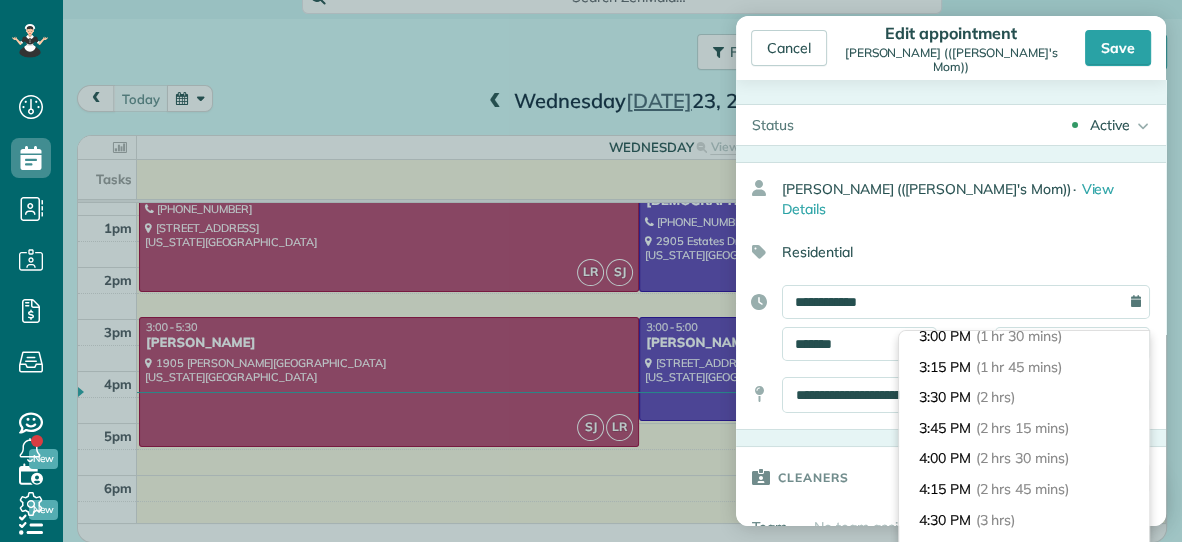click on "3:30 PM  (2 hrs)" at bounding box center [1024, 397] 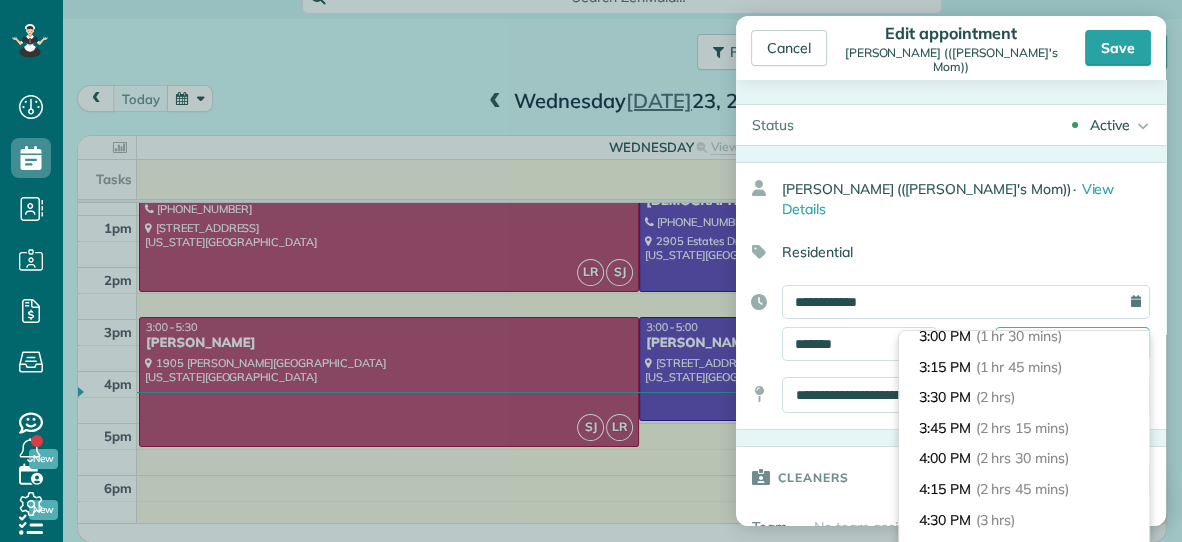 type on "*******" 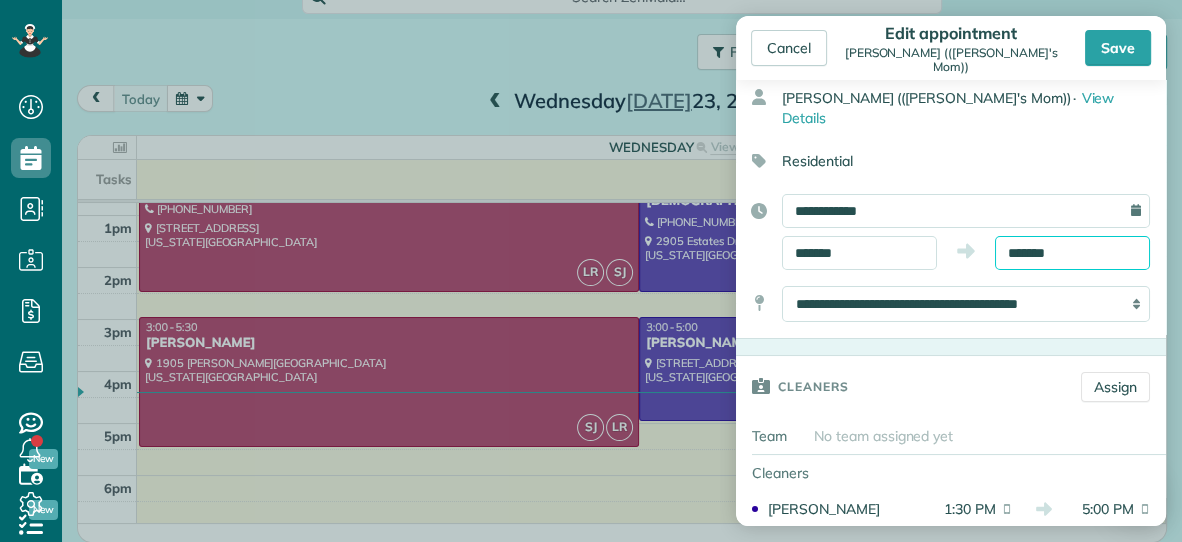 scroll, scrollTop: 96, scrollLeft: 0, axis: vertical 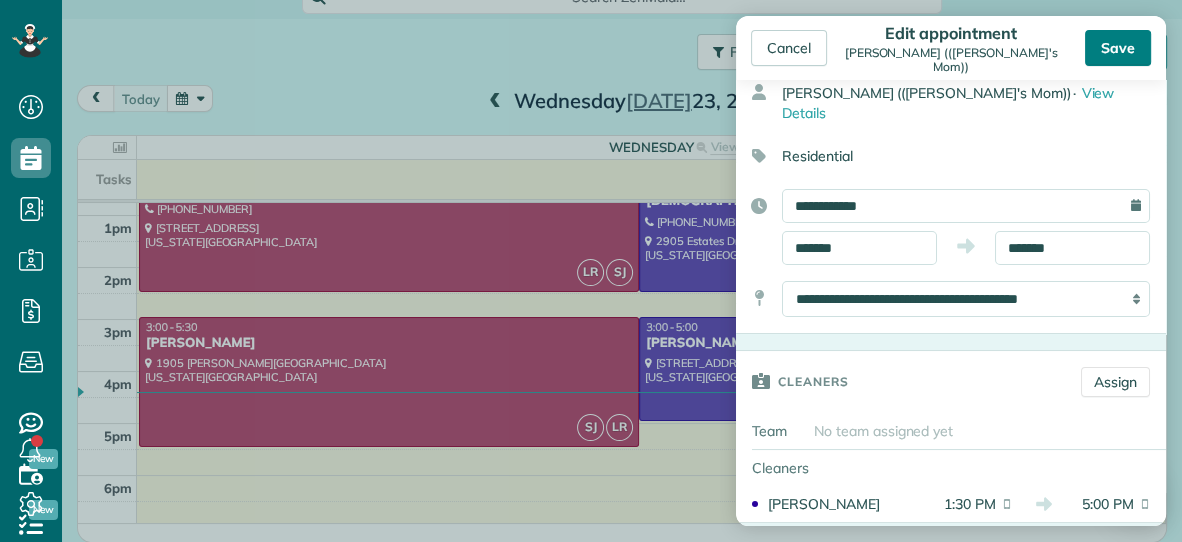 click on "Save" at bounding box center (1118, 48) 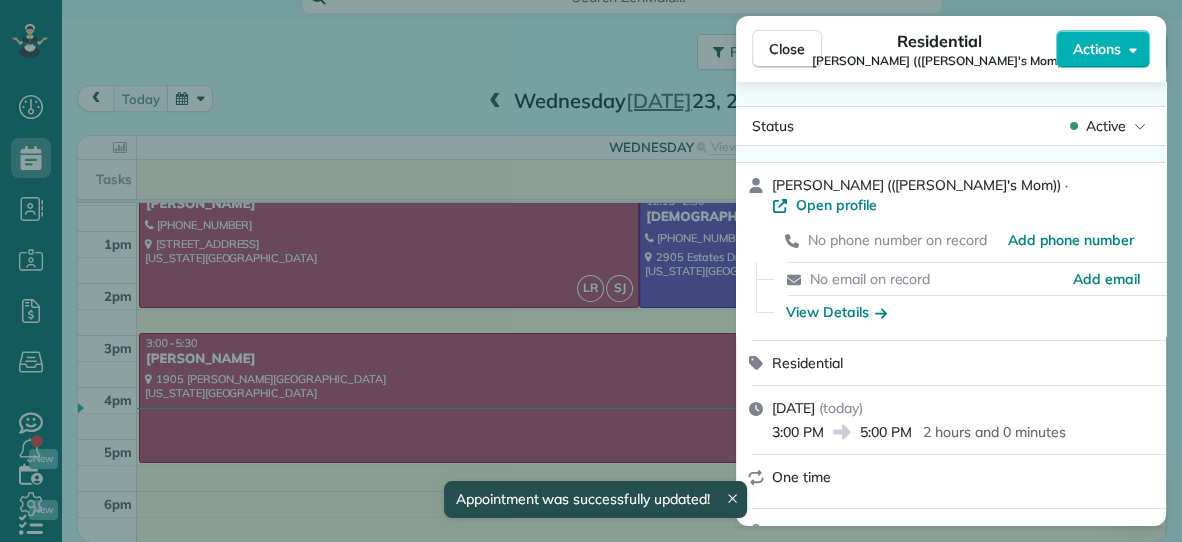 scroll, scrollTop: 279, scrollLeft: 0, axis: vertical 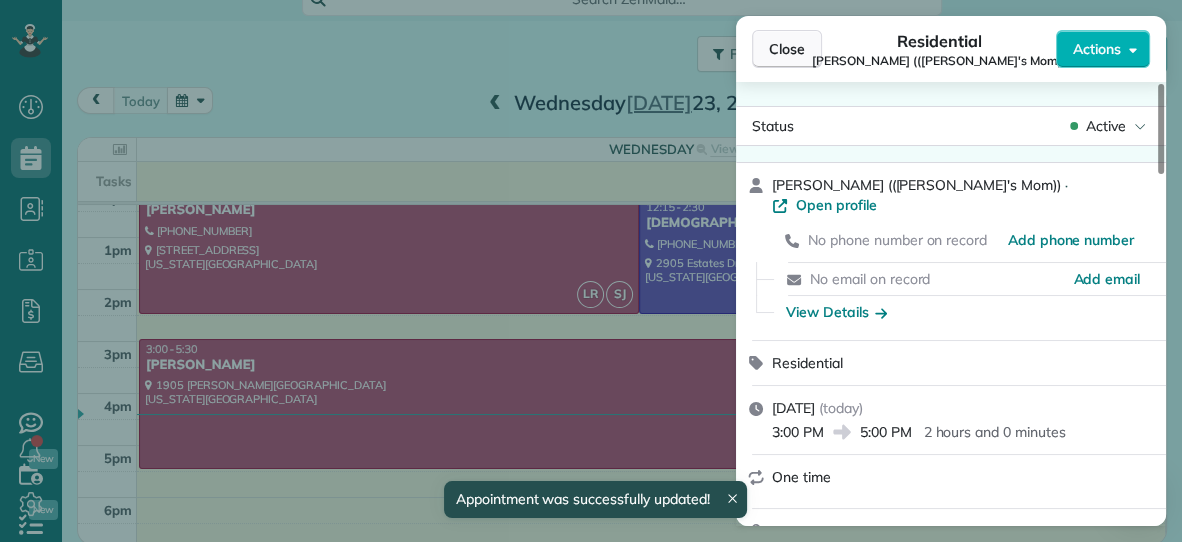 click on "Close" at bounding box center [787, 49] 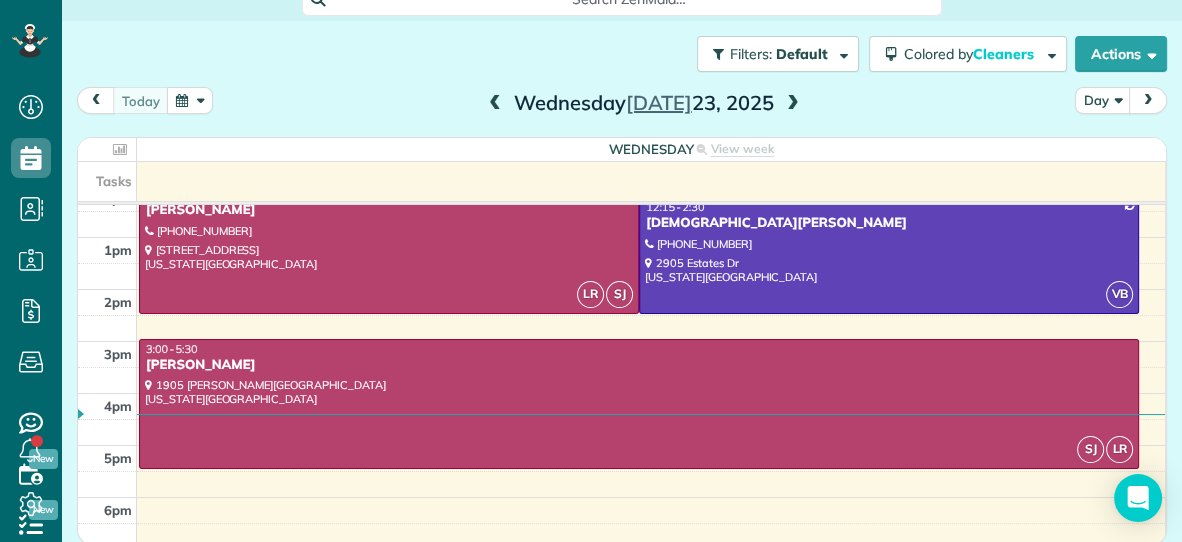 click at bounding box center [793, 104] 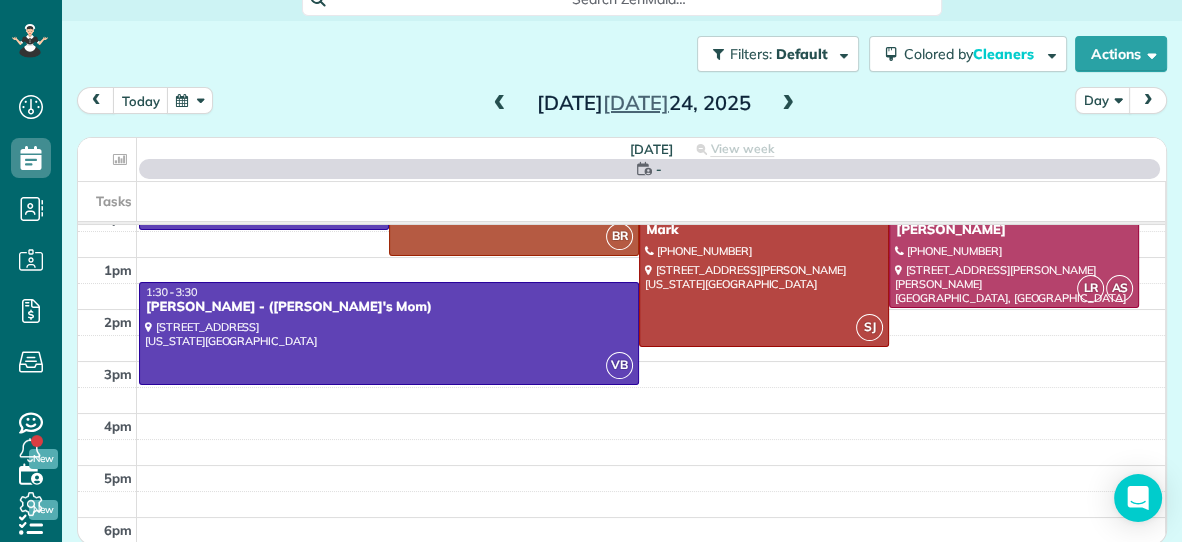 scroll, scrollTop: 0, scrollLeft: 0, axis: both 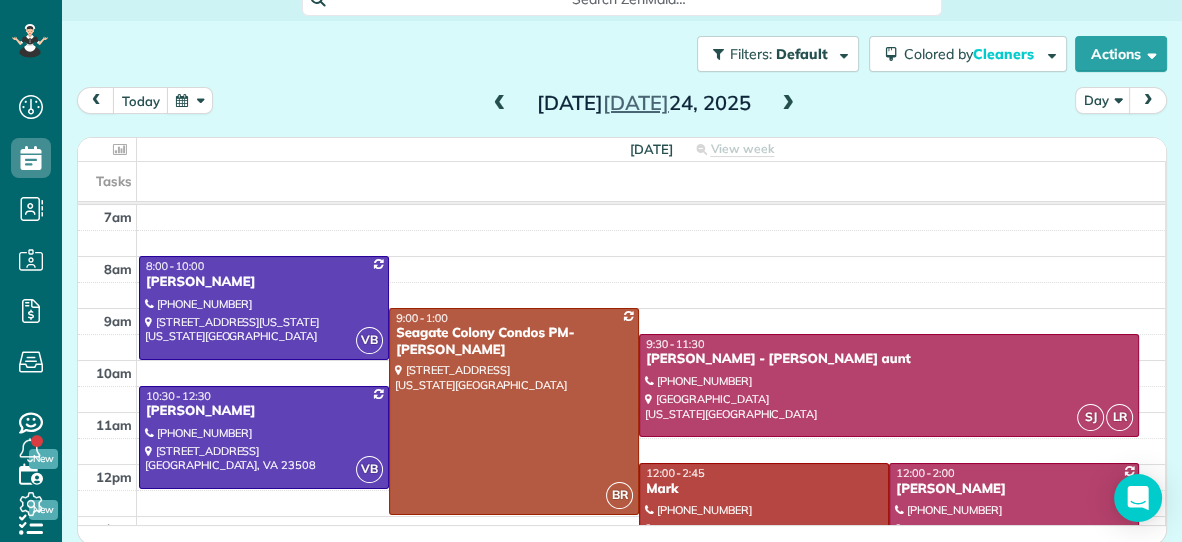 click at bounding box center [500, 104] 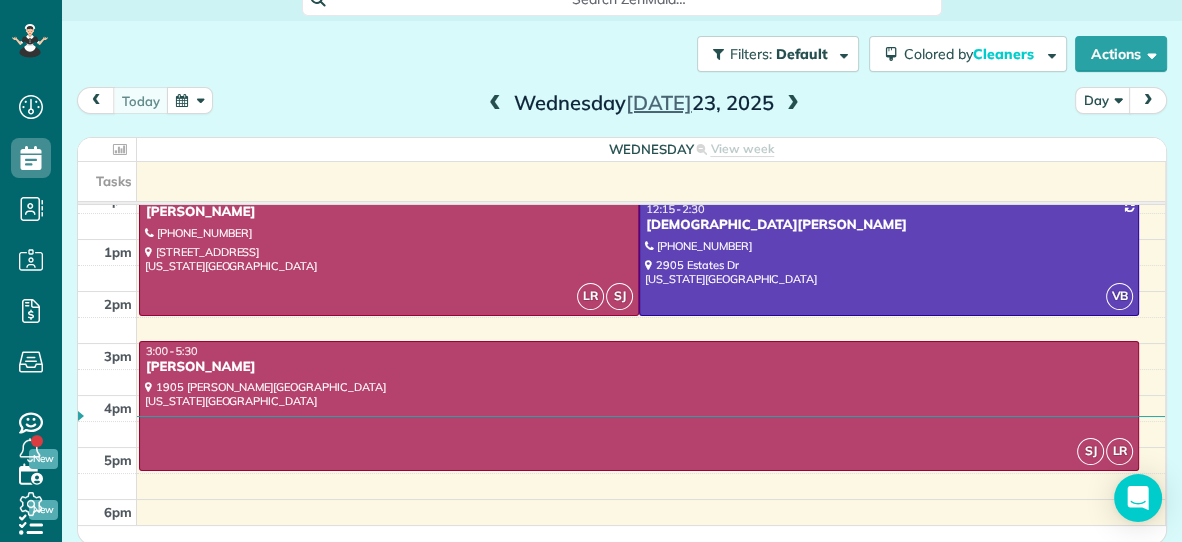 scroll, scrollTop: 280, scrollLeft: 0, axis: vertical 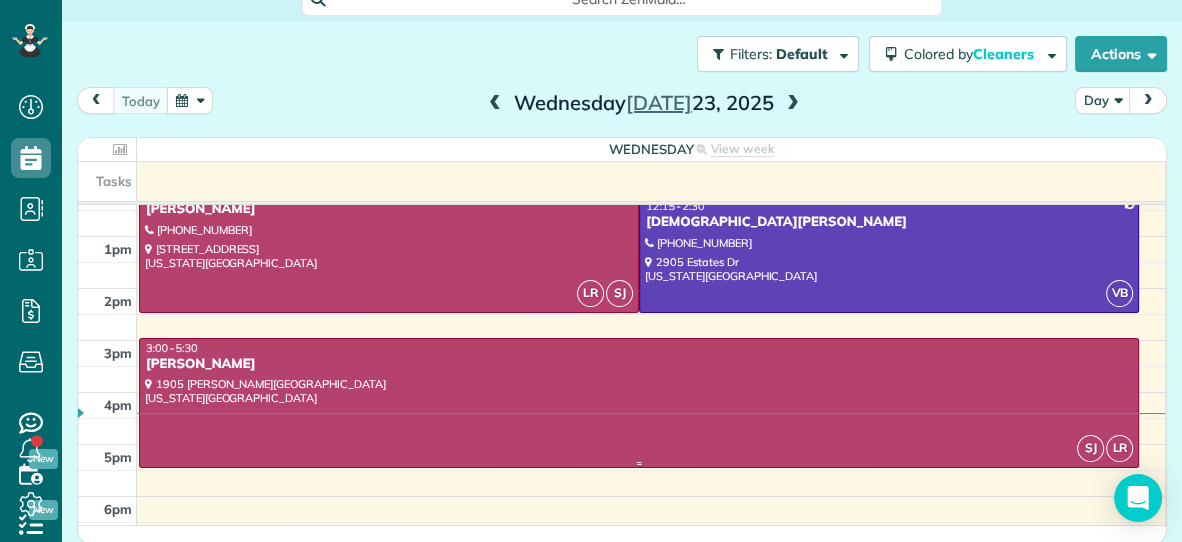 click at bounding box center [639, 402] 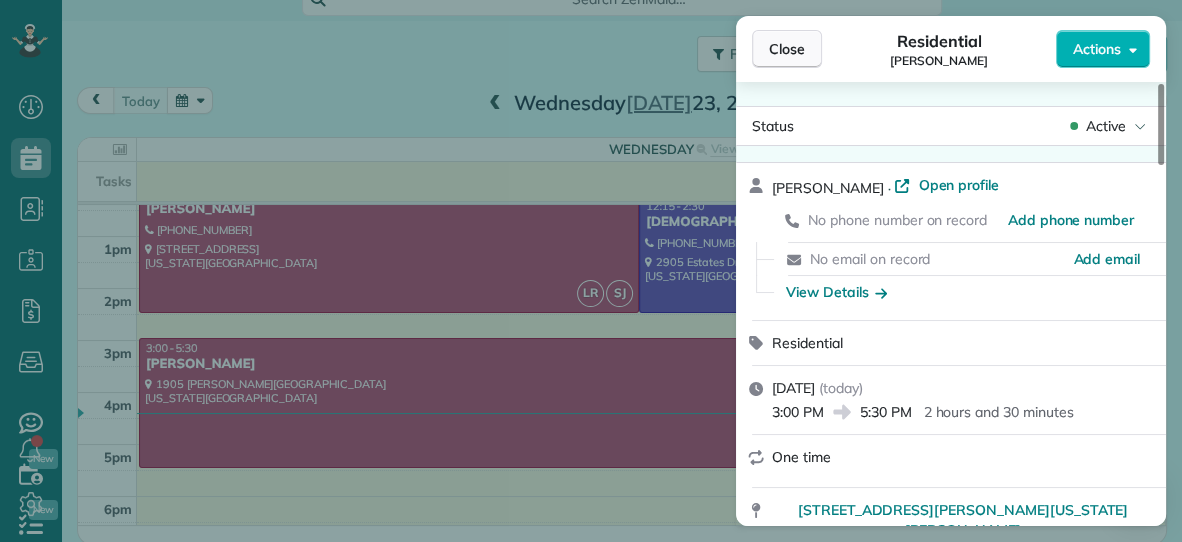 click on "Close" at bounding box center [787, 49] 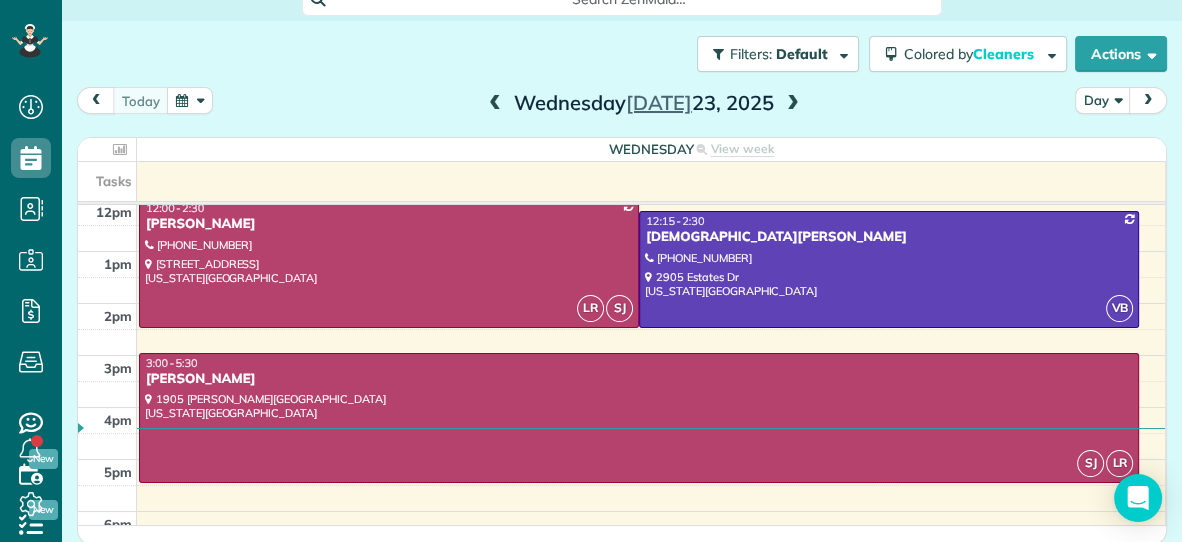 scroll, scrollTop: 285, scrollLeft: 0, axis: vertical 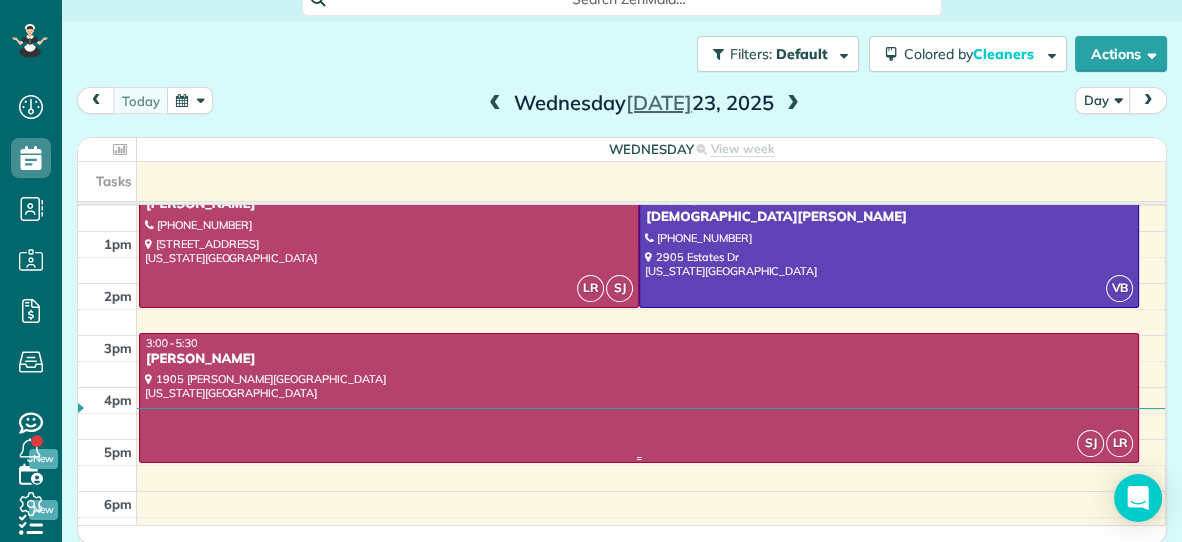 click at bounding box center (639, 397) 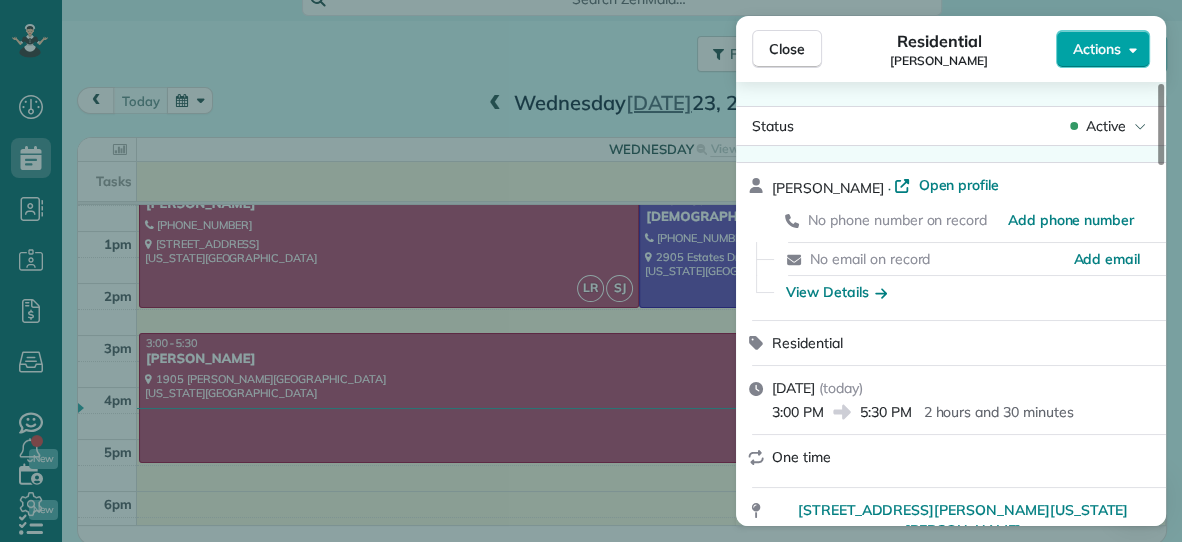 click on "Actions" at bounding box center (1097, 49) 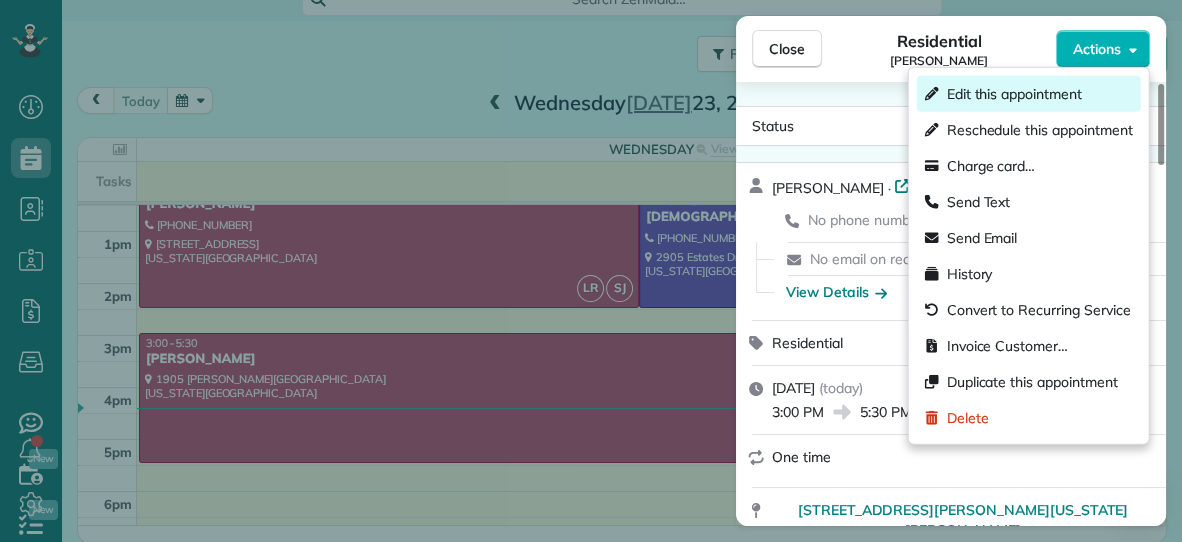 click on "Edit this appointment" at bounding box center [1014, 94] 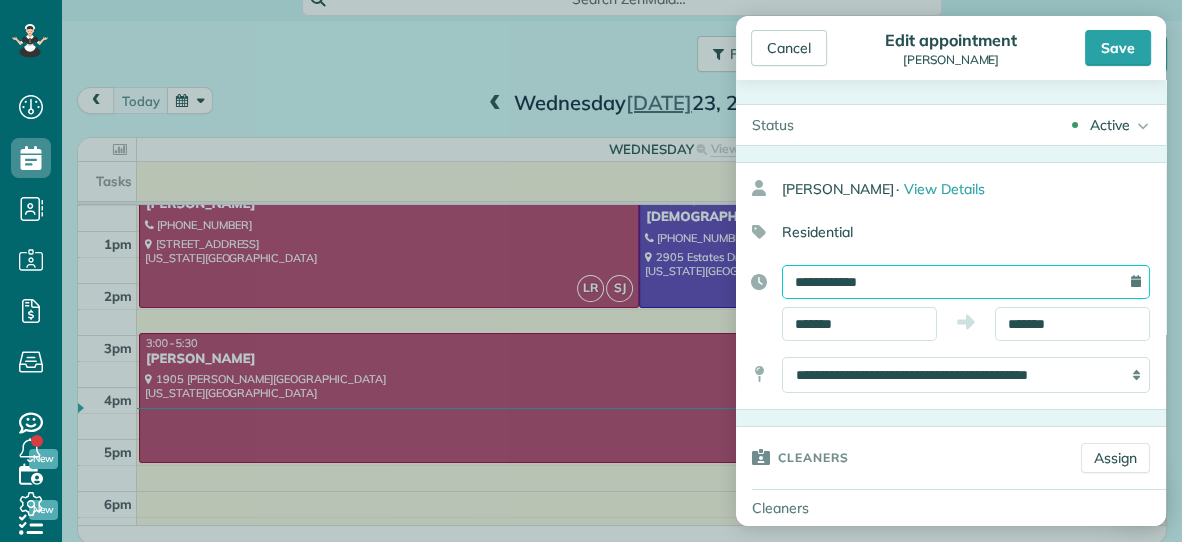 click on "**********" at bounding box center [966, 282] 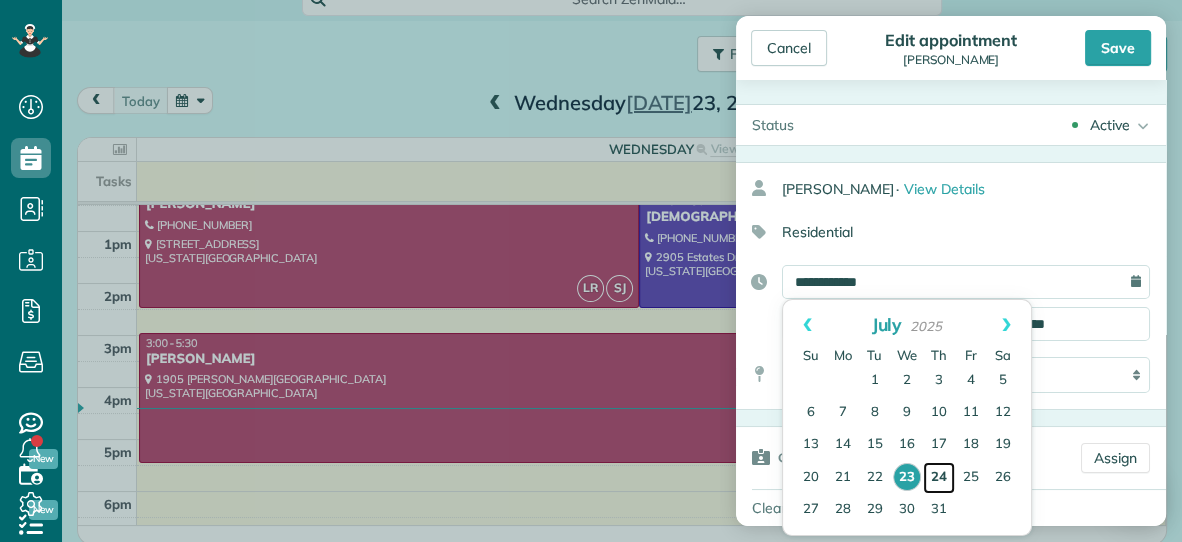click on "24" at bounding box center [939, 478] 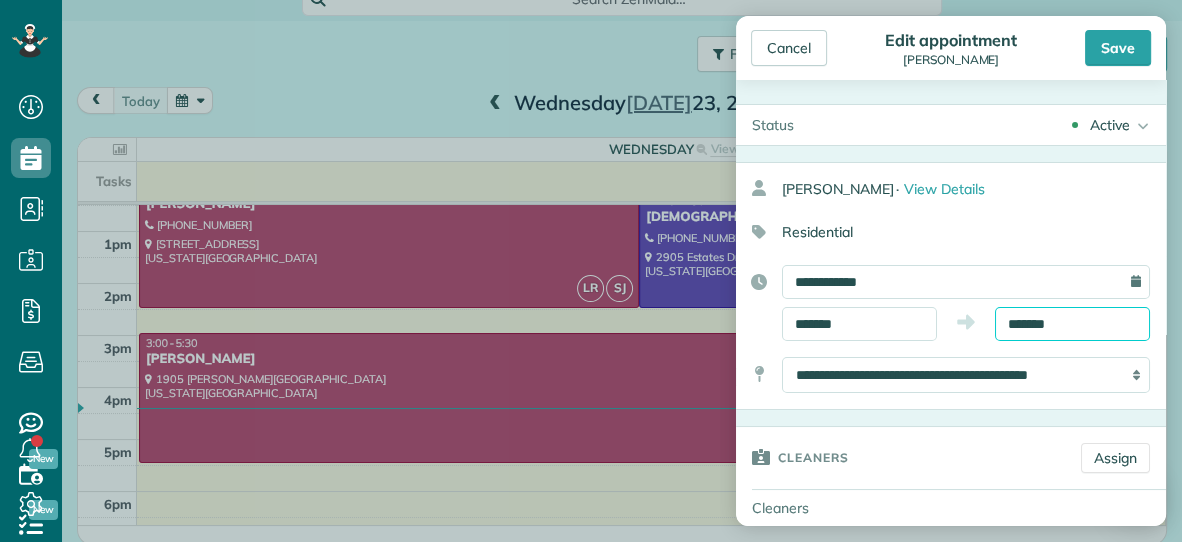 click on "*******" at bounding box center (1072, 324) 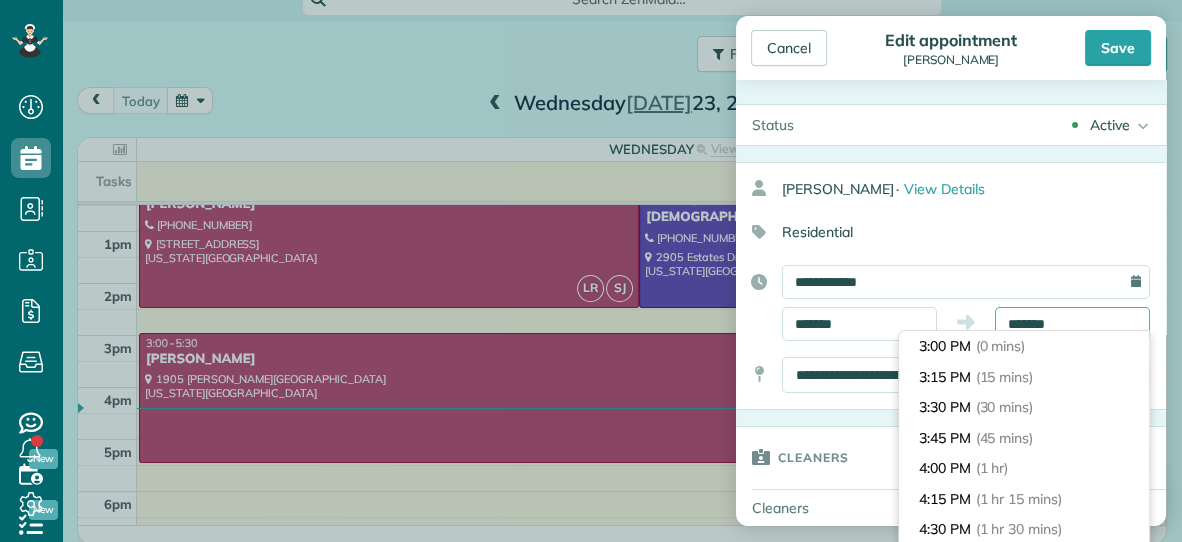 scroll, scrollTop: 274, scrollLeft: 0, axis: vertical 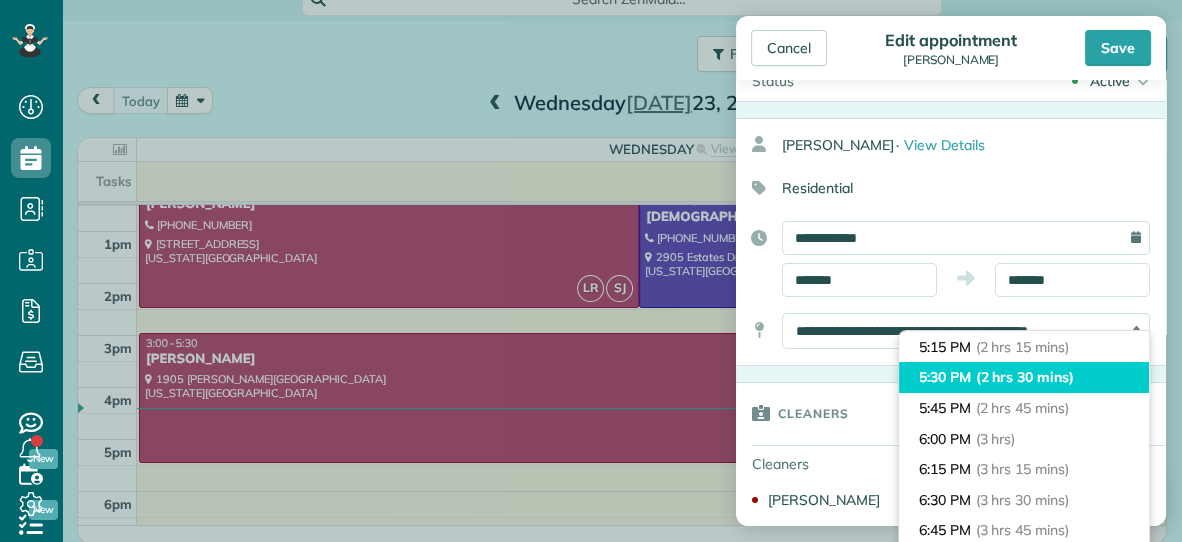 click on "(2 hrs 30 mins)" at bounding box center [1025, 377] 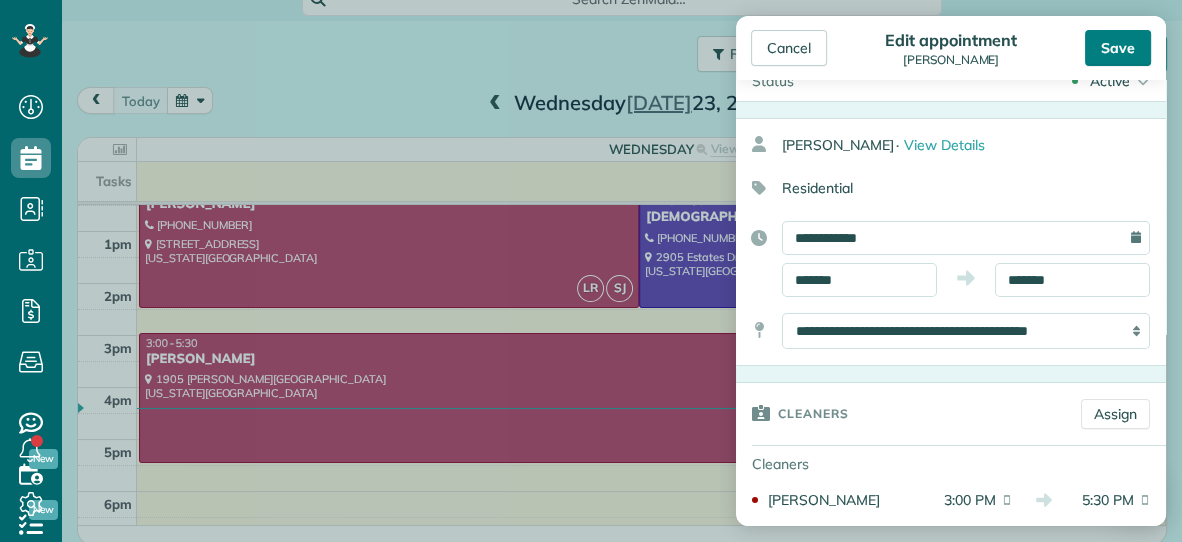 click on "Save" at bounding box center [1118, 48] 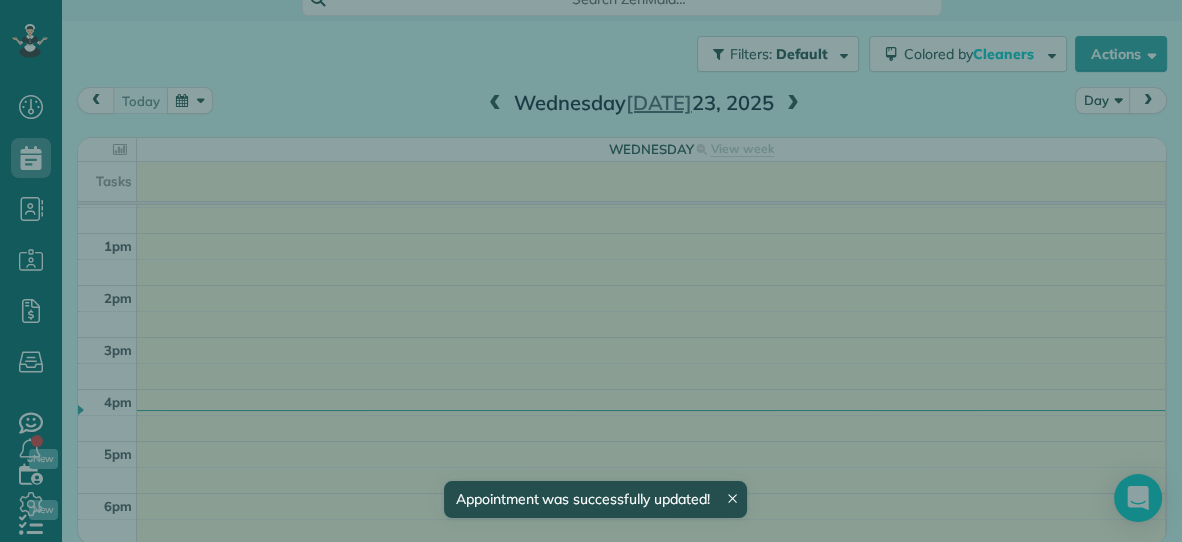 scroll, scrollTop: 279, scrollLeft: 0, axis: vertical 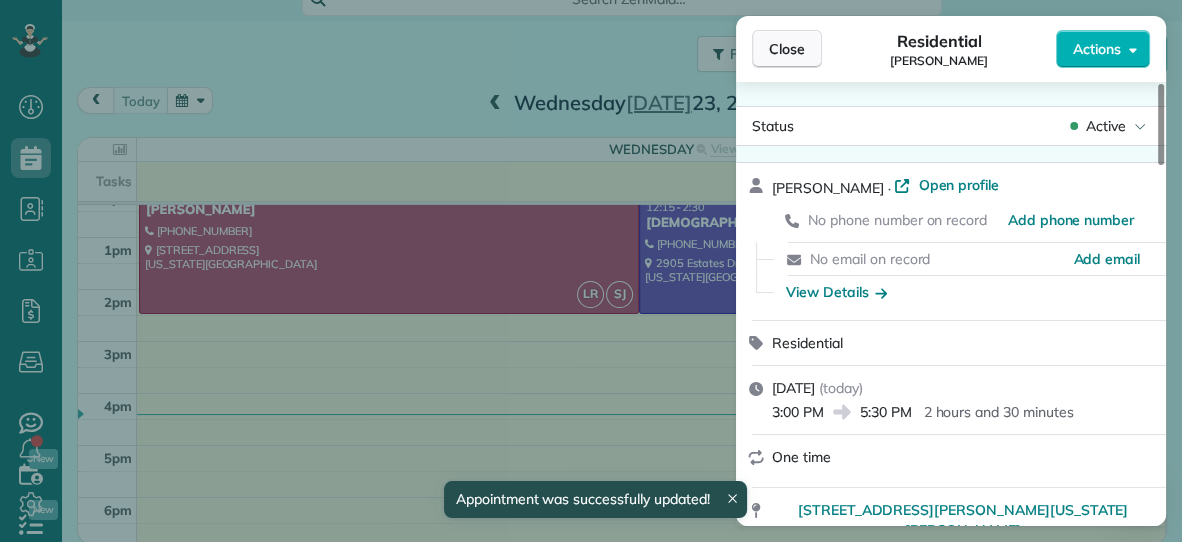 click on "Close" at bounding box center [787, 49] 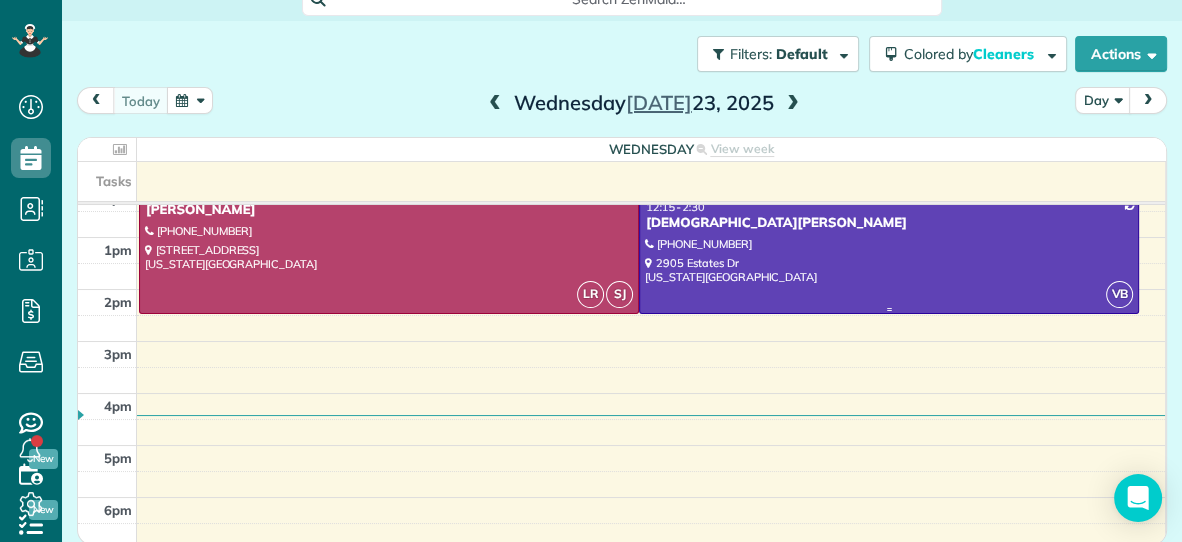 scroll, scrollTop: 0, scrollLeft: 0, axis: both 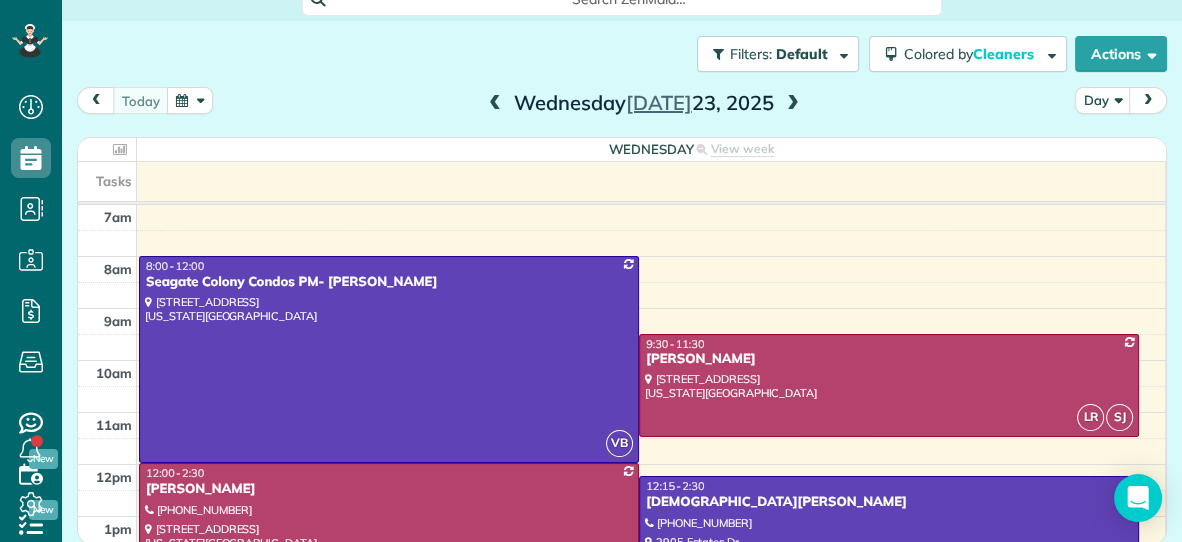 click at bounding box center (793, 104) 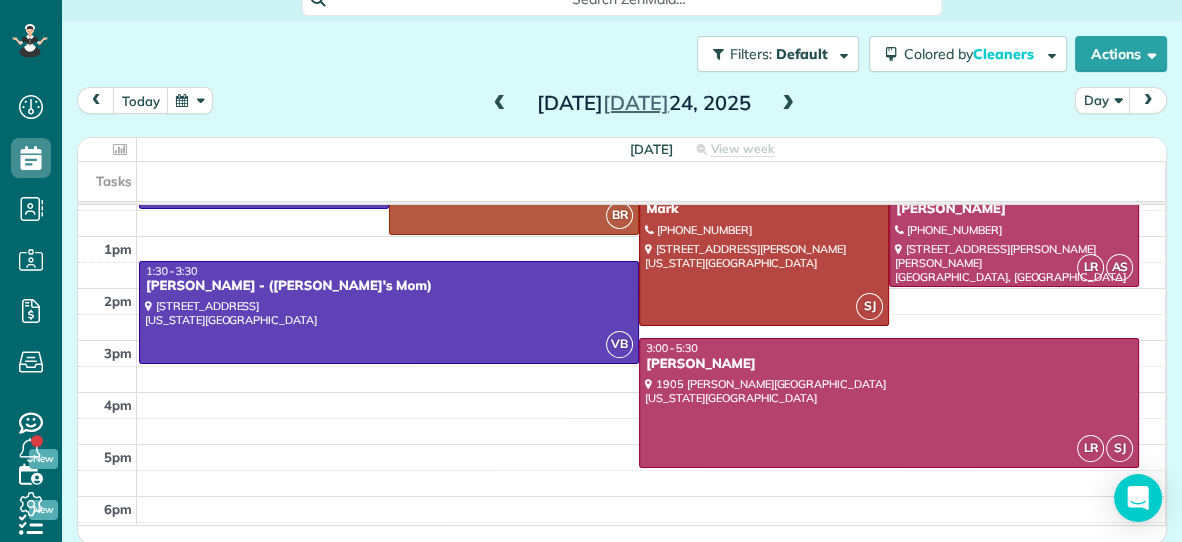 scroll, scrollTop: 299, scrollLeft: 0, axis: vertical 